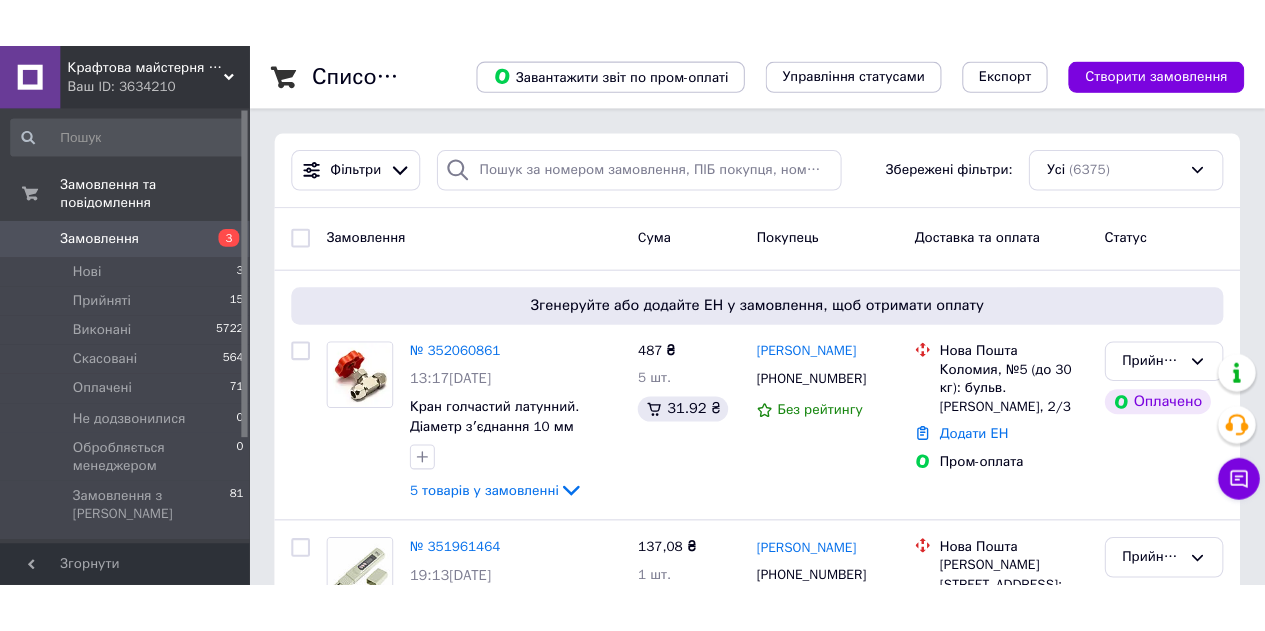 scroll, scrollTop: 0, scrollLeft: 0, axis: both 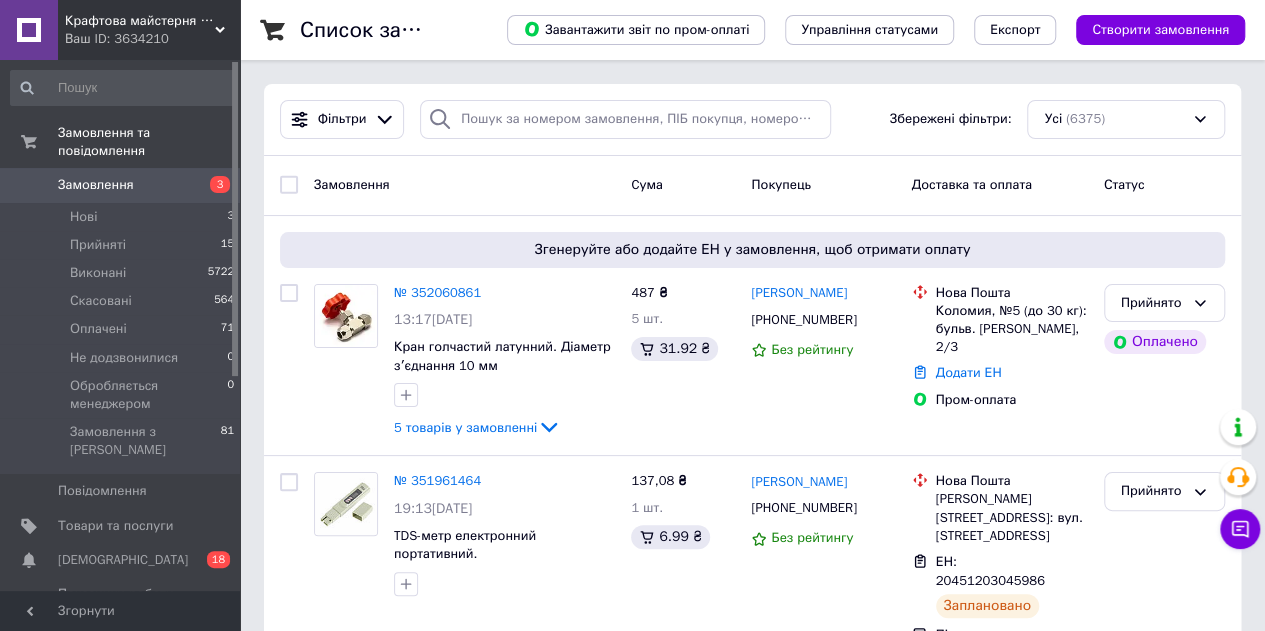 click on "Замовлення" at bounding box center (121, 185) 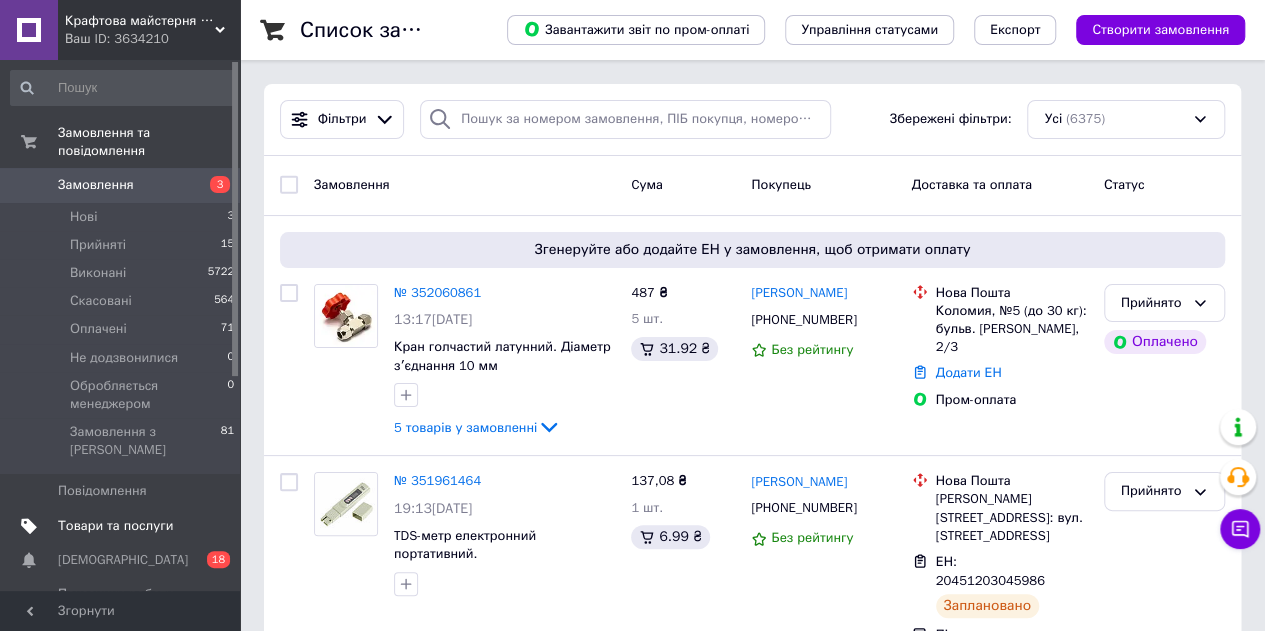click on "Товари та послуги" at bounding box center [115, 526] 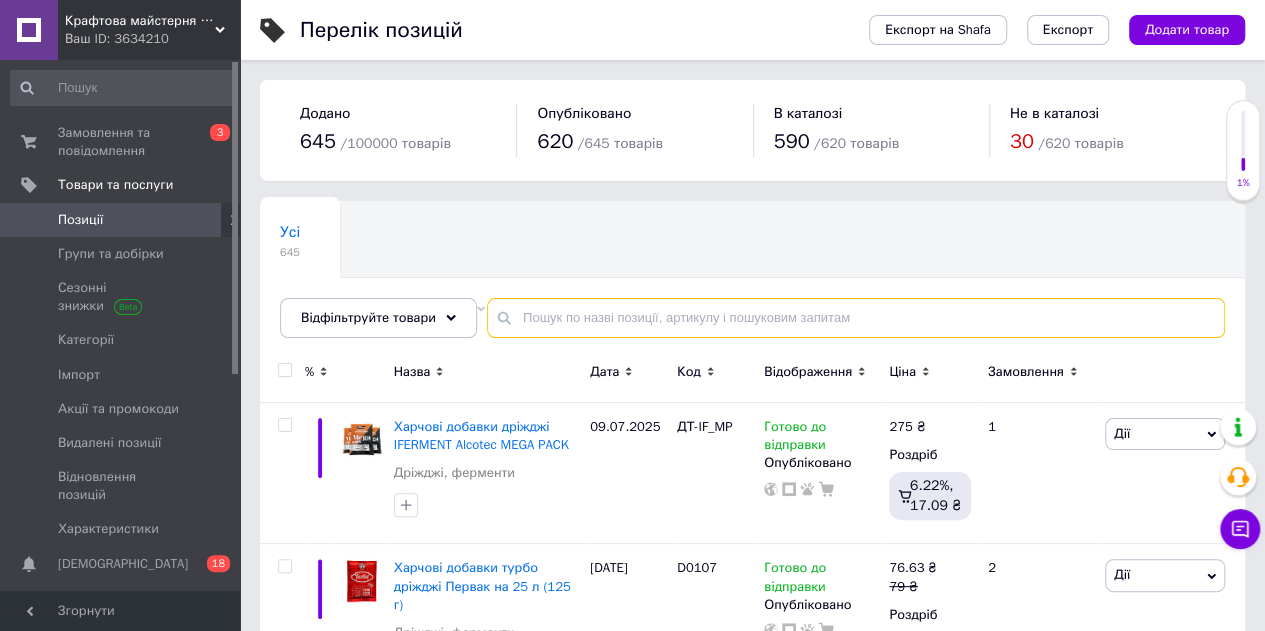 click at bounding box center (856, 318) 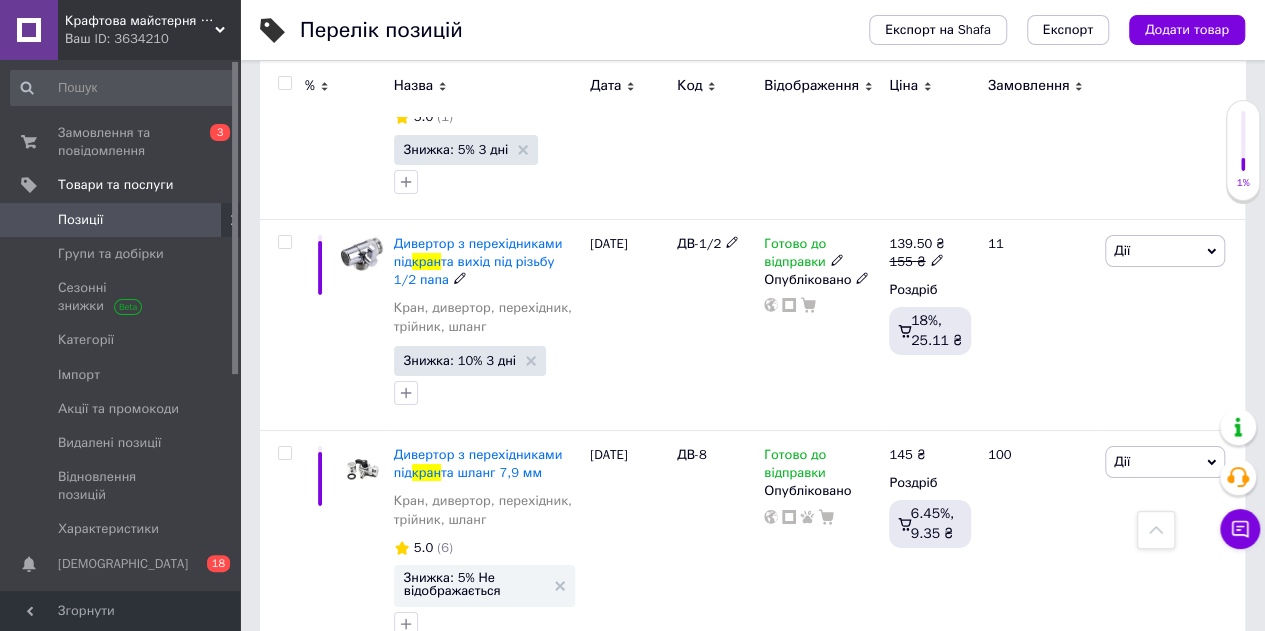 scroll, scrollTop: 3529, scrollLeft: 0, axis: vertical 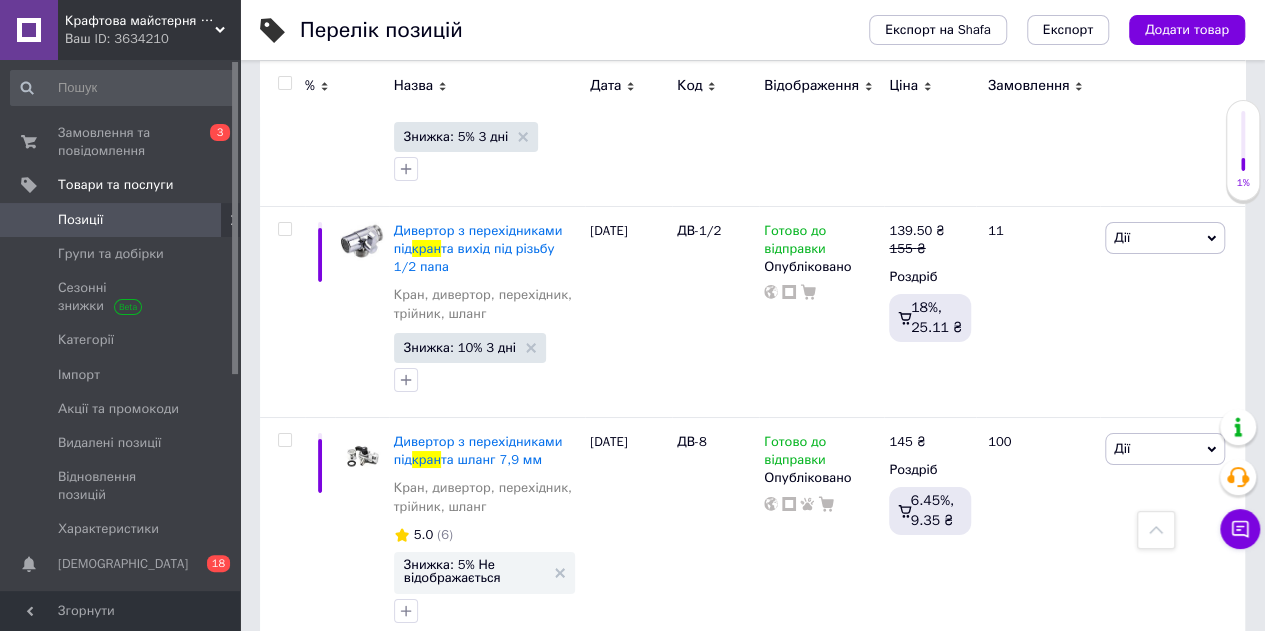 click on "2" at bounding box center (327, 689) 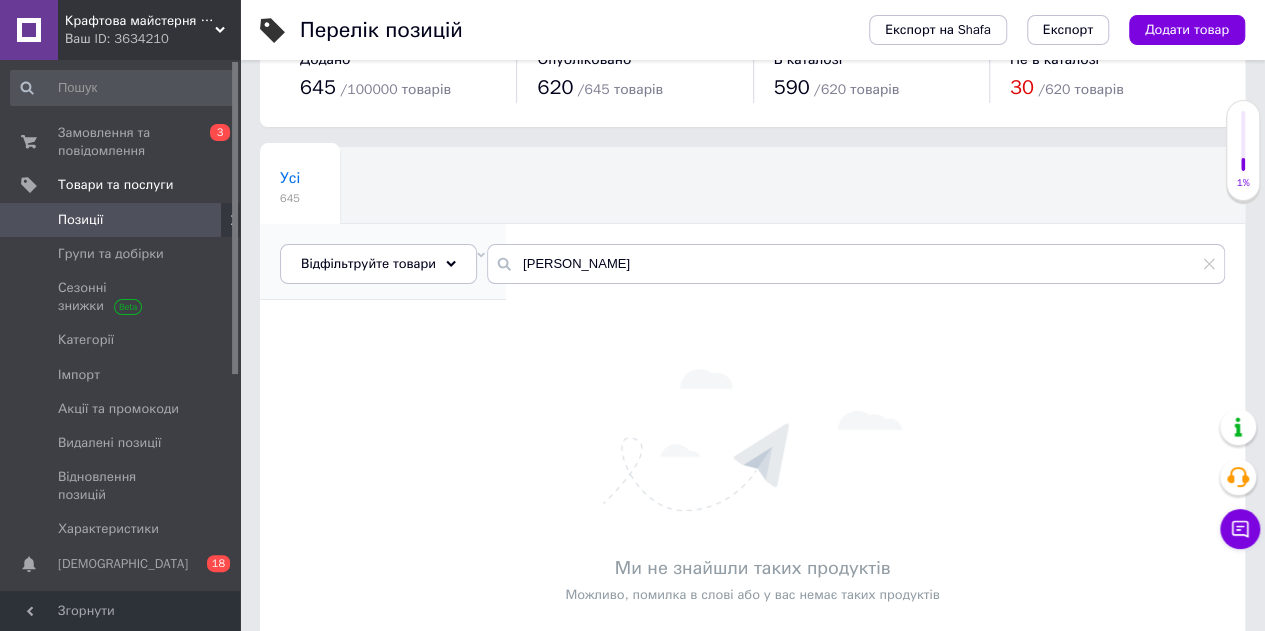 scroll, scrollTop: 0, scrollLeft: 0, axis: both 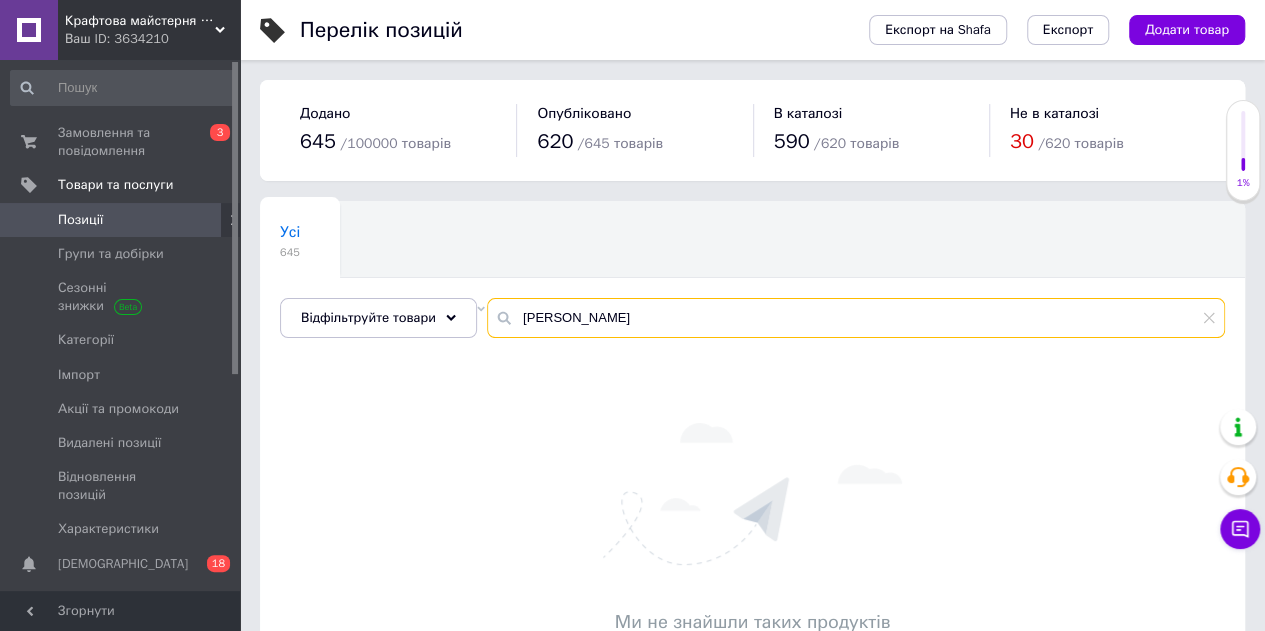 drag, startPoint x: 588, startPoint y: 316, endPoint x: 654, endPoint y: 331, distance: 67.68308 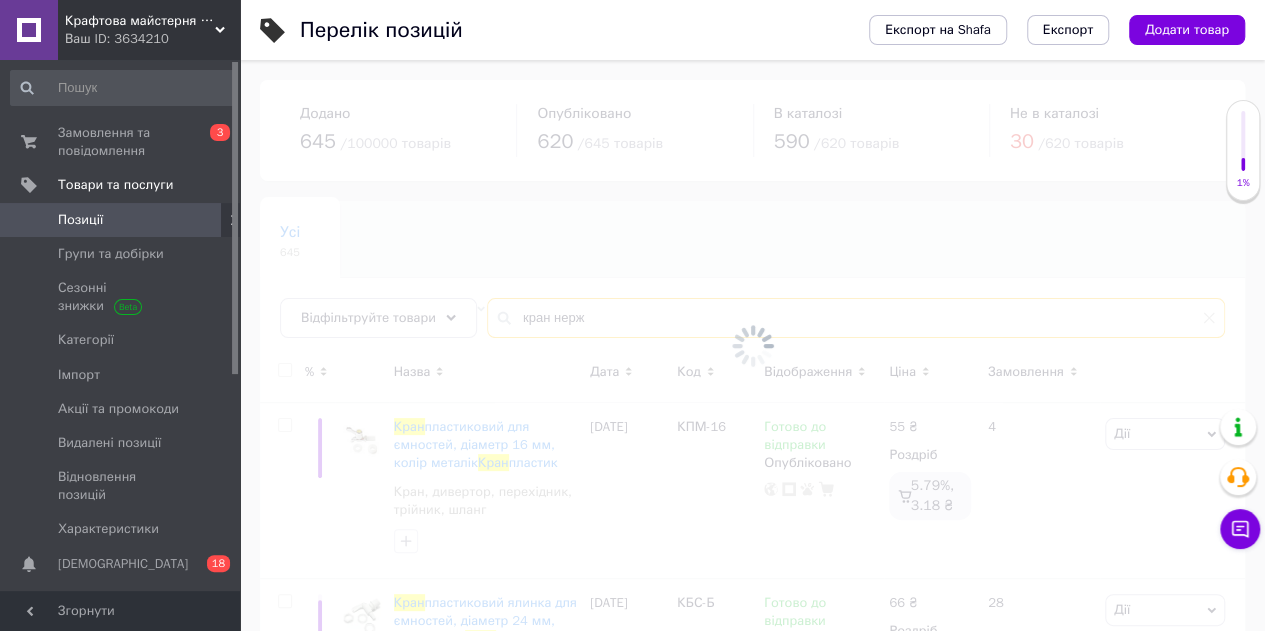 type on "кран нерж" 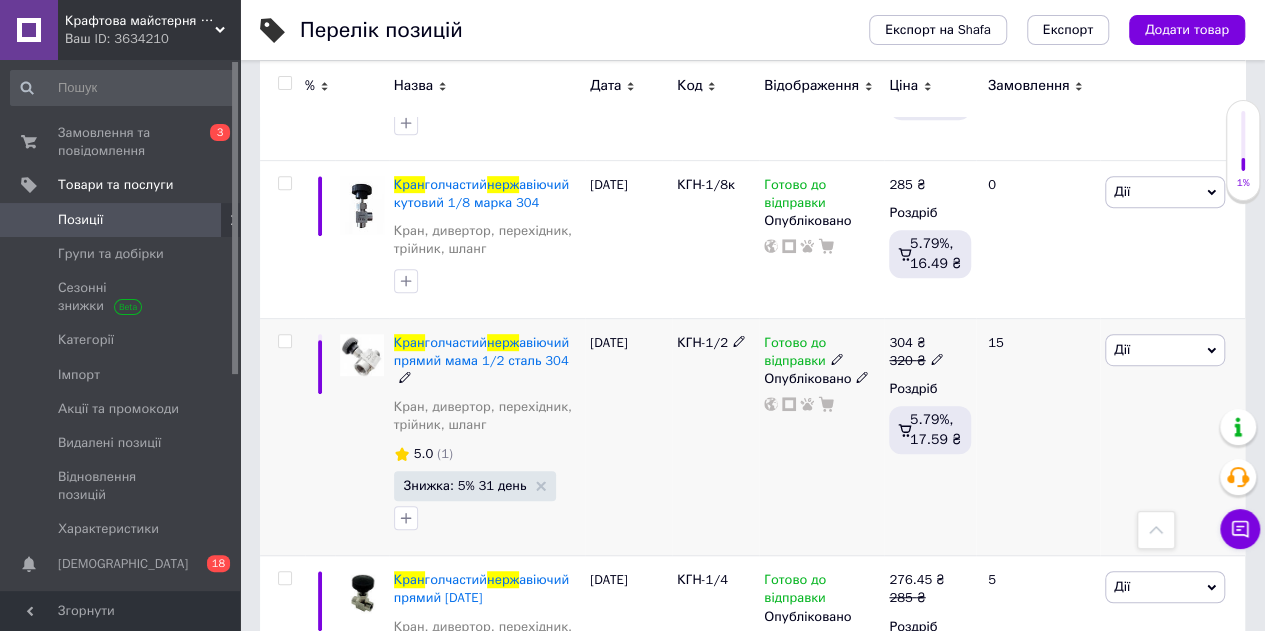 scroll, scrollTop: 500, scrollLeft: 0, axis: vertical 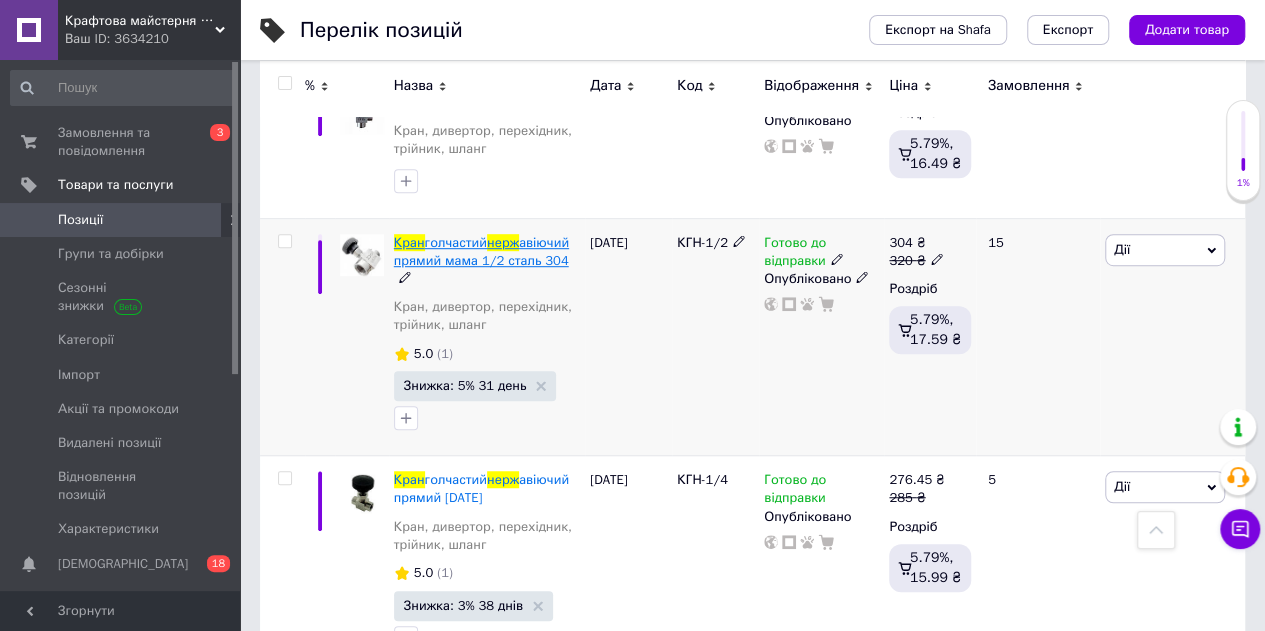 click on "голчастий" at bounding box center (456, 242) 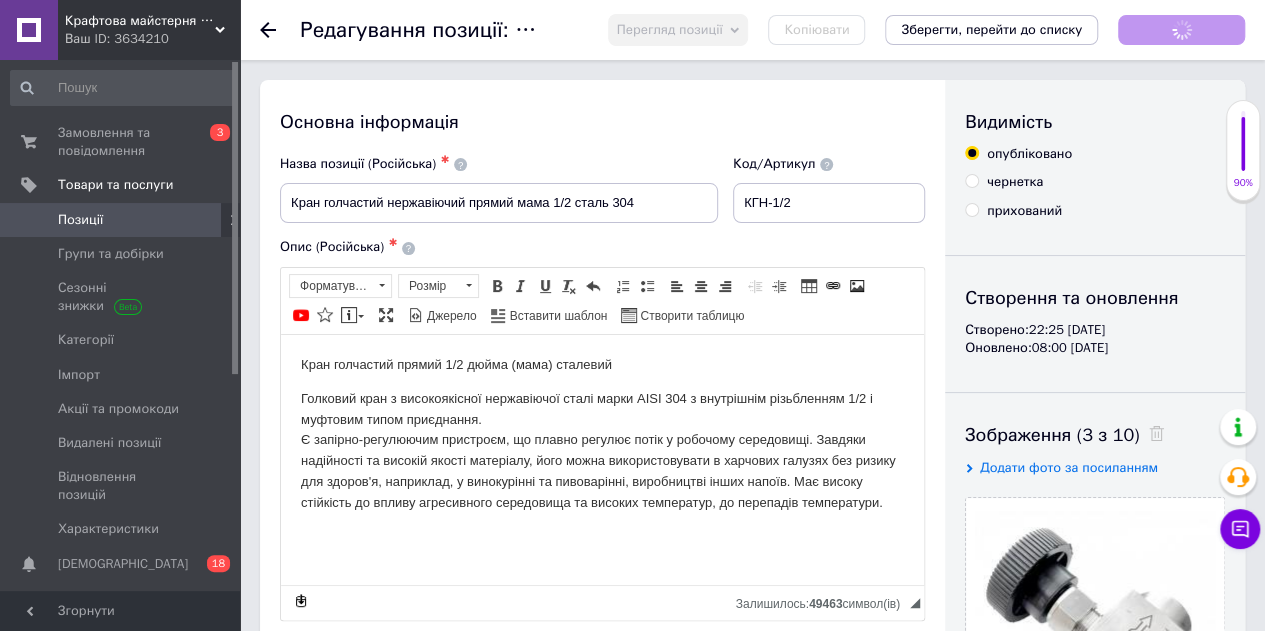 scroll, scrollTop: 0, scrollLeft: 0, axis: both 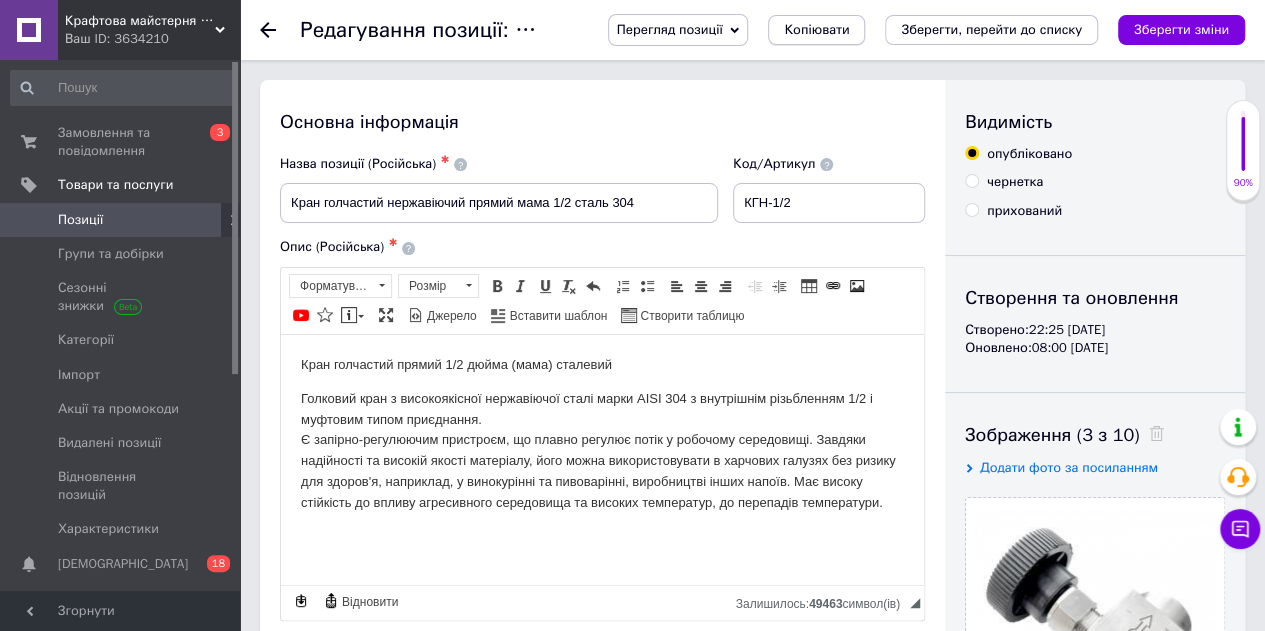 click on "Копіювати" at bounding box center [816, 30] 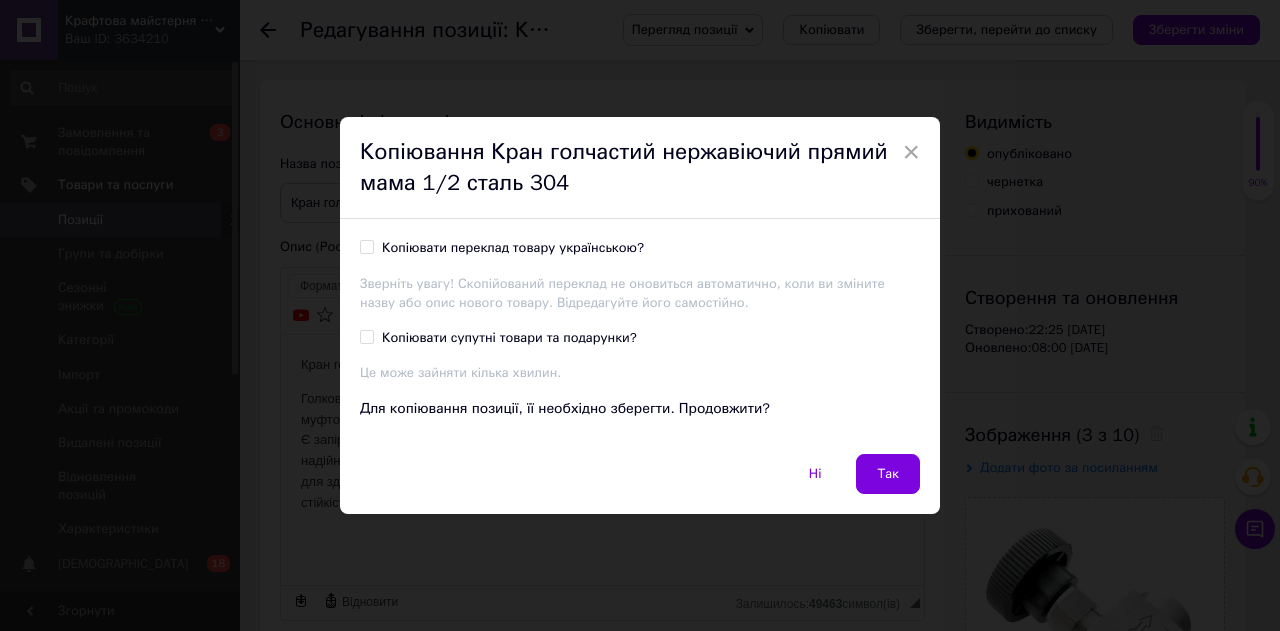 click on "Копіювати переклад товару українською?" at bounding box center [513, 248] 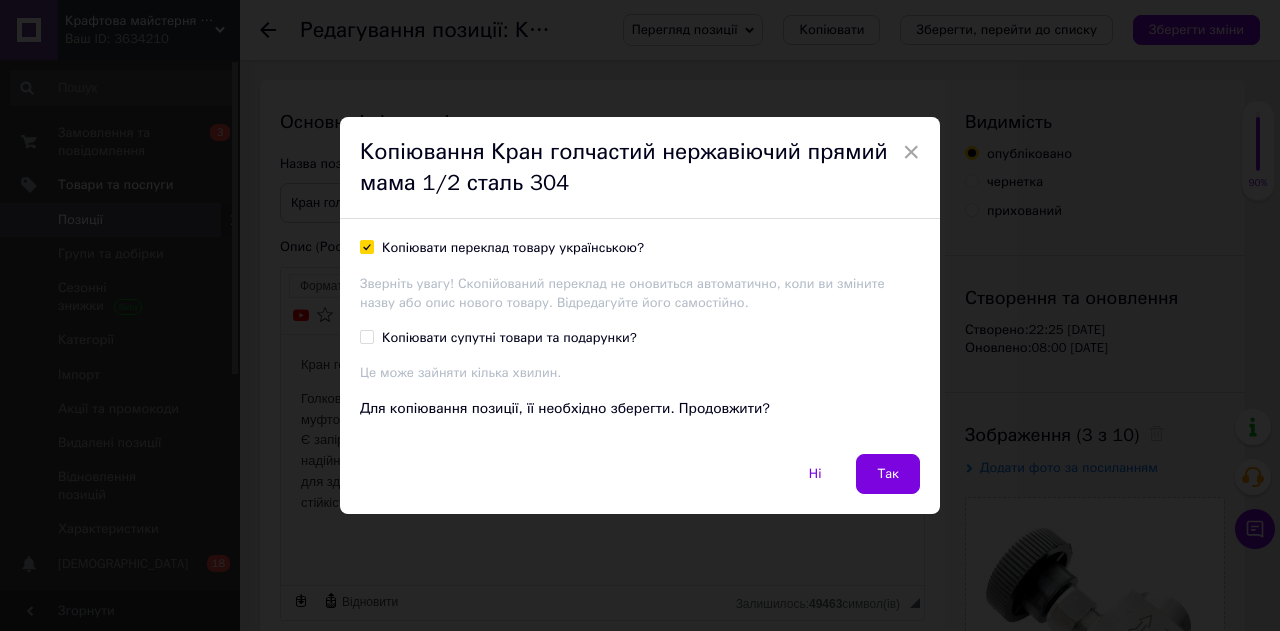 checkbox on "true" 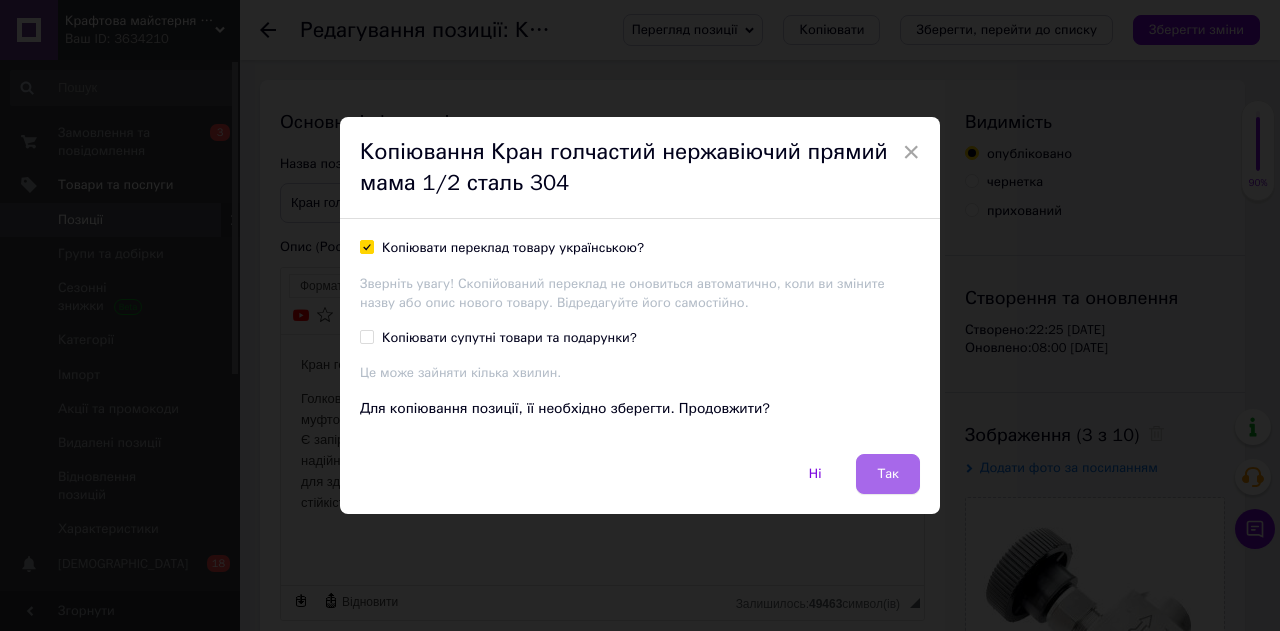 click on "Так" at bounding box center [888, 474] 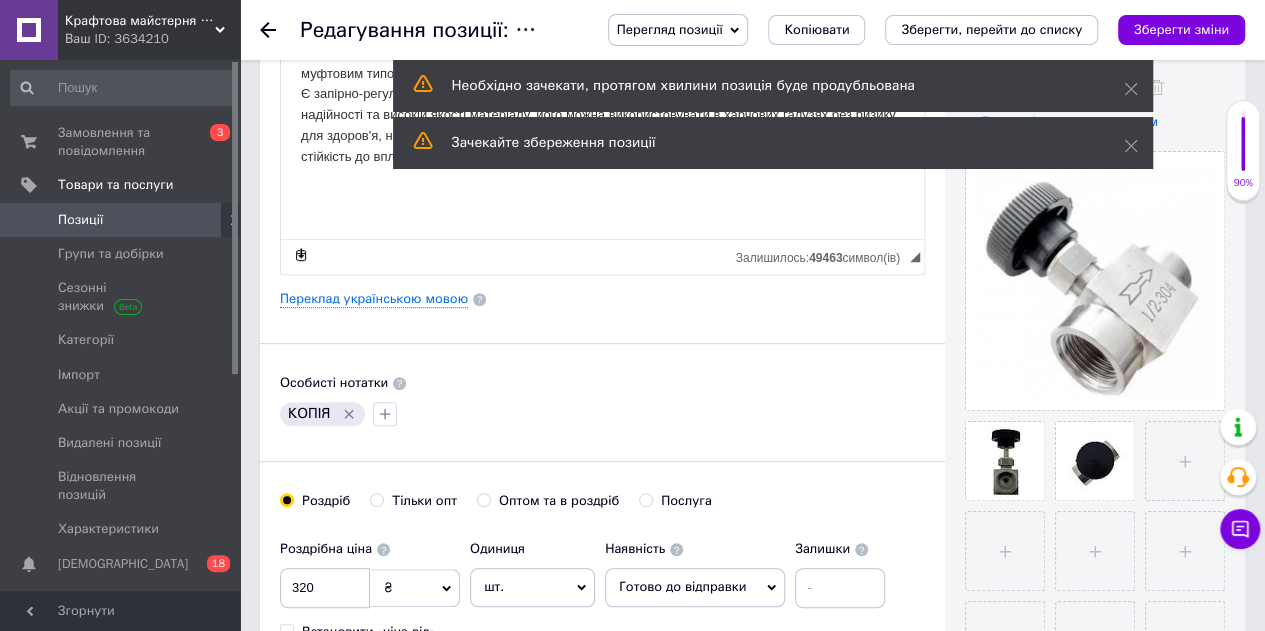 scroll, scrollTop: 0, scrollLeft: 0, axis: both 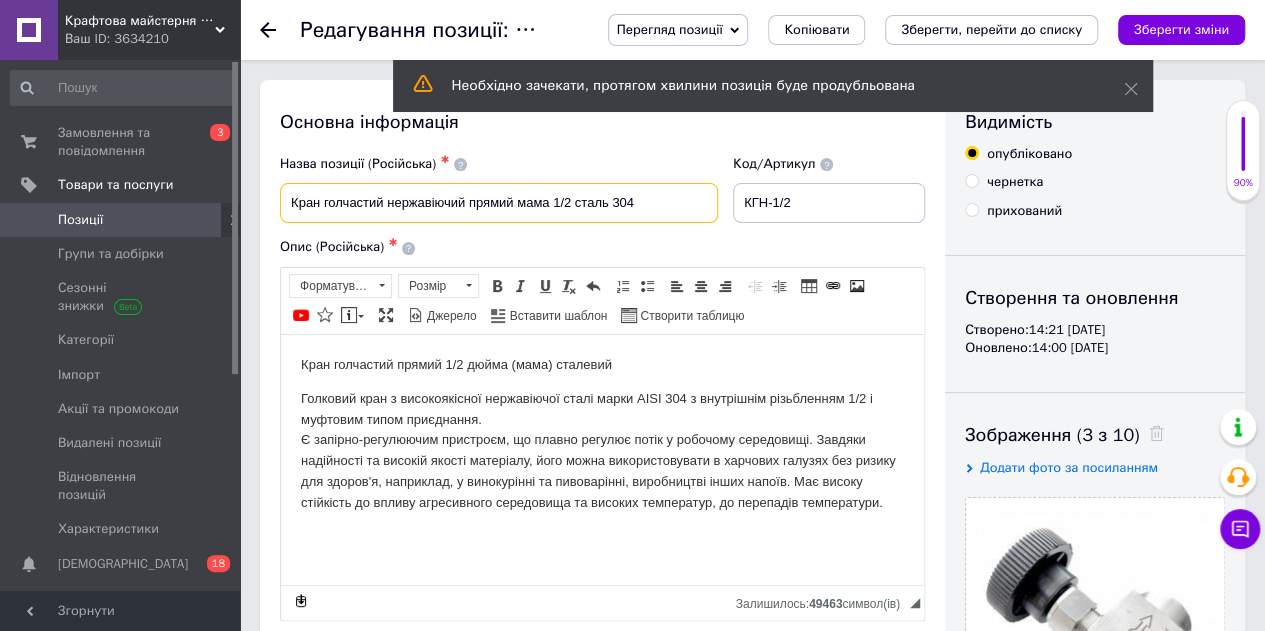 drag, startPoint x: 468, startPoint y: 201, endPoint x: 606, endPoint y: 219, distance: 139.16896 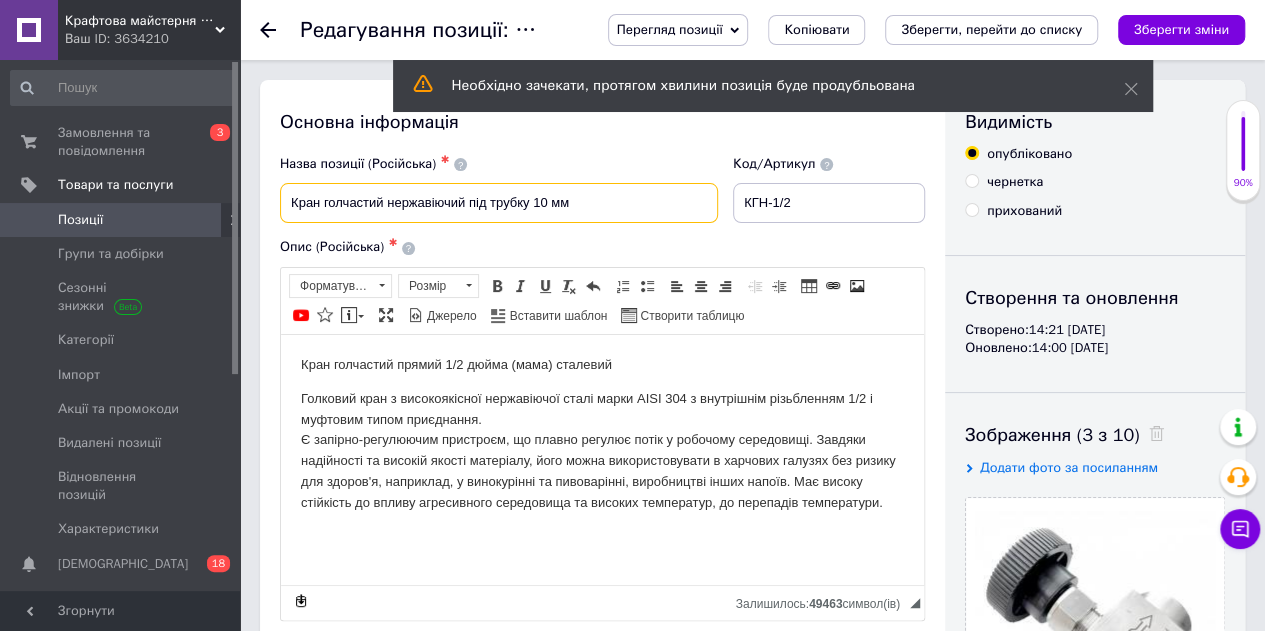 type on "Кран голчастий нержавіючий під трубку 10 мм" 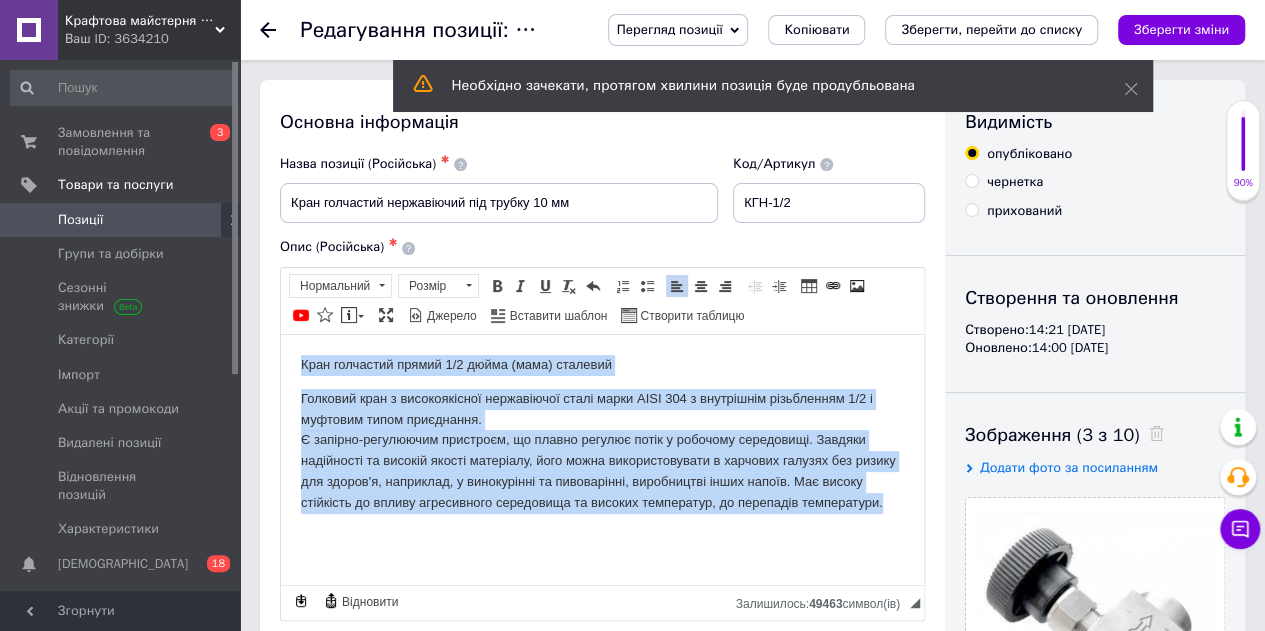 drag, startPoint x: 299, startPoint y: 365, endPoint x: 906, endPoint y: 513, distance: 624.78235 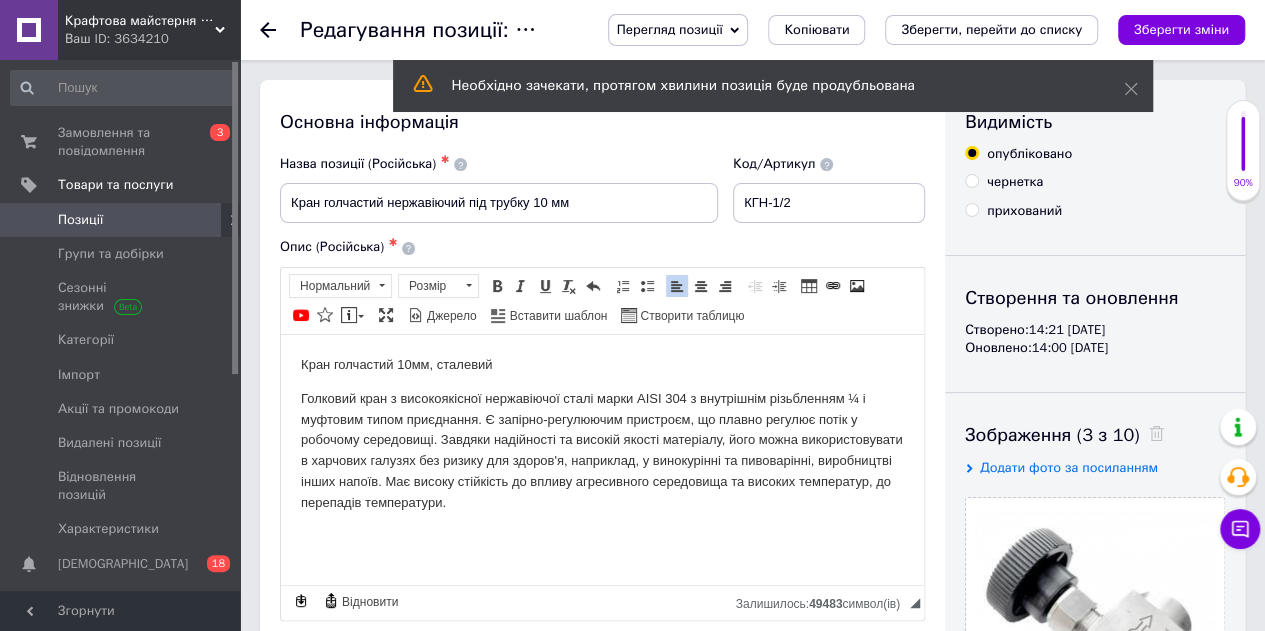 click on "Кран голчастий 10мм, сталевий" at bounding box center [602, 364] 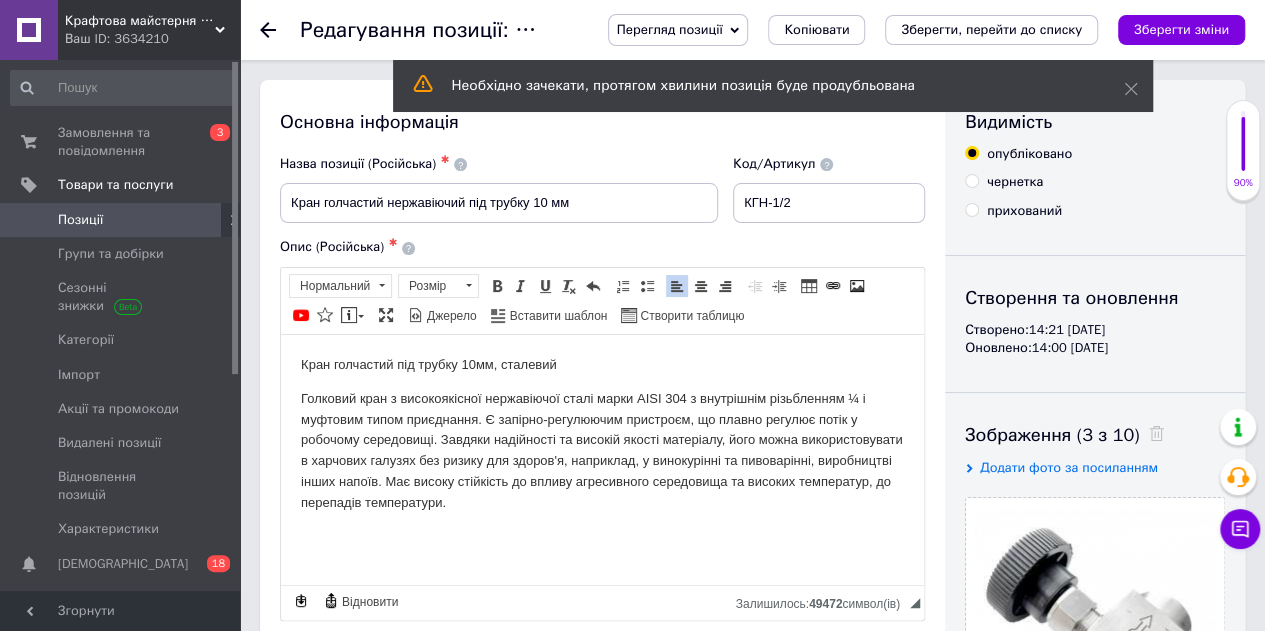 click on "Голковий кран з високоякісної нержавіючої сталі марки AISI 304 з внутрішнім різьбленням ¼ і муфтовим типом приєднання. Є запірно-регулюючим пристроєм, що плавно регулює потік у робочому середовищі. Завдяки надійності та високій якості матеріалу, його можна використовувати в харчових галузях без ризику для здоров'я, наприклад, у винокурінні та пивоварінні, виробництві інших напоїв. Має високу стійкість до впливу агресивного середовища та високих температур, до перепадів температури." at bounding box center (602, 450) 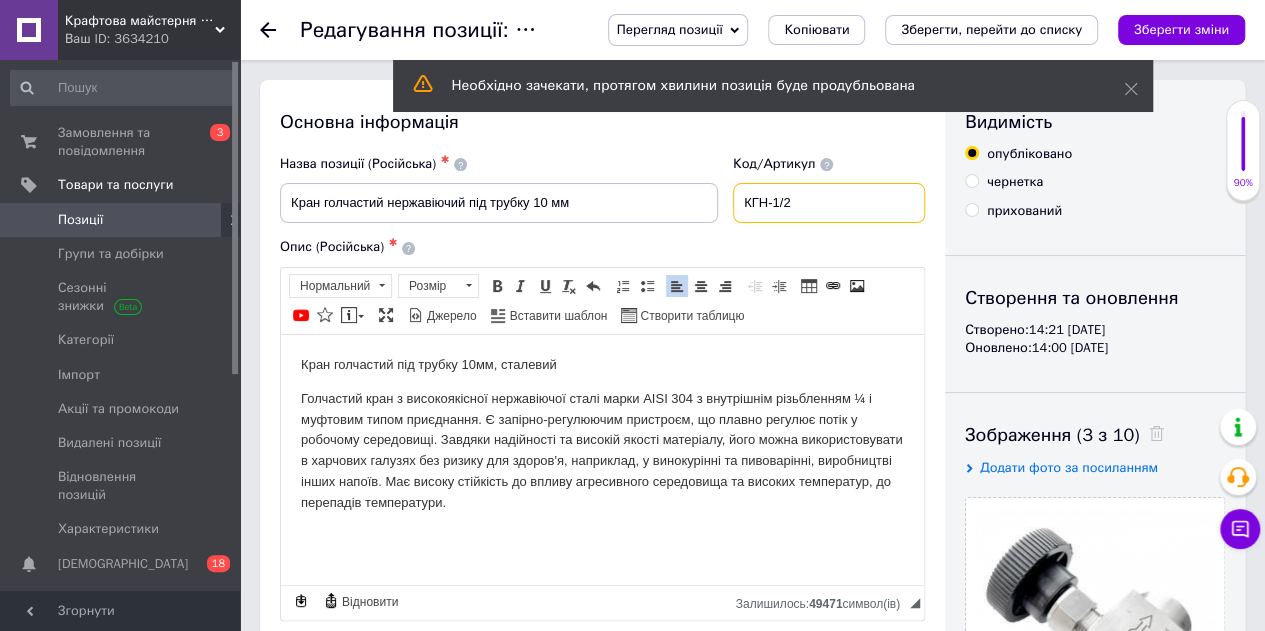 click on "КГН-1/2" at bounding box center (829, 203) 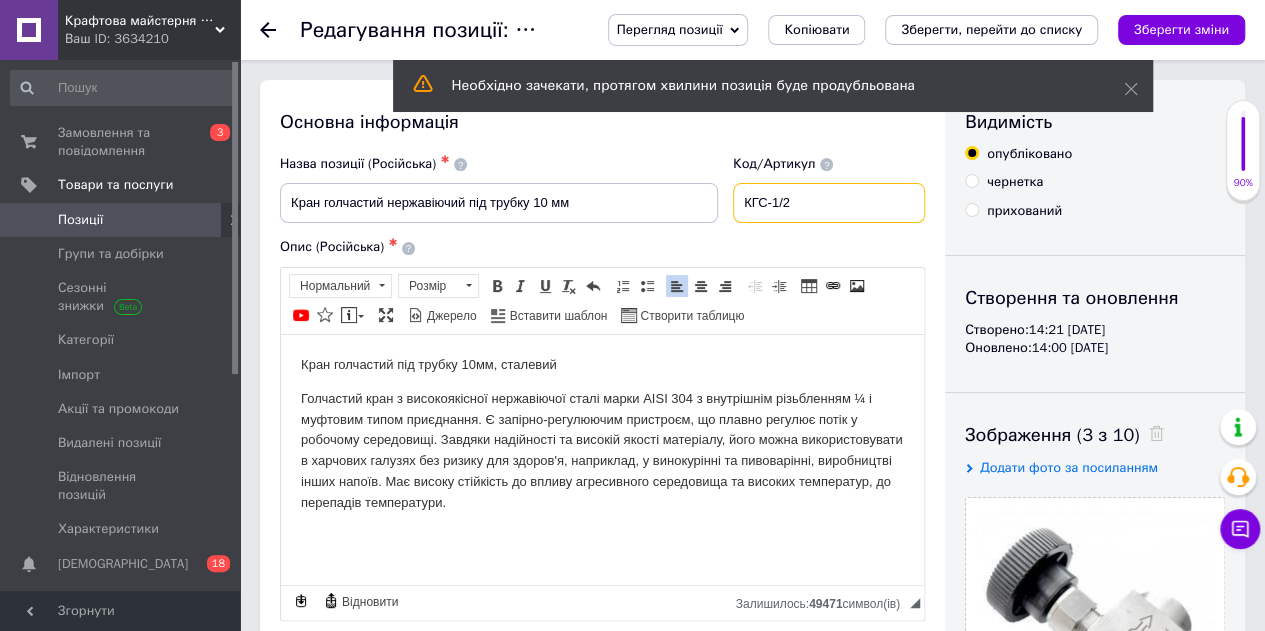 click on "КГС-1/2" at bounding box center [829, 203] 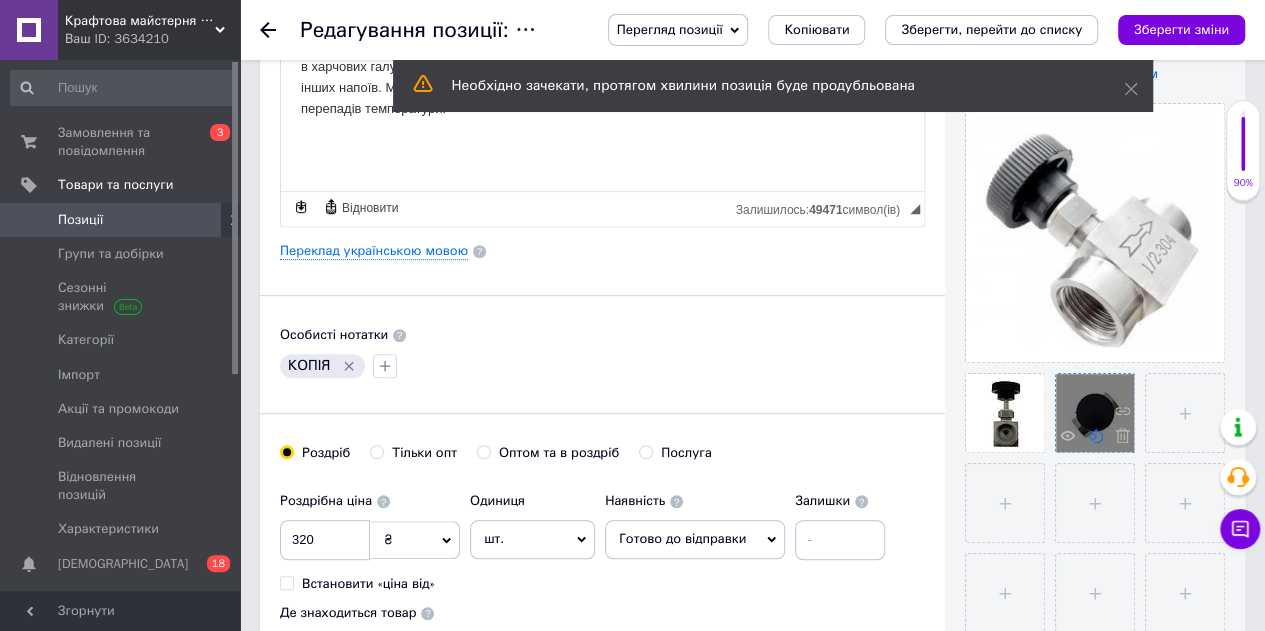 scroll, scrollTop: 400, scrollLeft: 0, axis: vertical 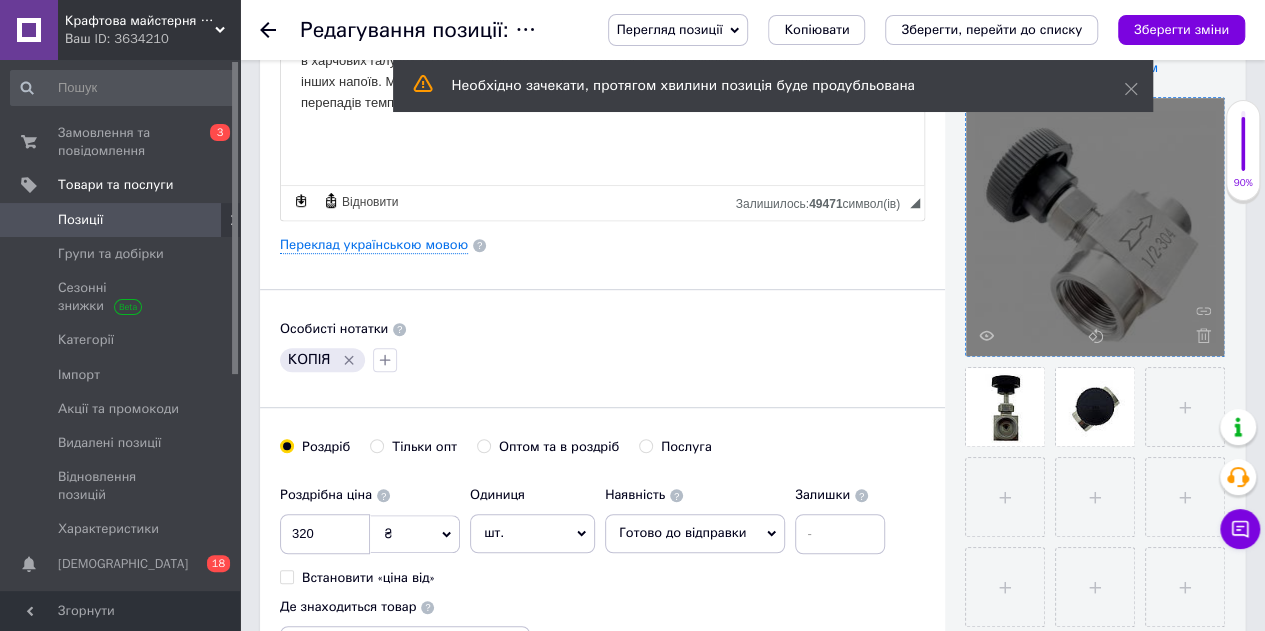 type on "КГС-10" 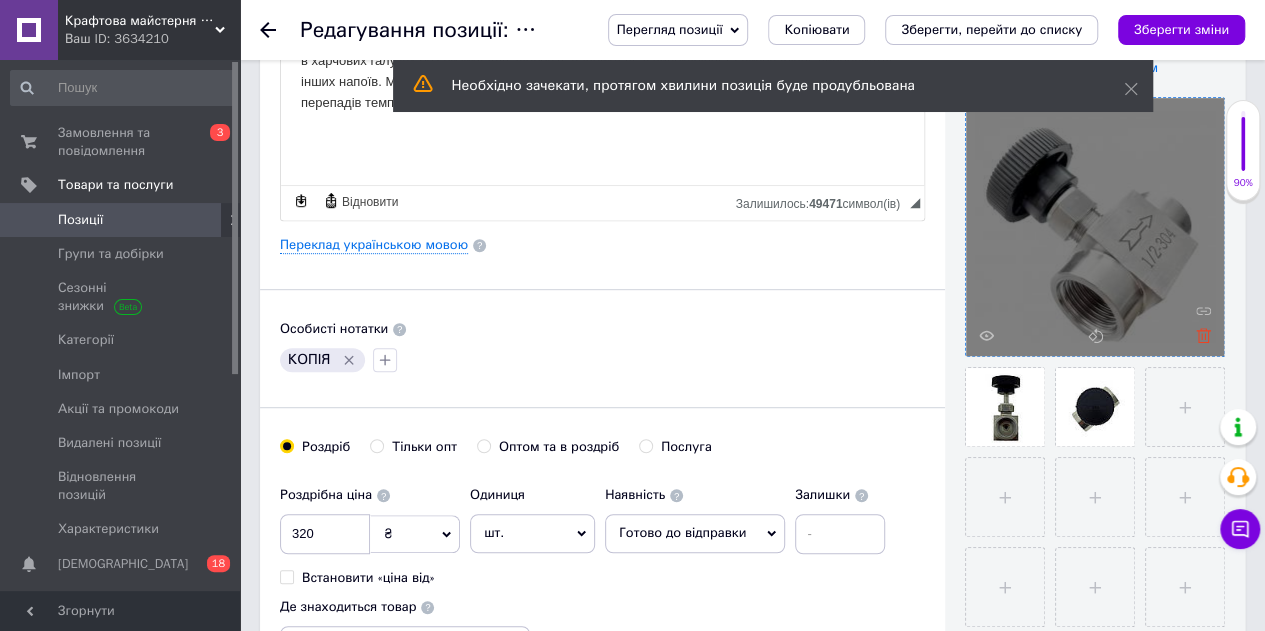 click 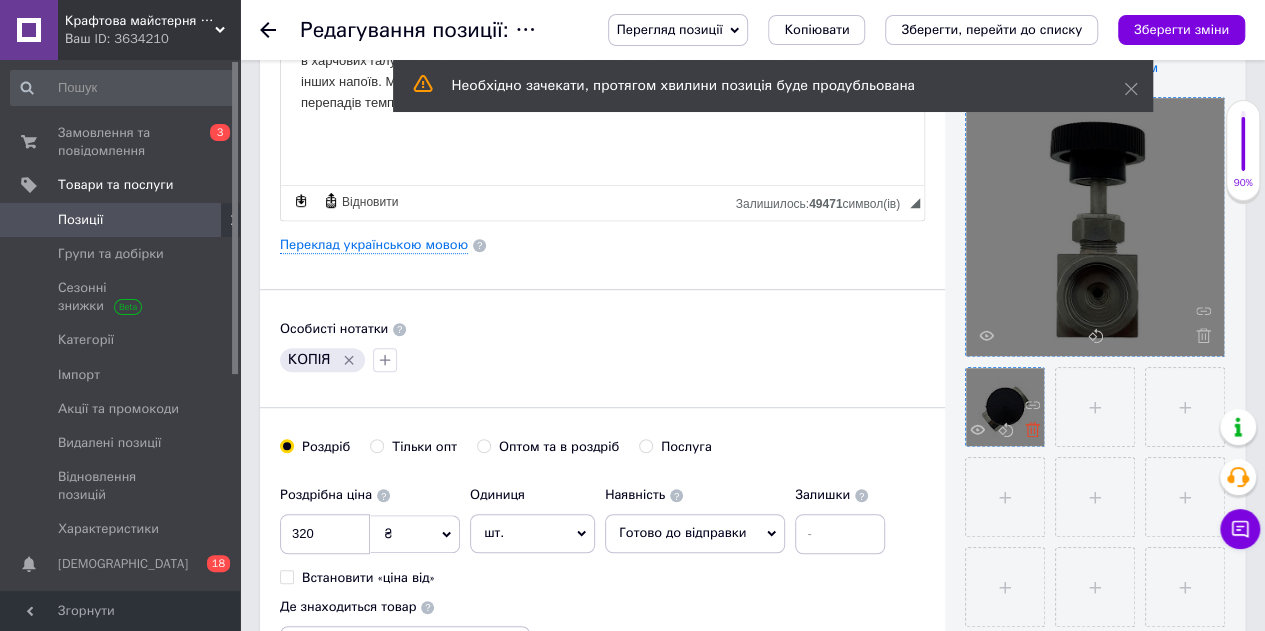 click 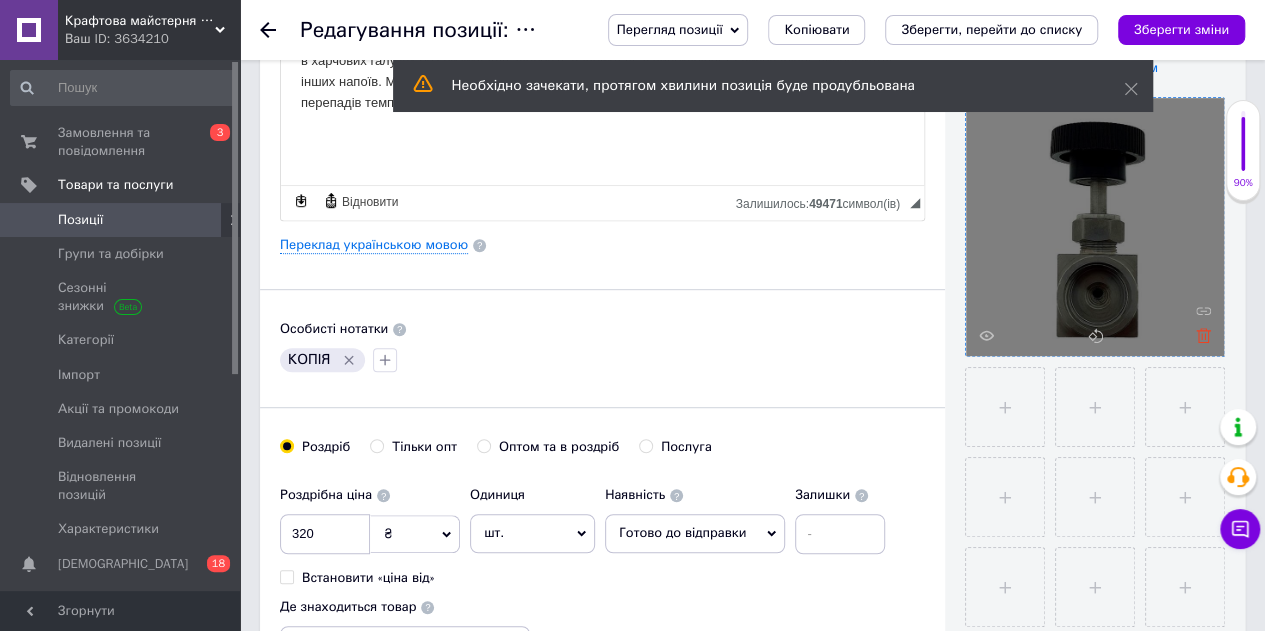 click 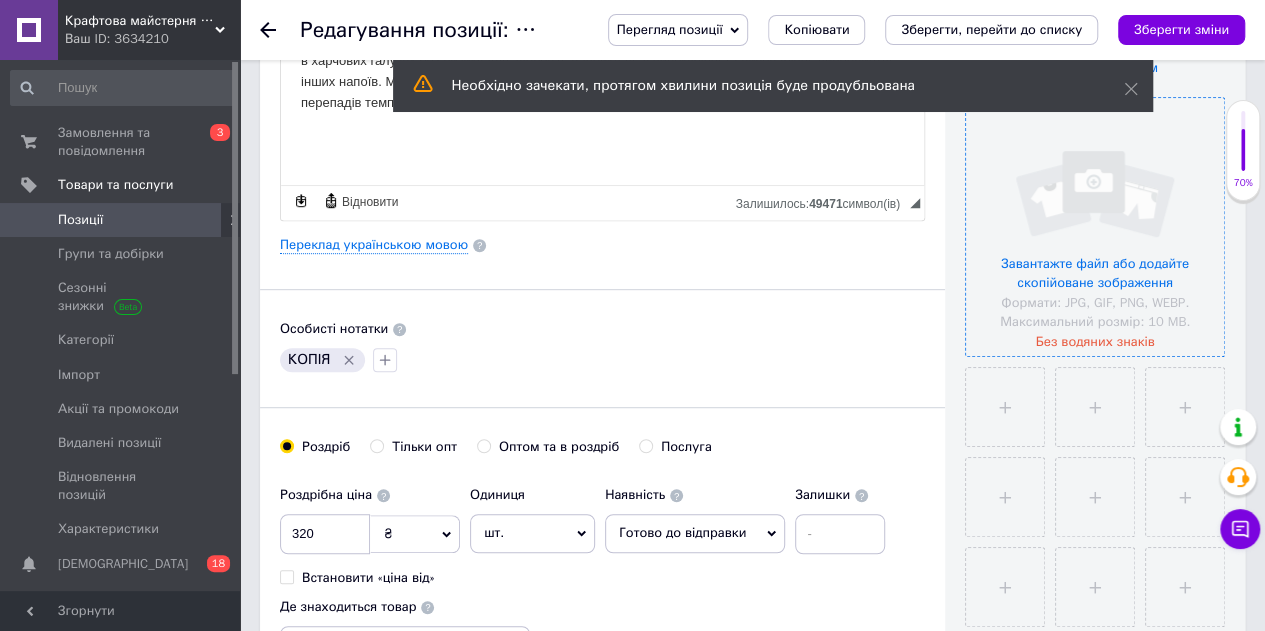 click at bounding box center [1095, 227] 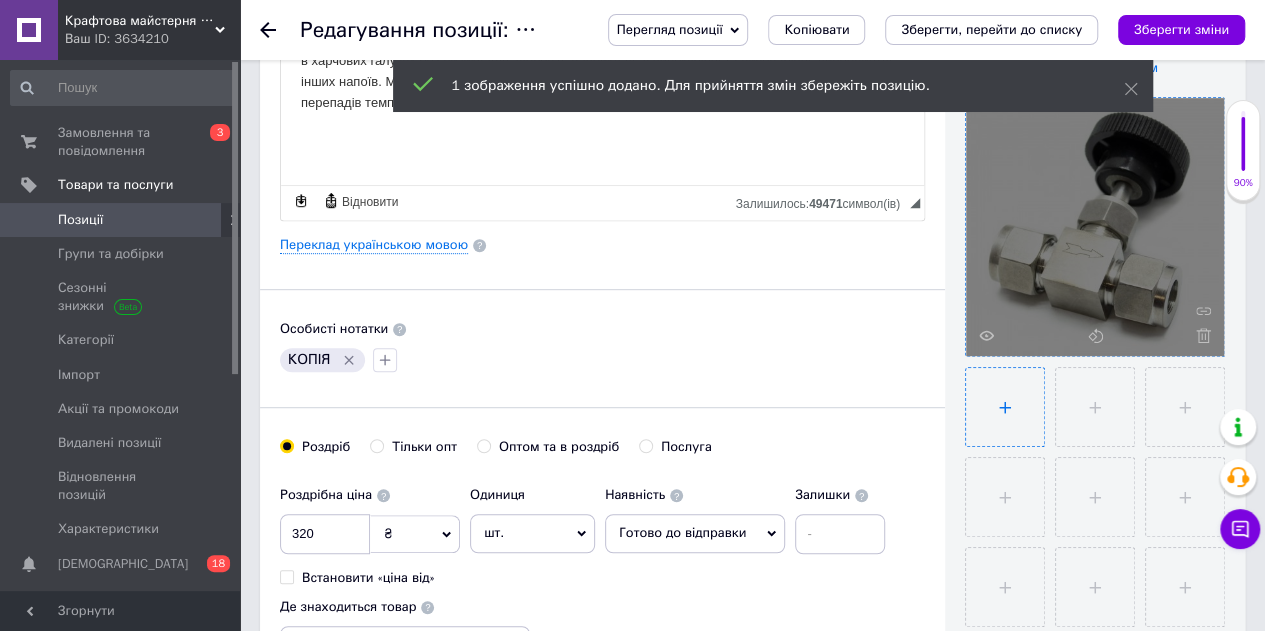 click at bounding box center [1005, 407] 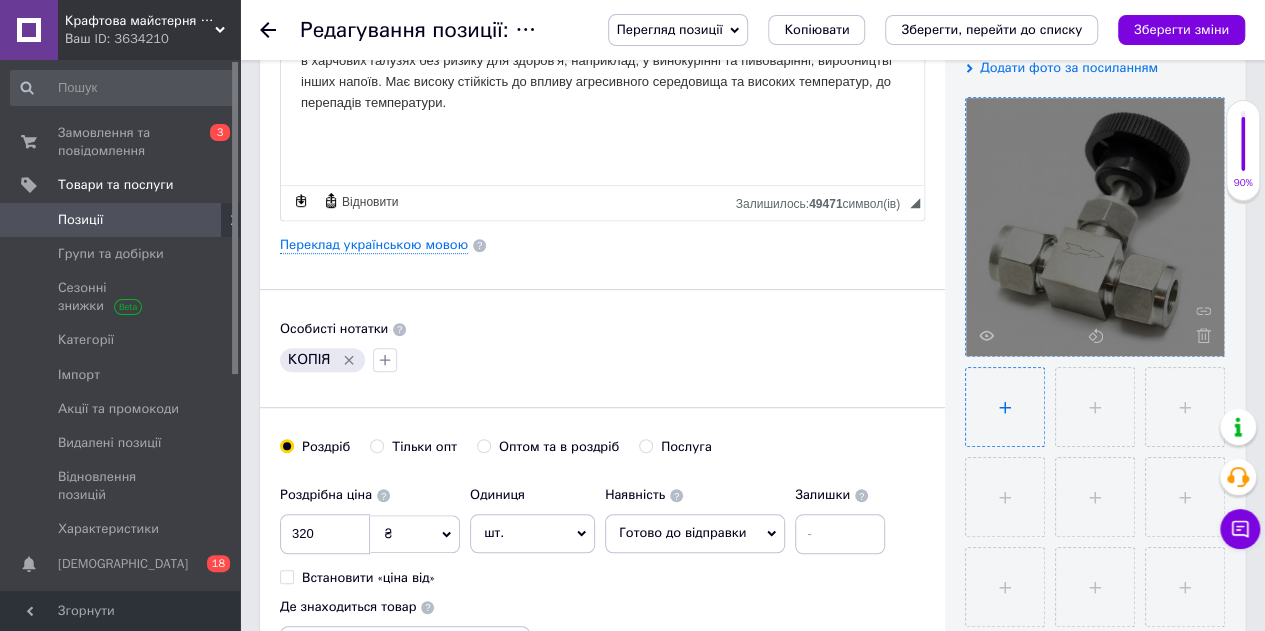 type on "C:\fakepath\2 кран 10 мм.jpg" 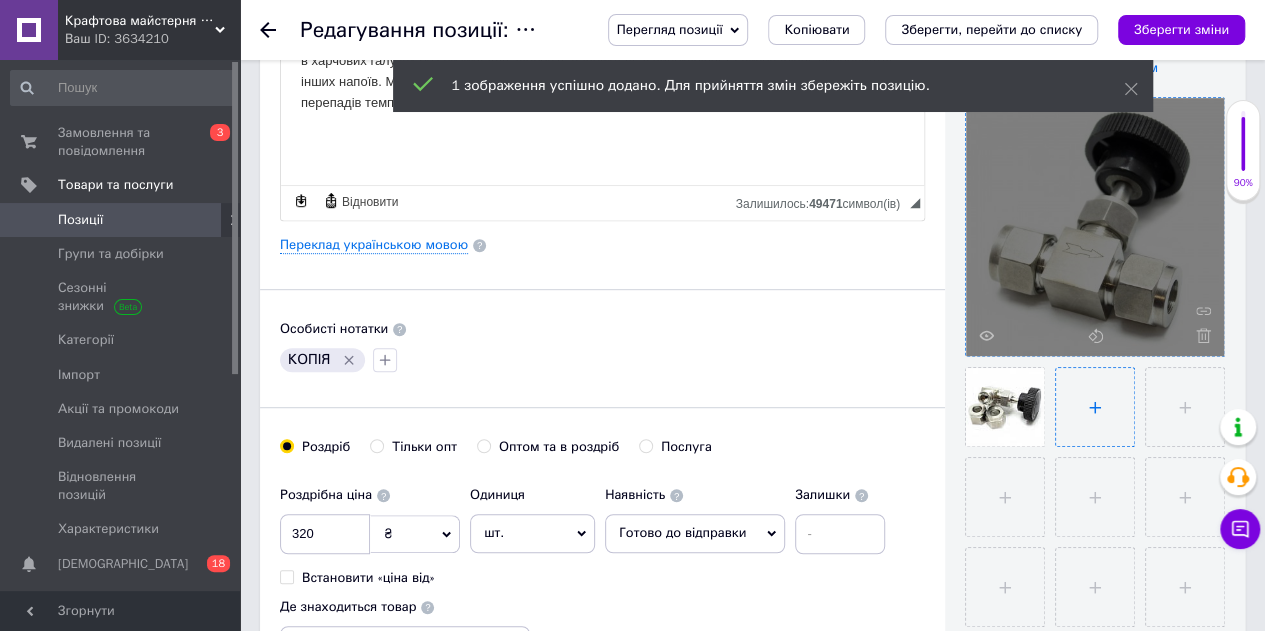 click at bounding box center (1095, 407) 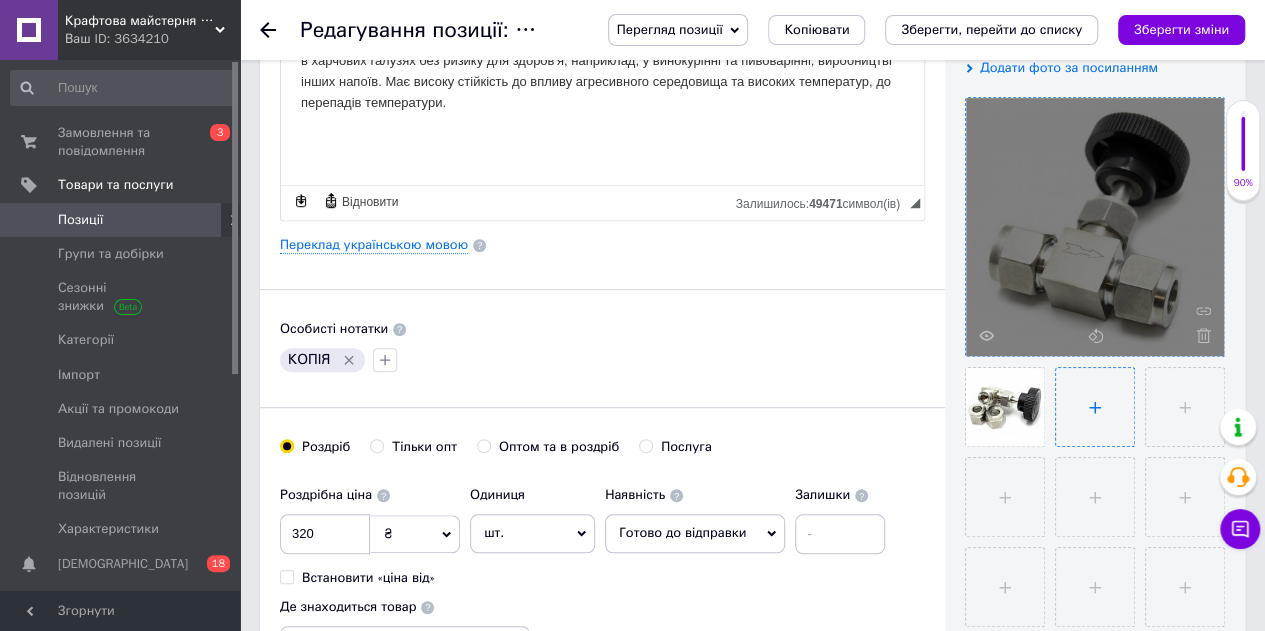 type on "C:\fakepath\кран 10 мм.jpg" 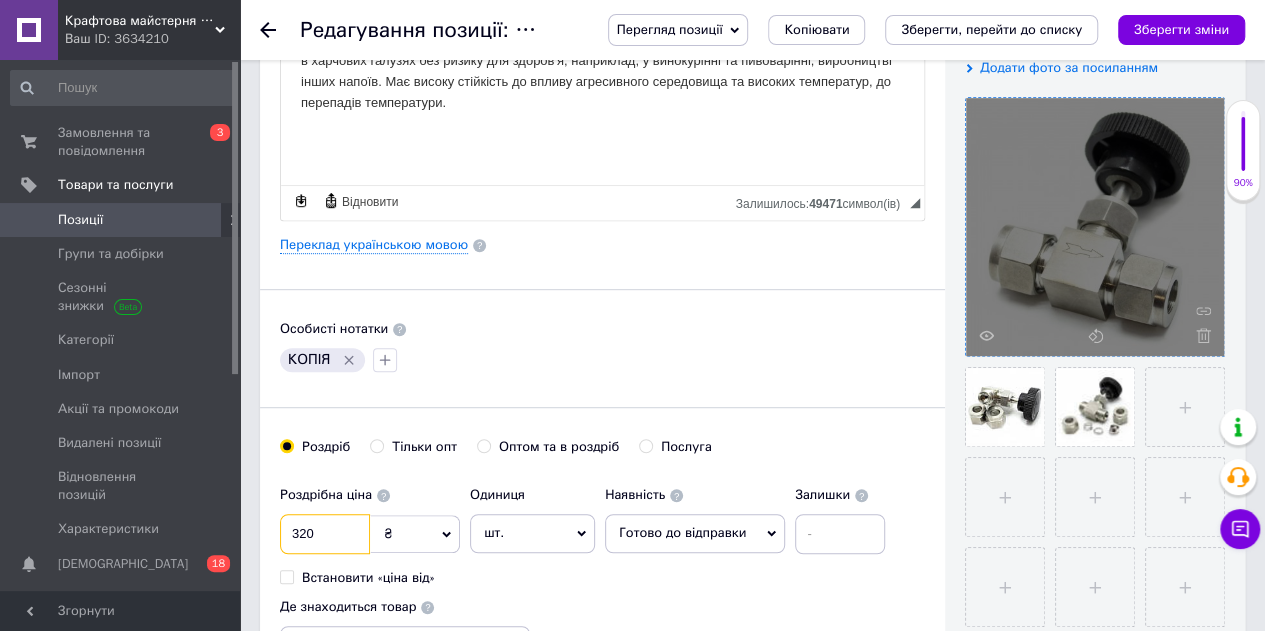 click on "320" at bounding box center [325, 534] 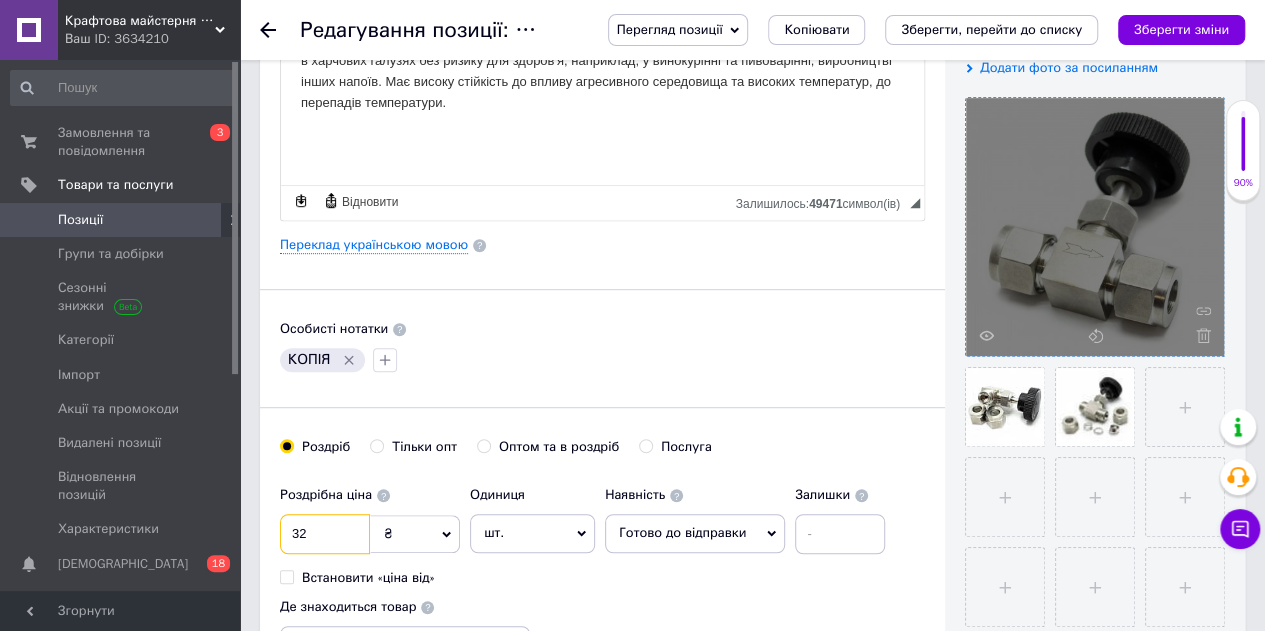 type on "3" 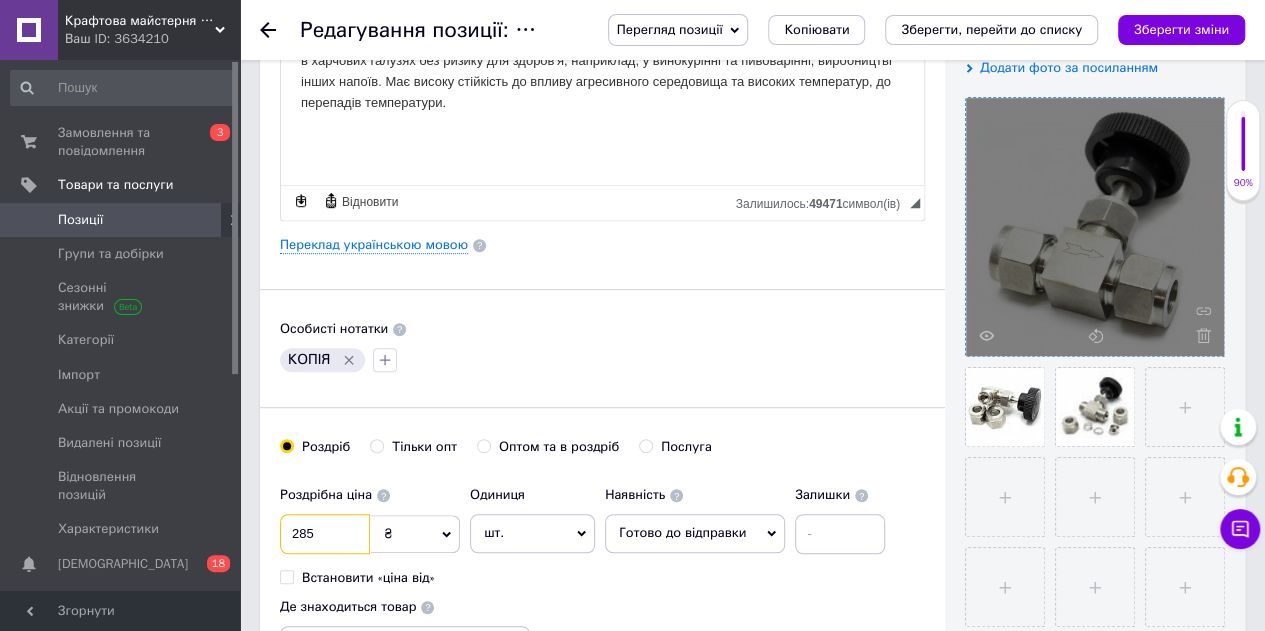 type on "285" 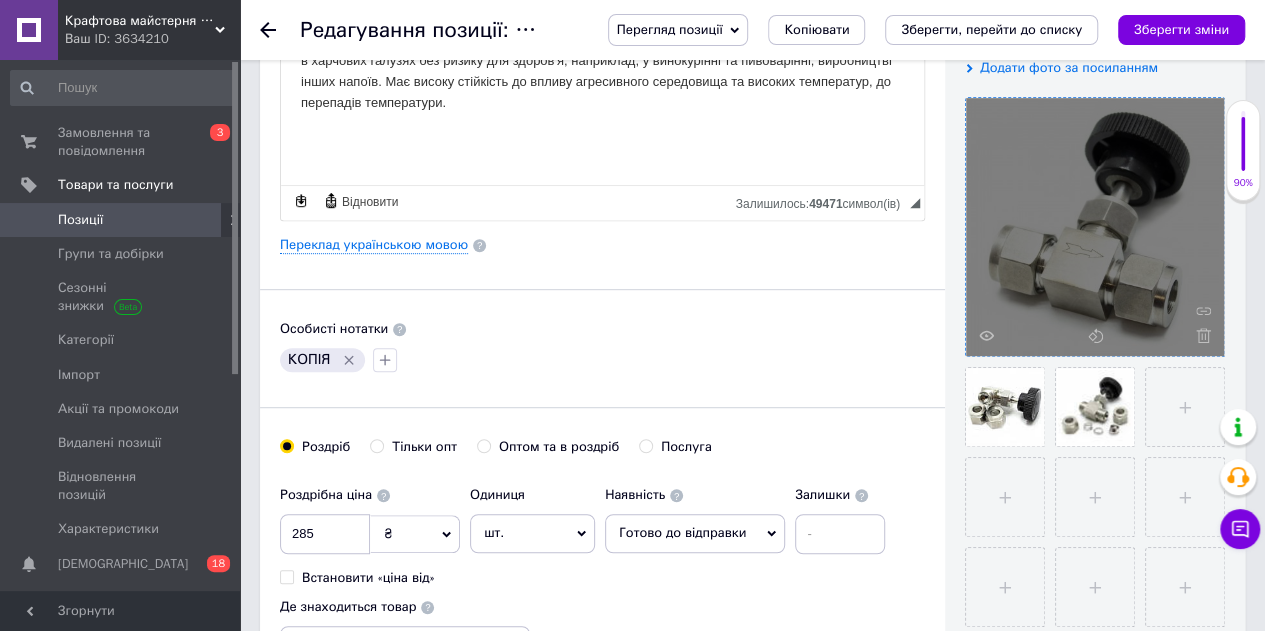 click 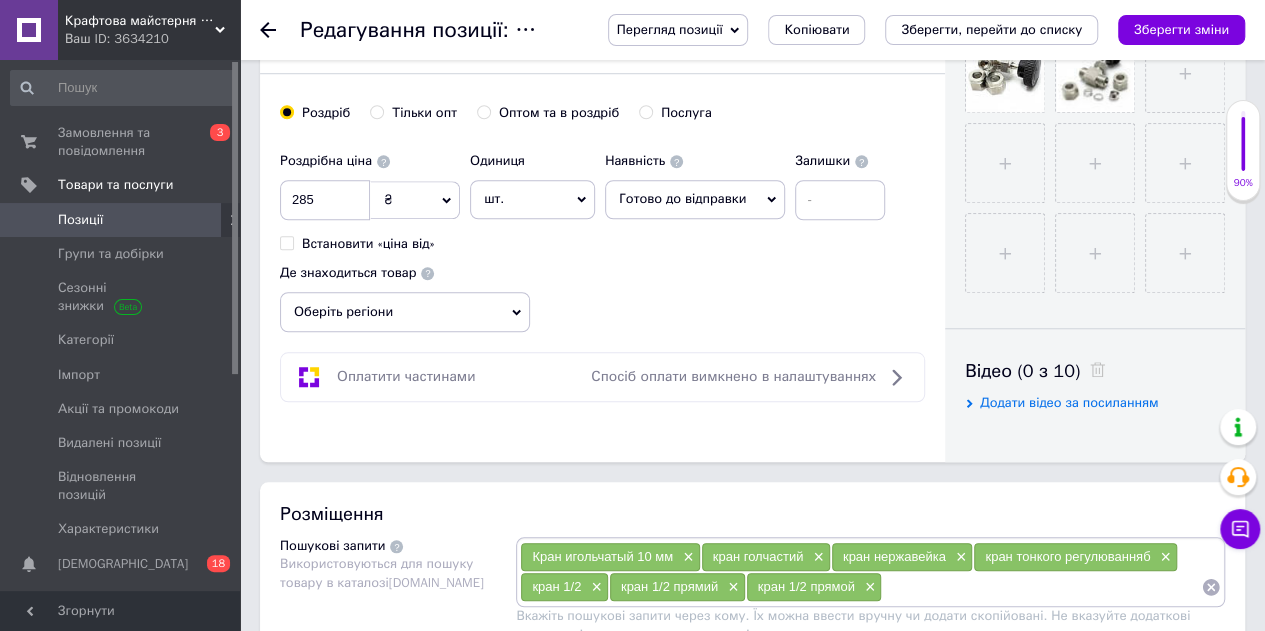 scroll, scrollTop: 1000, scrollLeft: 0, axis: vertical 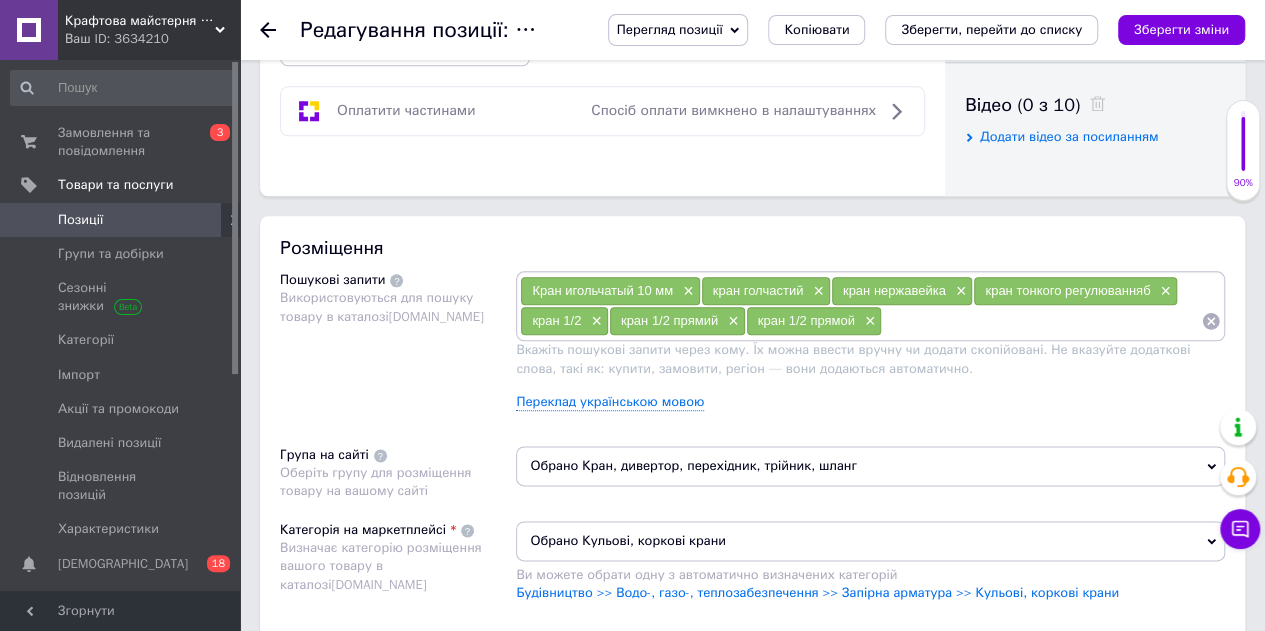 click at bounding box center [1041, 321] 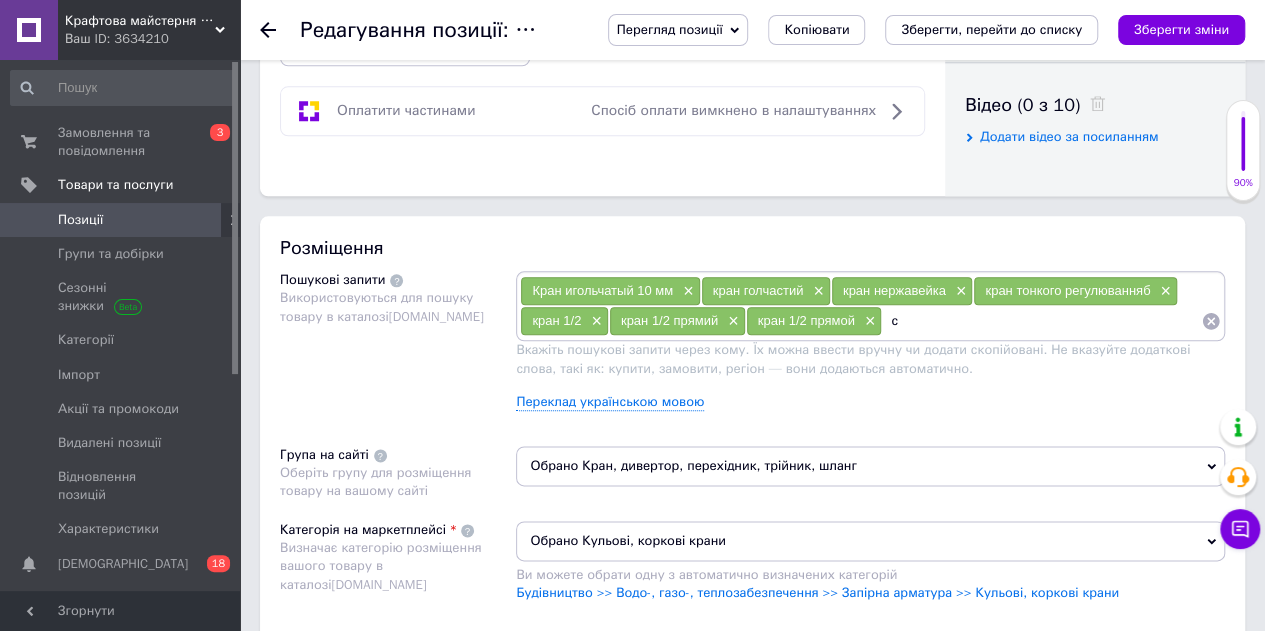 type 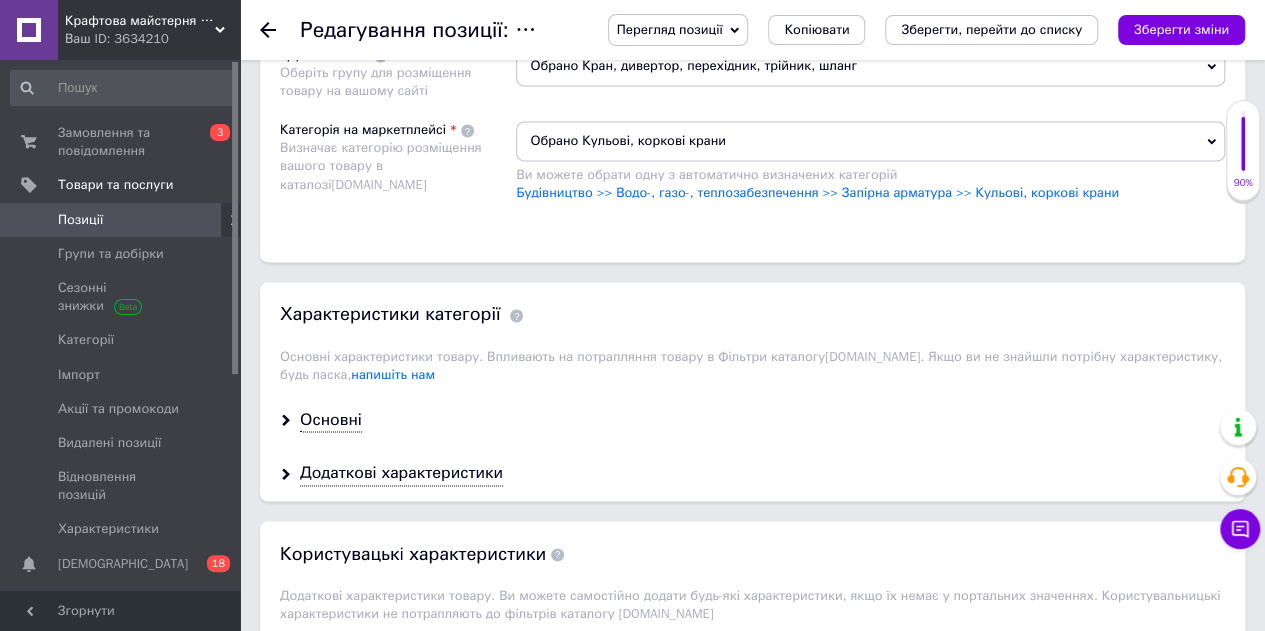 scroll, scrollTop: 1500, scrollLeft: 0, axis: vertical 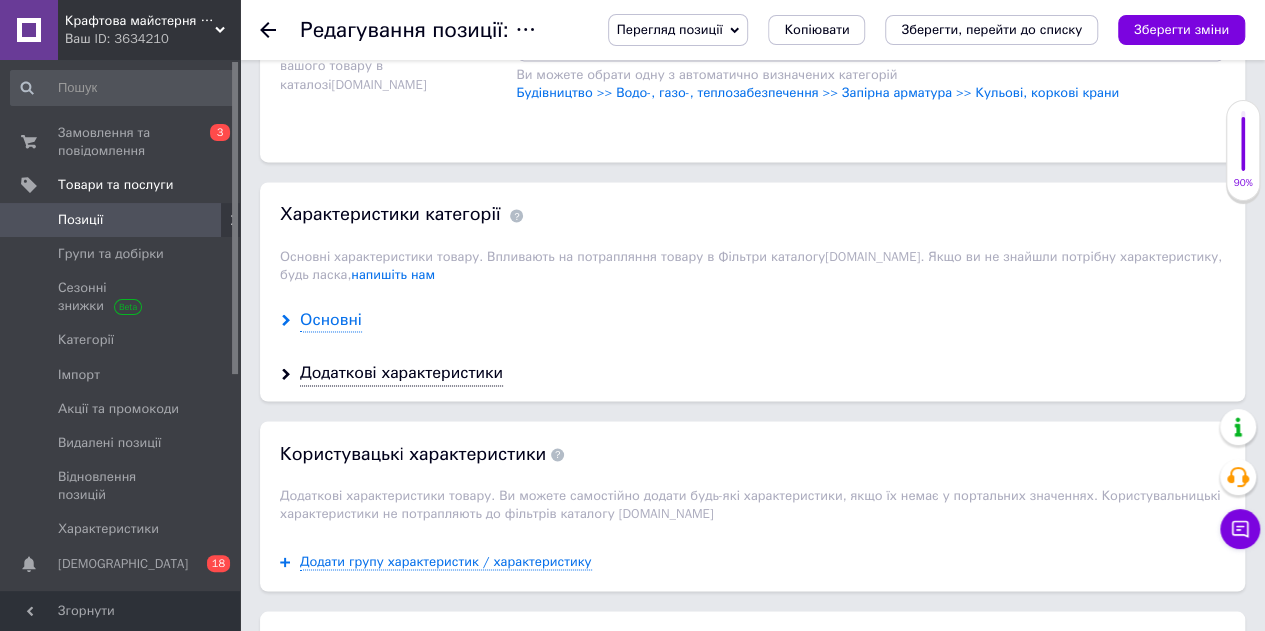 click on "Основні" at bounding box center (331, 320) 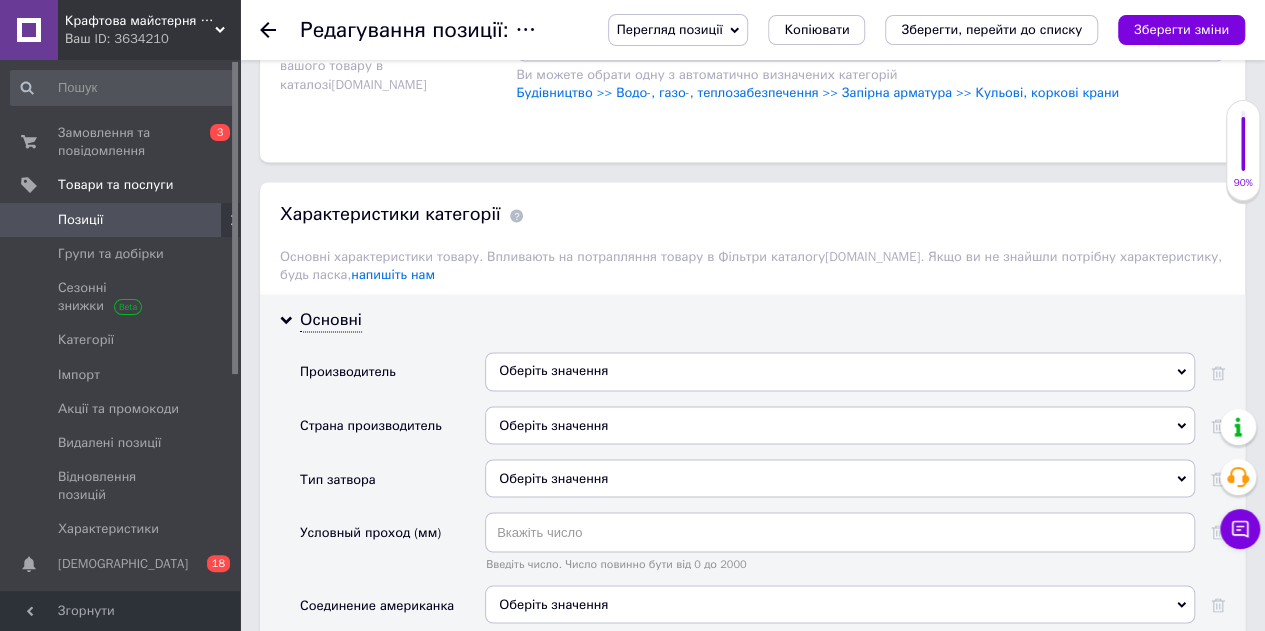 click on "Оберіть значення" at bounding box center (840, 371) 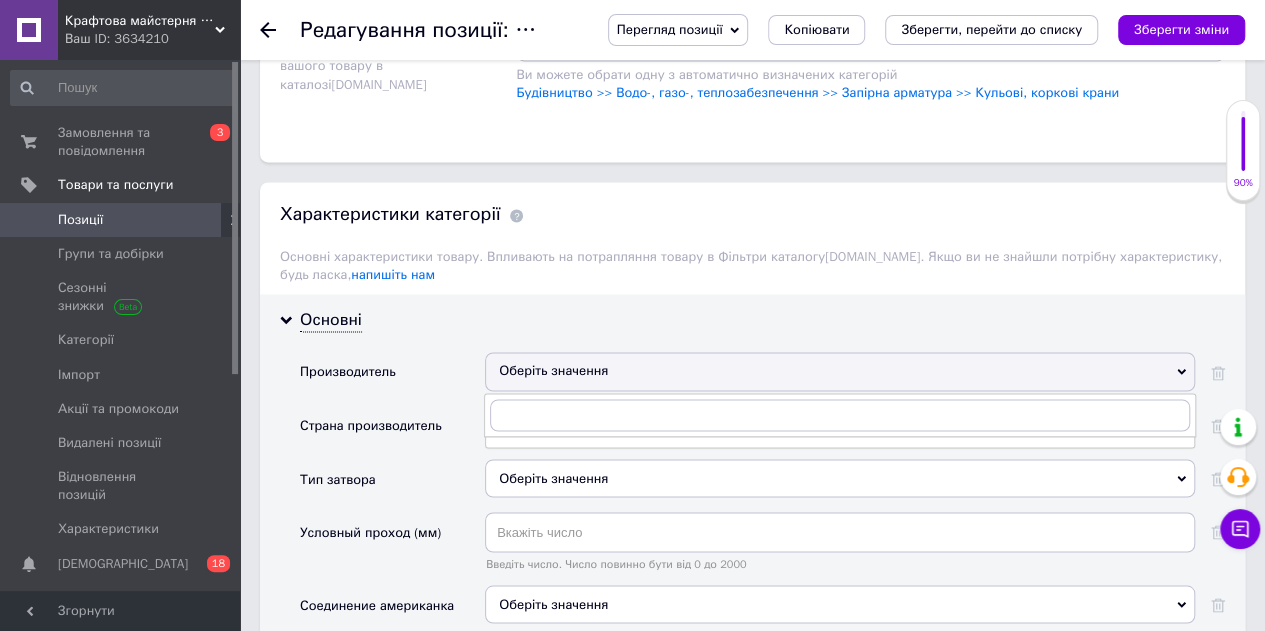 click on "Производитель" at bounding box center (392, 378) 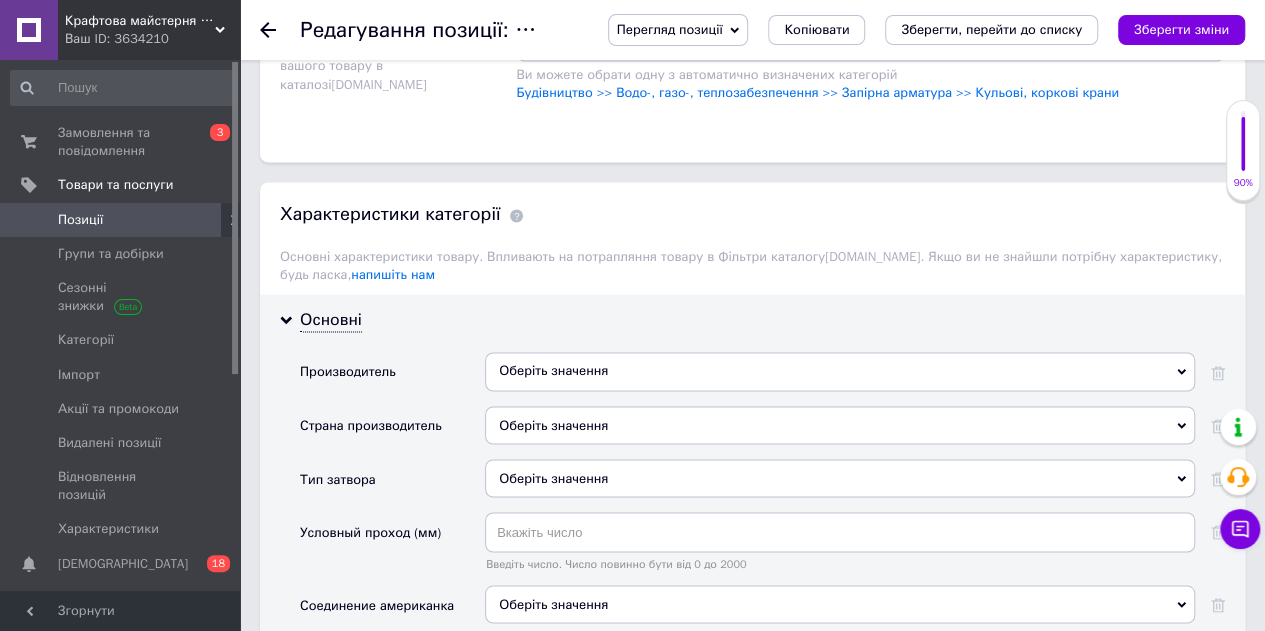click on "Оберіть значення" at bounding box center [840, 425] 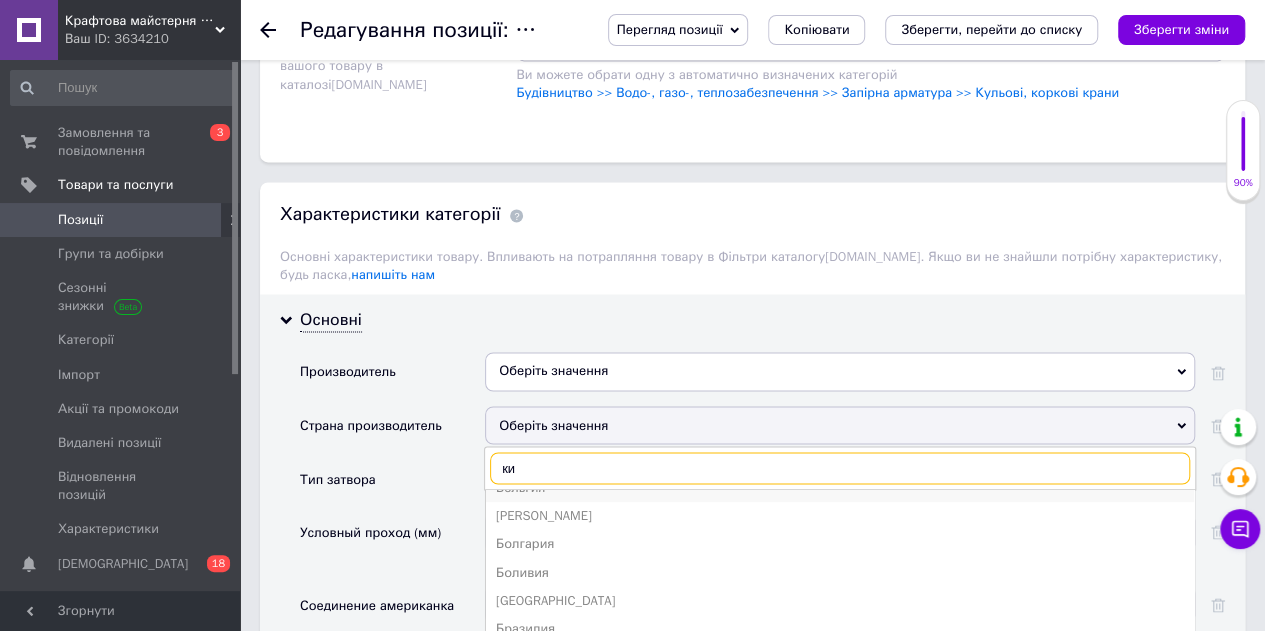 scroll, scrollTop: 0, scrollLeft: 0, axis: both 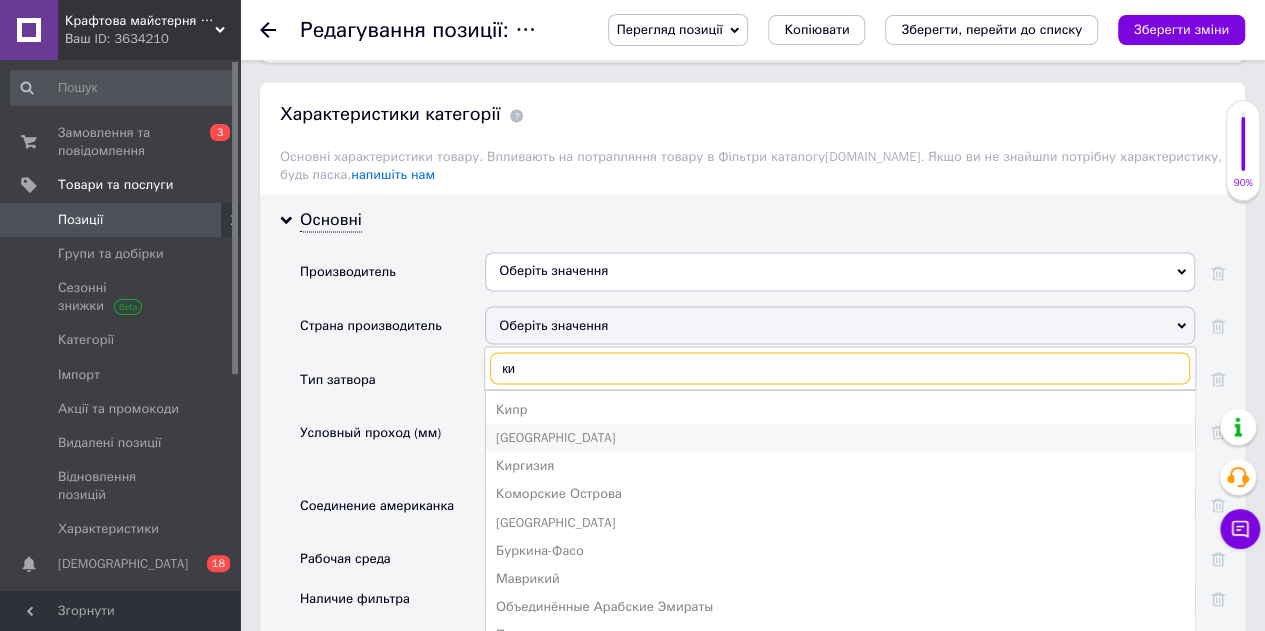 type on "ки" 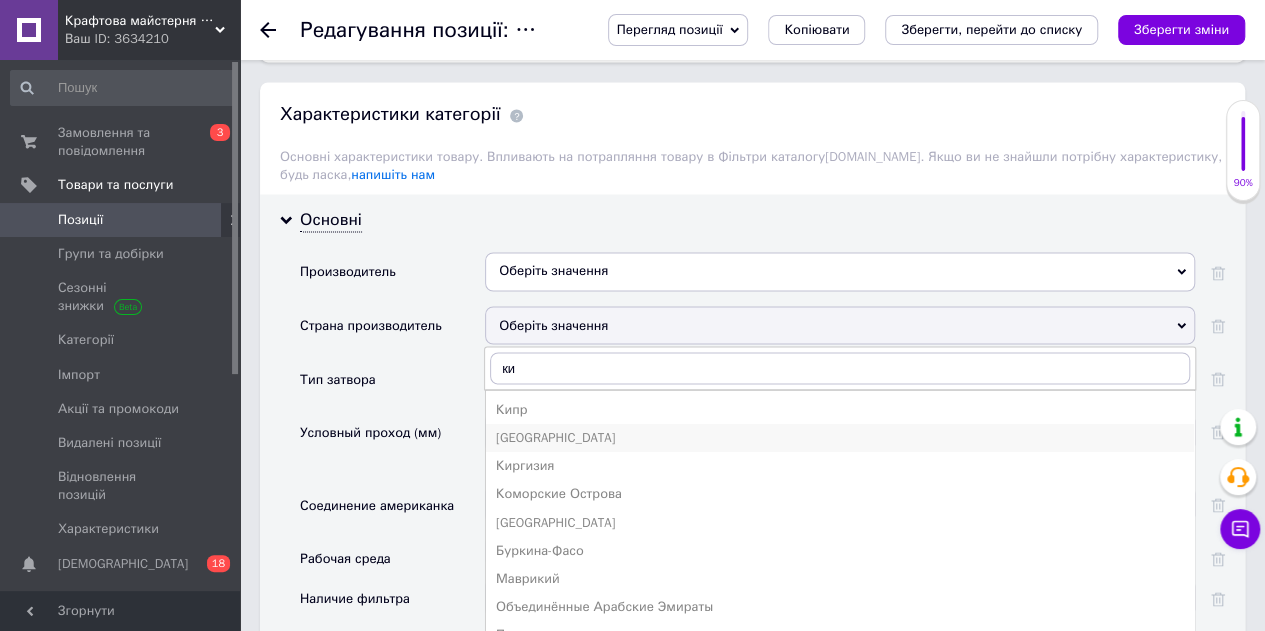 click on "[GEOGRAPHIC_DATA]" at bounding box center (840, 437) 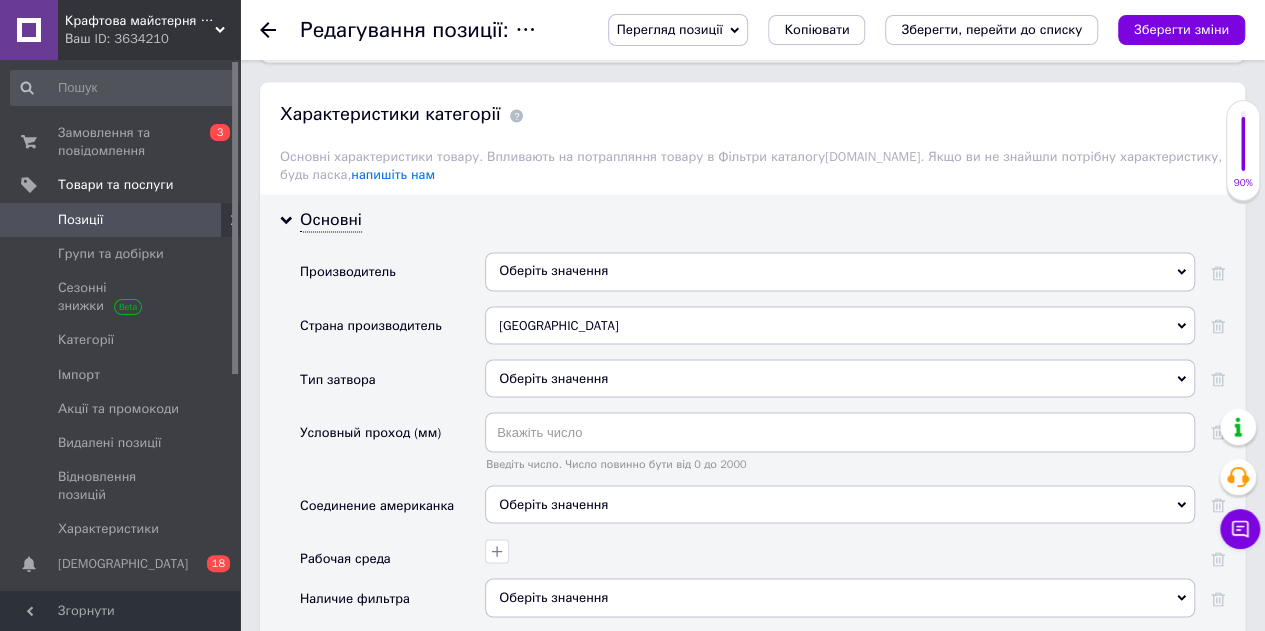 click on "Оберіть значення" at bounding box center (840, 378) 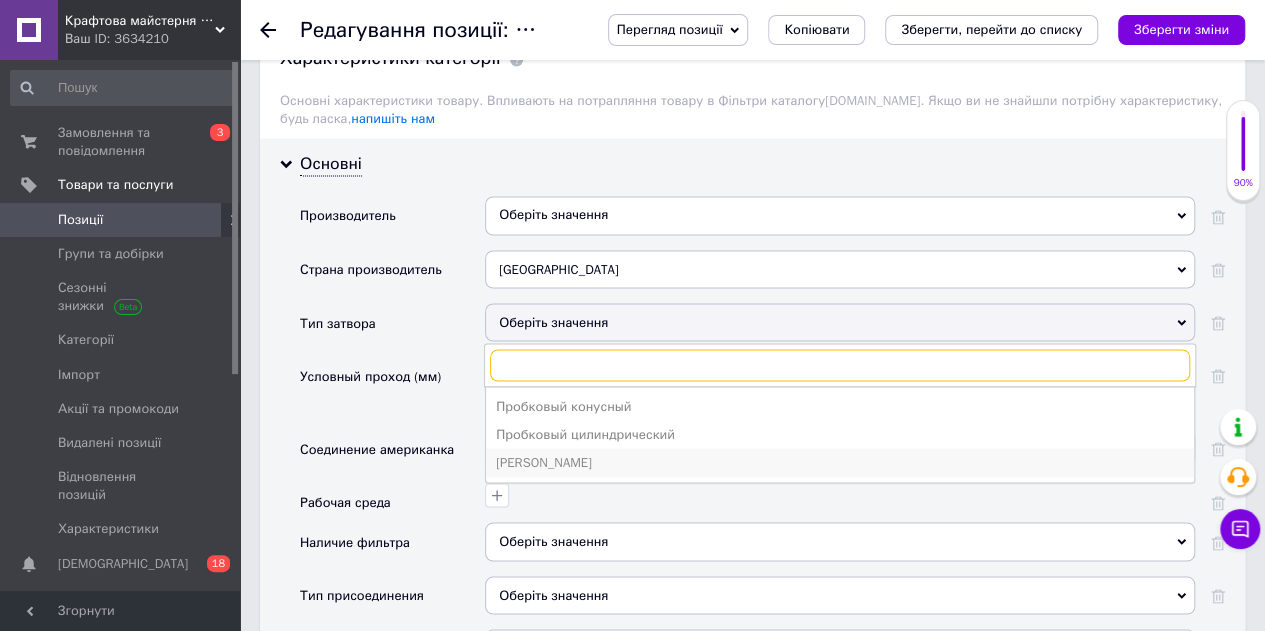 scroll, scrollTop: 1700, scrollLeft: 0, axis: vertical 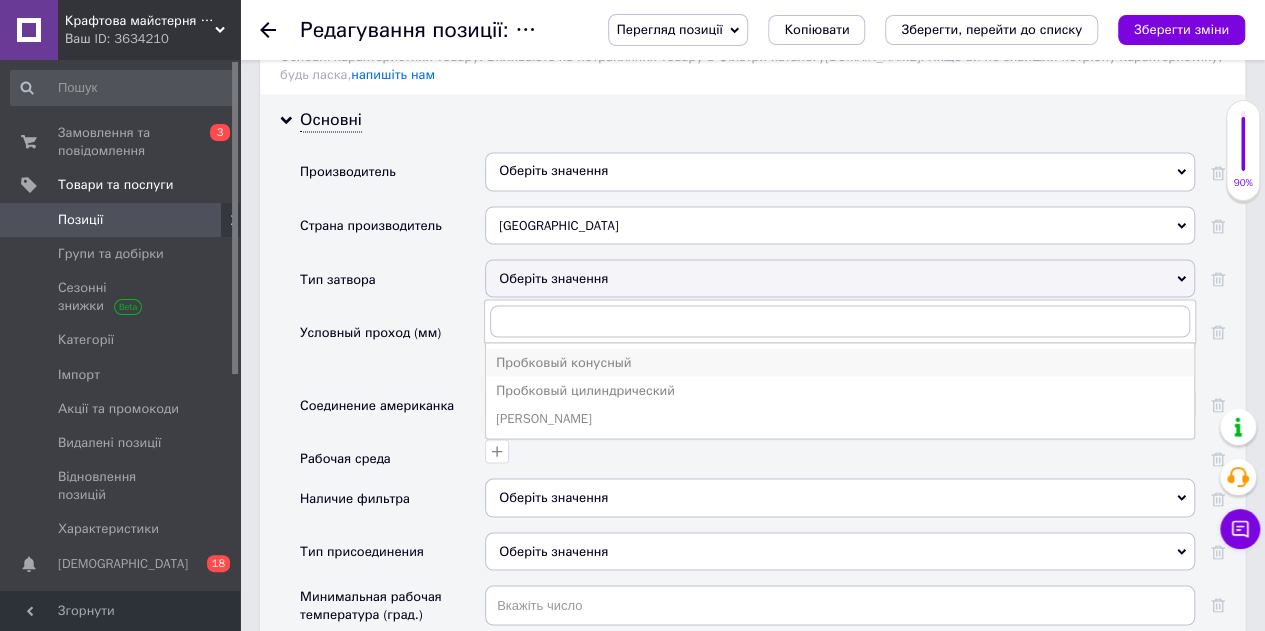 click on "Пробковый конусный" at bounding box center (840, 362) 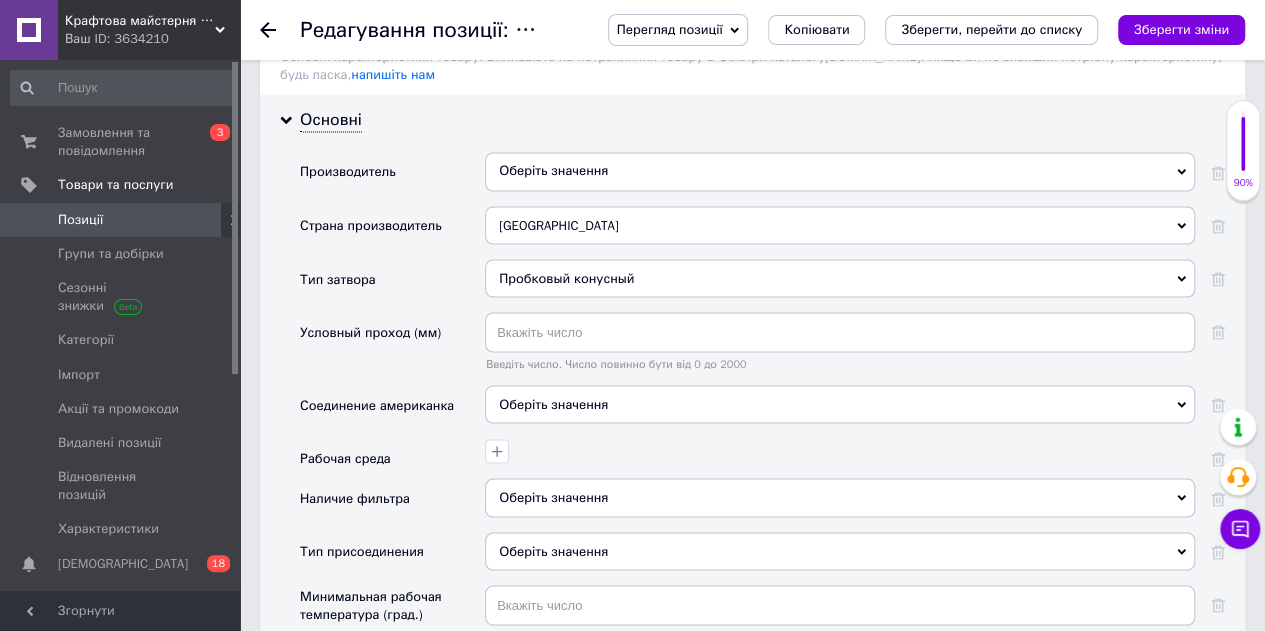 click on "Оберіть значення" at bounding box center [553, 403] 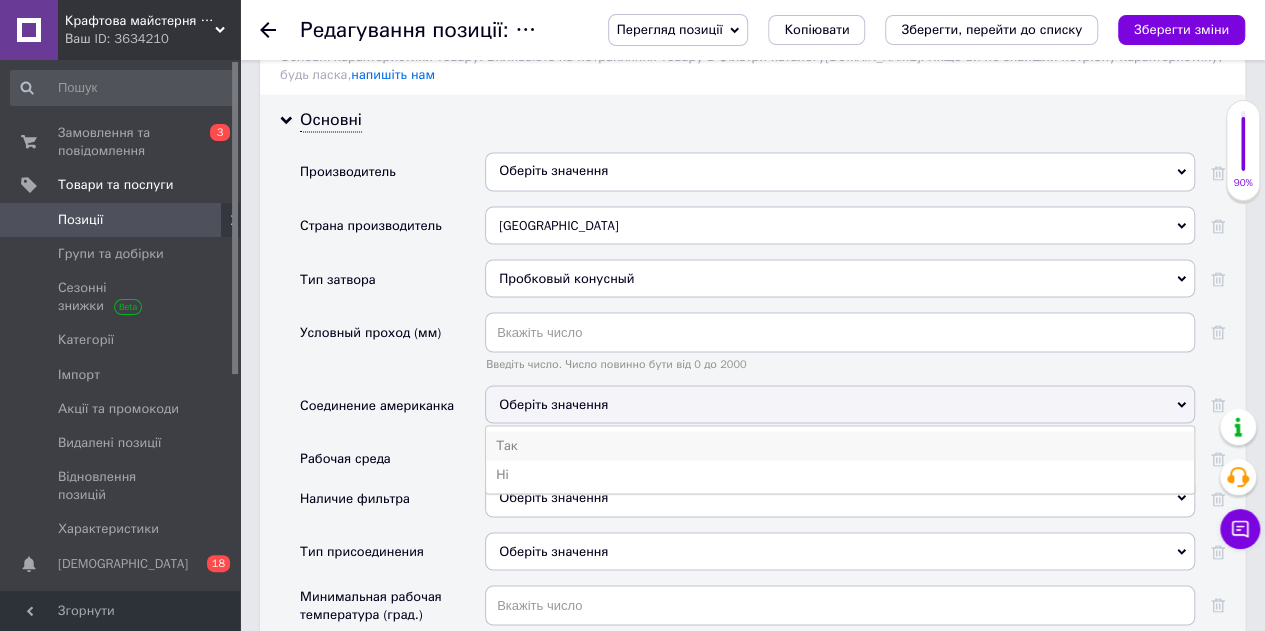 click on "Так" at bounding box center (840, 445) 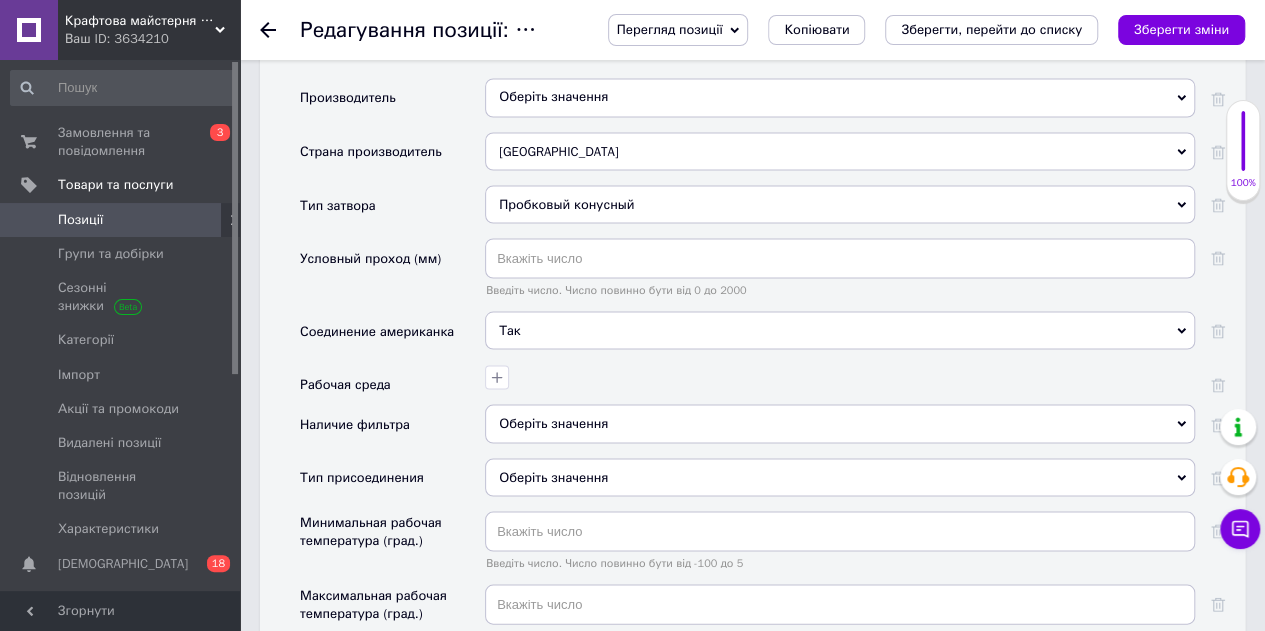 scroll, scrollTop: 1800, scrollLeft: 0, axis: vertical 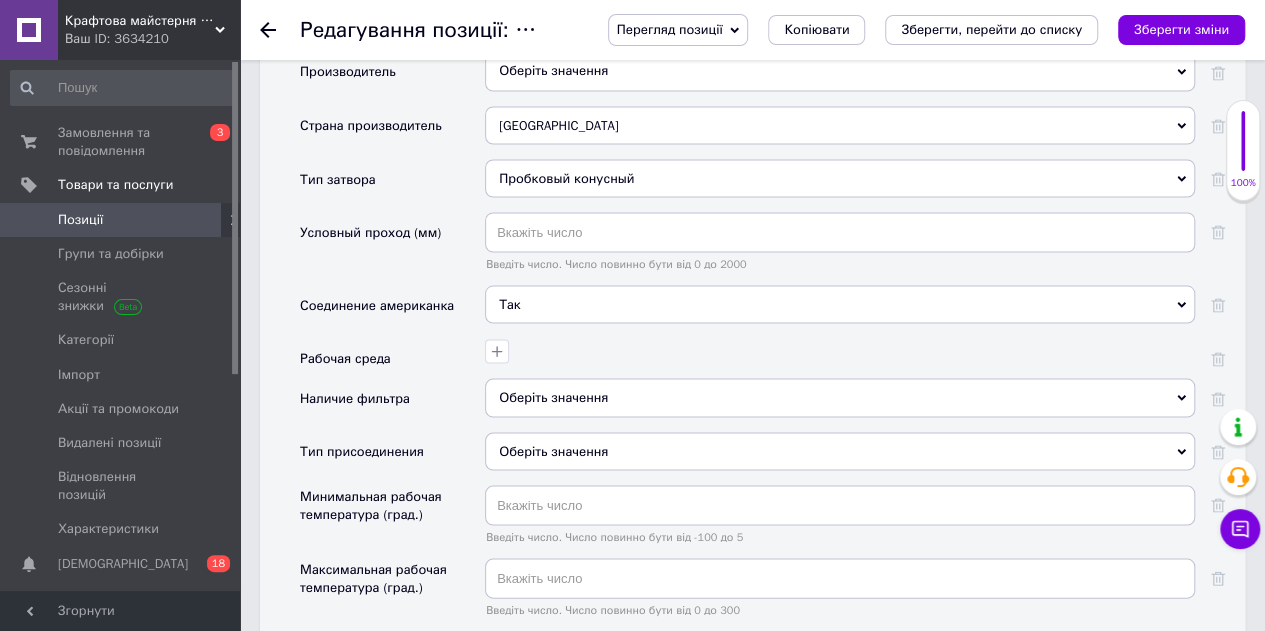 click on "Оберіть значення" at bounding box center [840, 451] 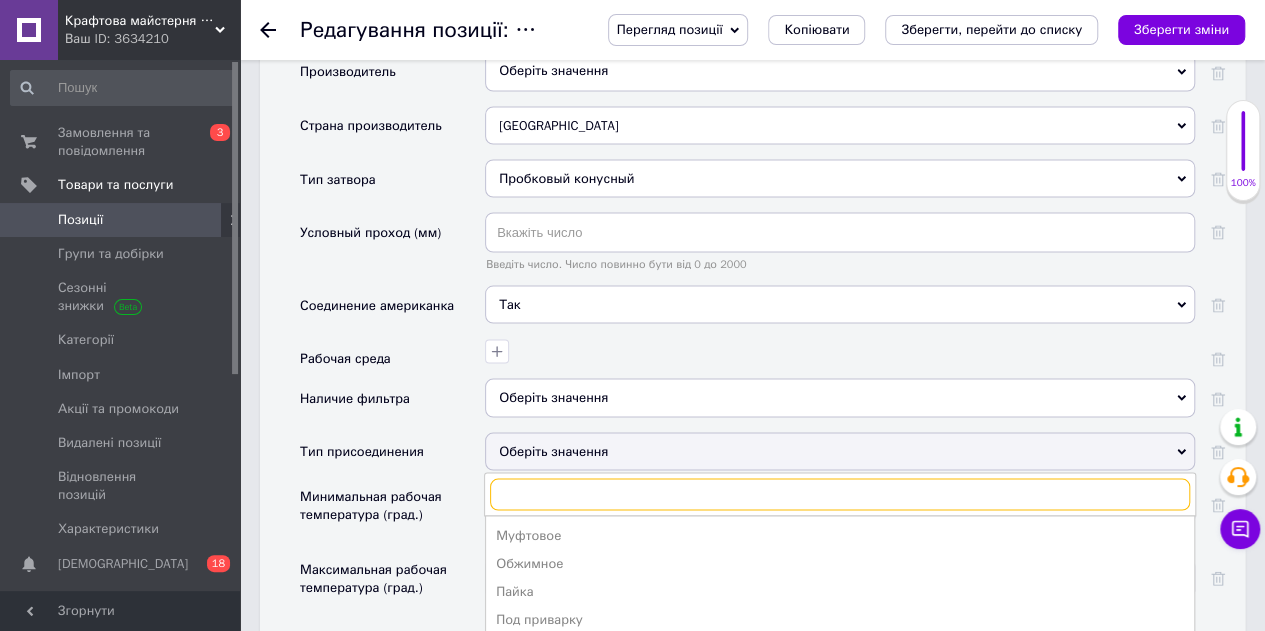scroll, scrollTop: 1900, scrollLeft: 0, axis: vertical 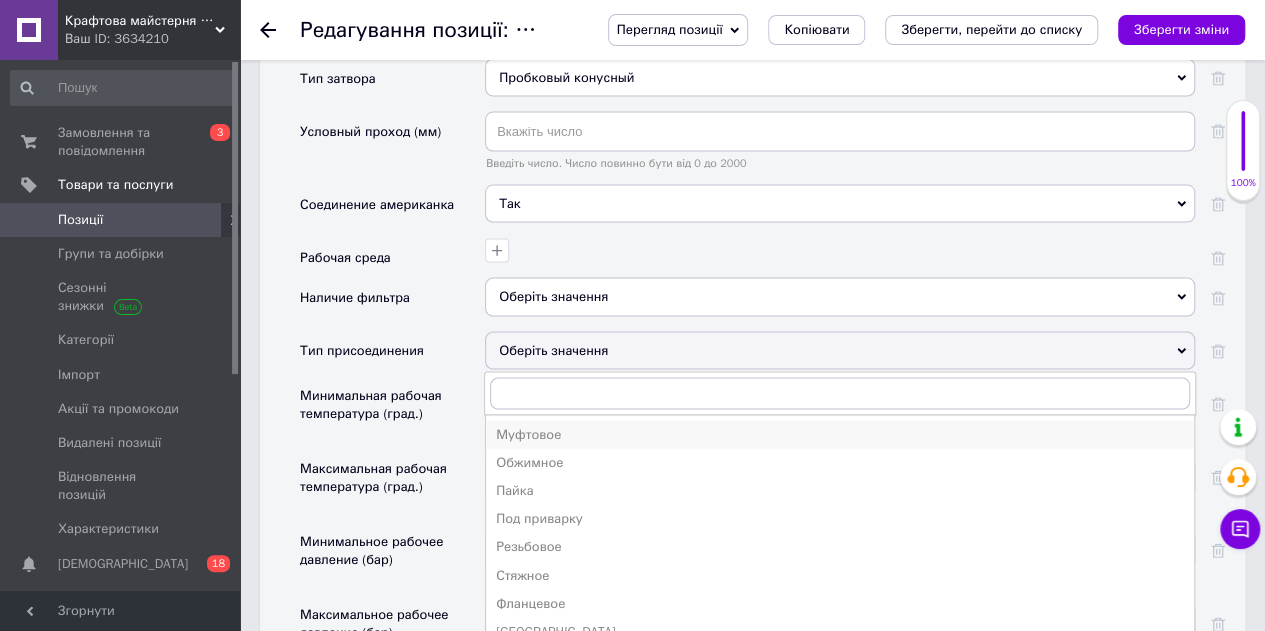 click on "Муфтовое" at bounding box center [840, 435] 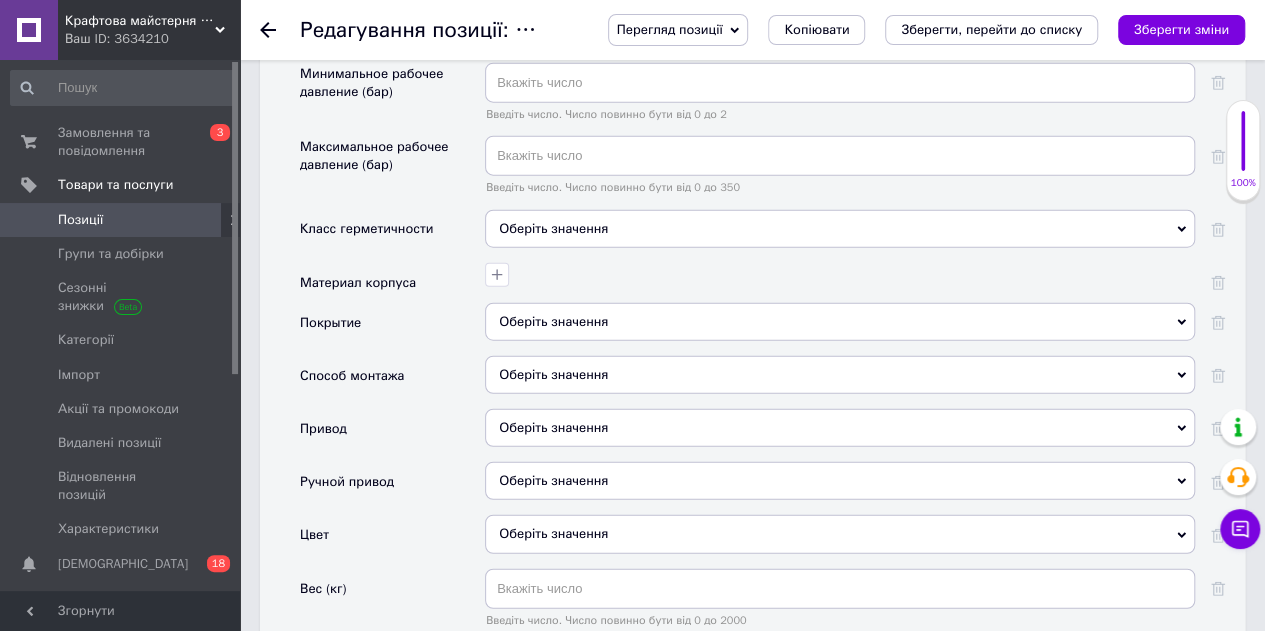 scroll, scrollTop: 2400, scrollLeft: 0, axis: vertical 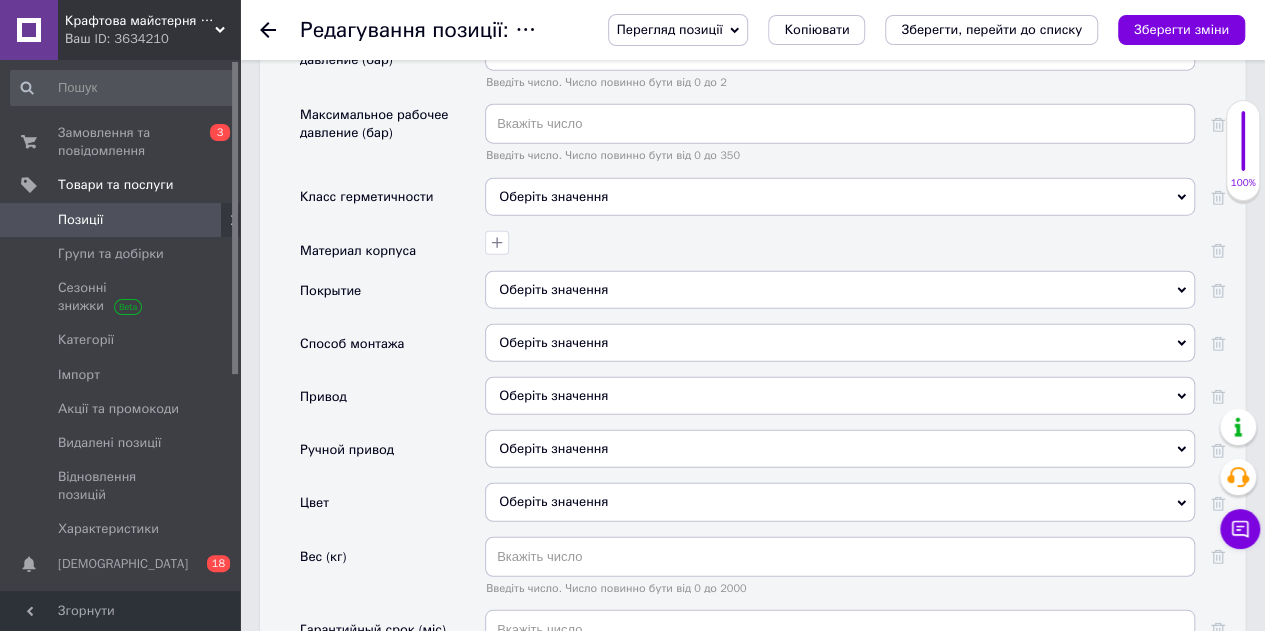 click on "Оберіть значення" at bounding box center [840, 502] 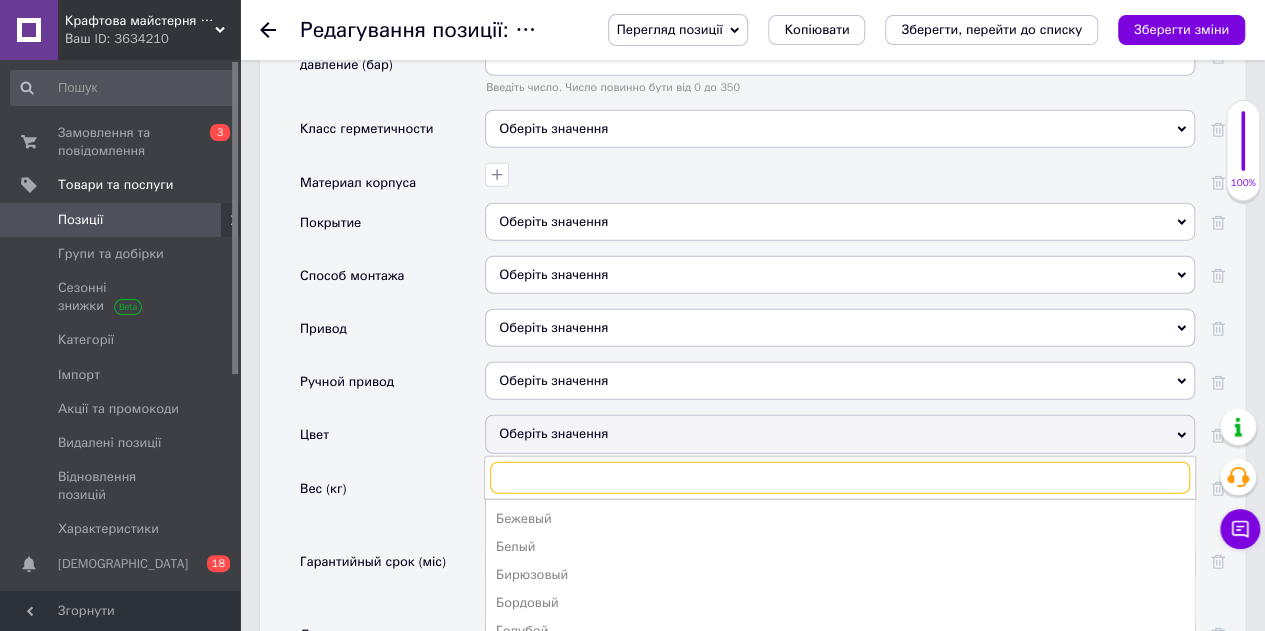 scroll, scrollTop: 2500, scrollLeft: 0, axis: vertical 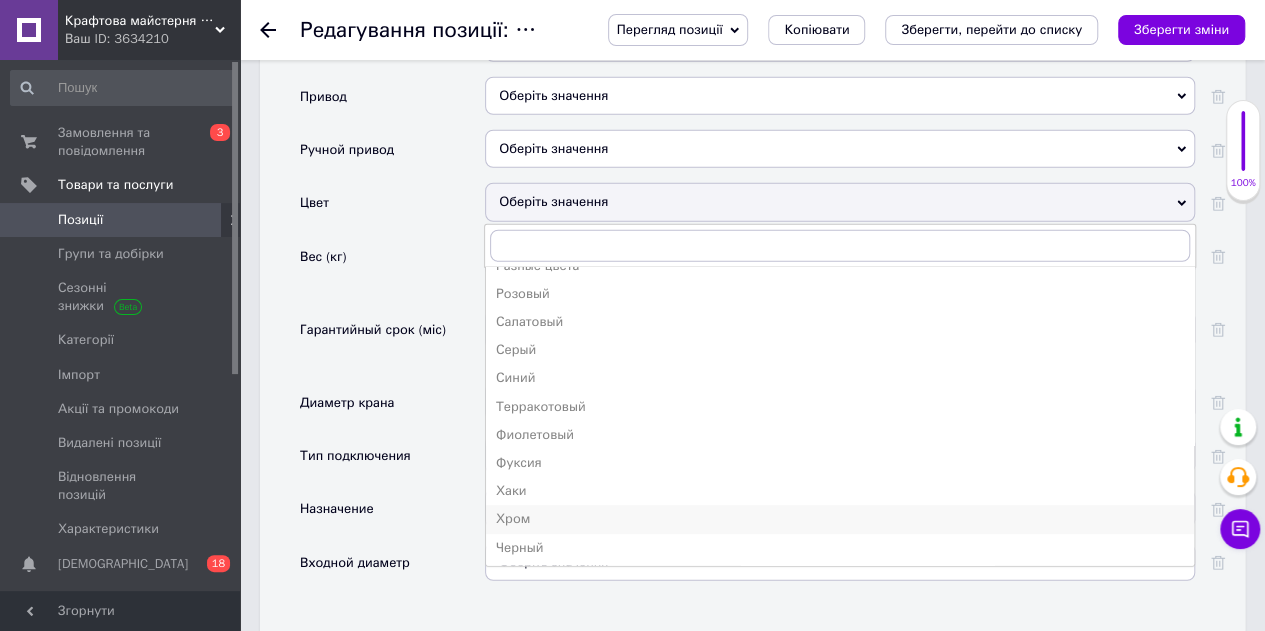 click on "Хром" at bounding box center (840, 519) 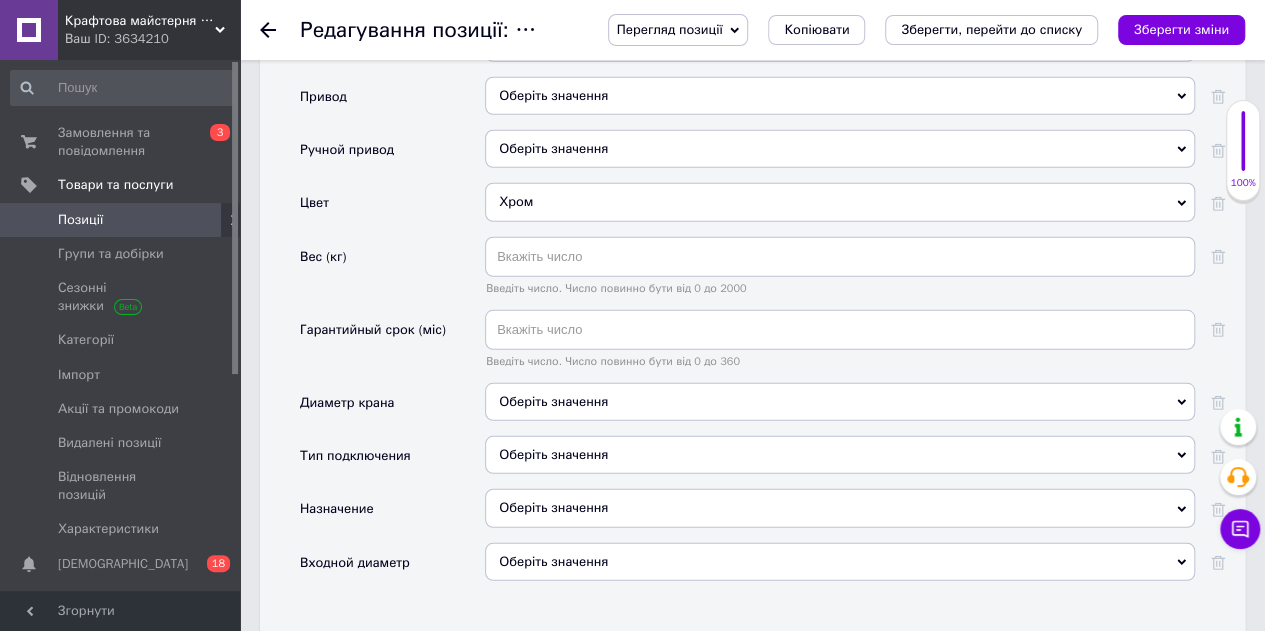 click on "Оберіть значення" at bounding box center [840, 562] 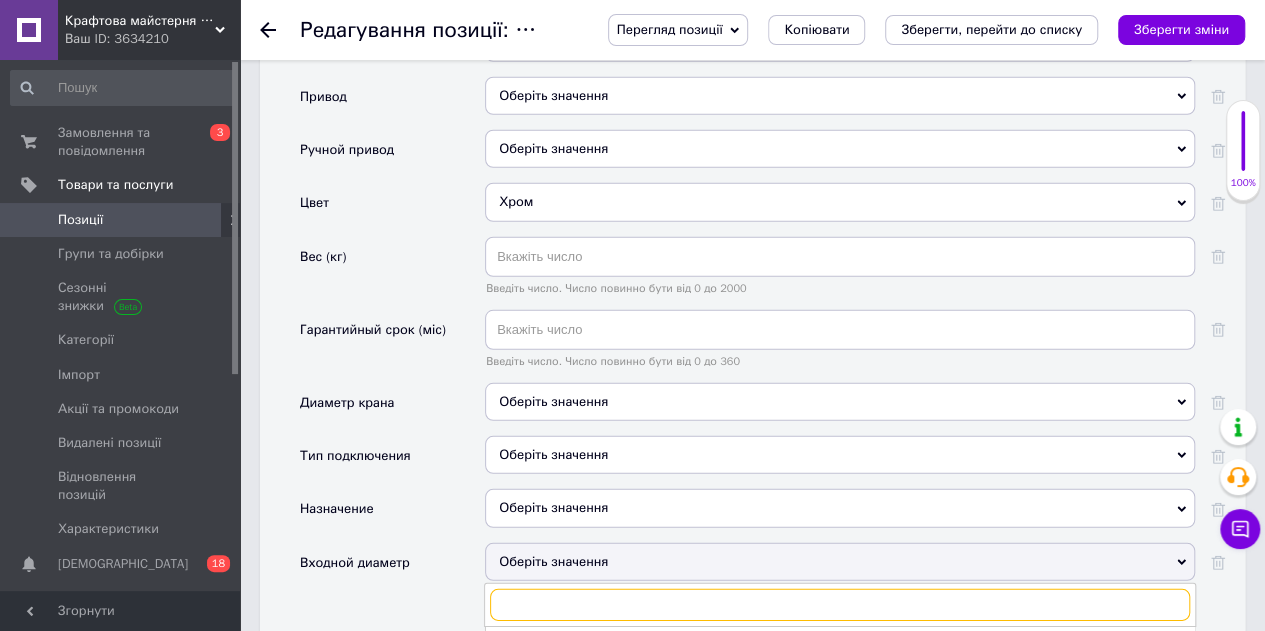 scroll, scrollTop: 2800, scrollLeft: 0, axis: vertical 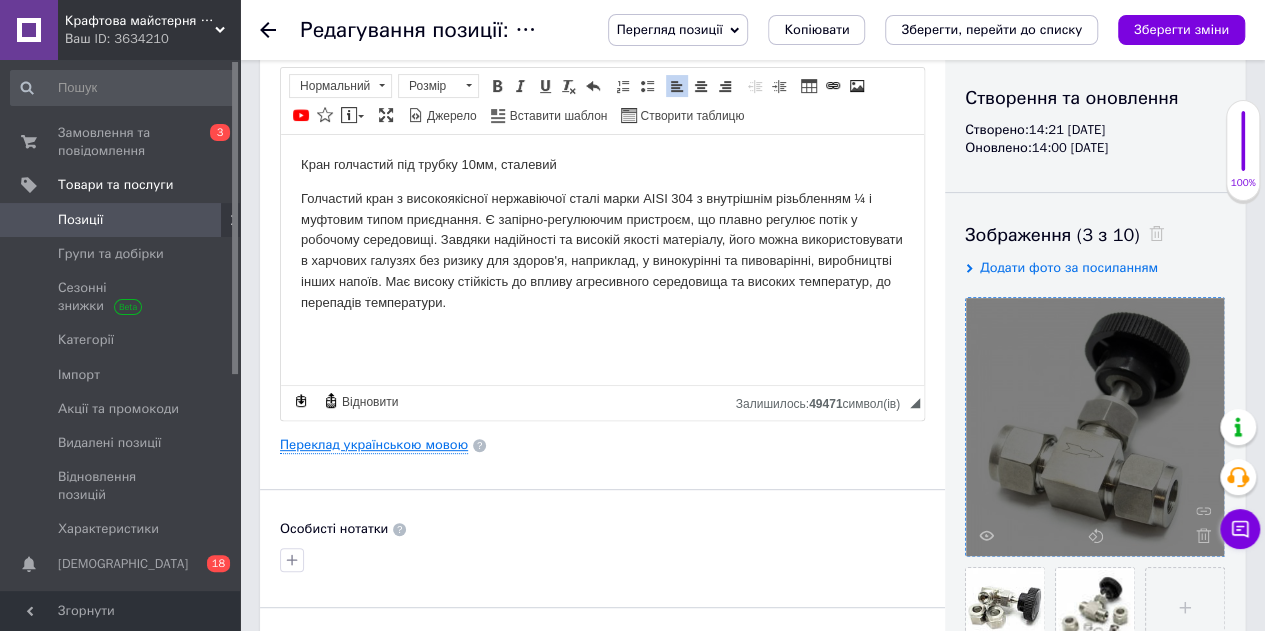 click on "Переклад українською мовою" at bounding box center [374, 445] 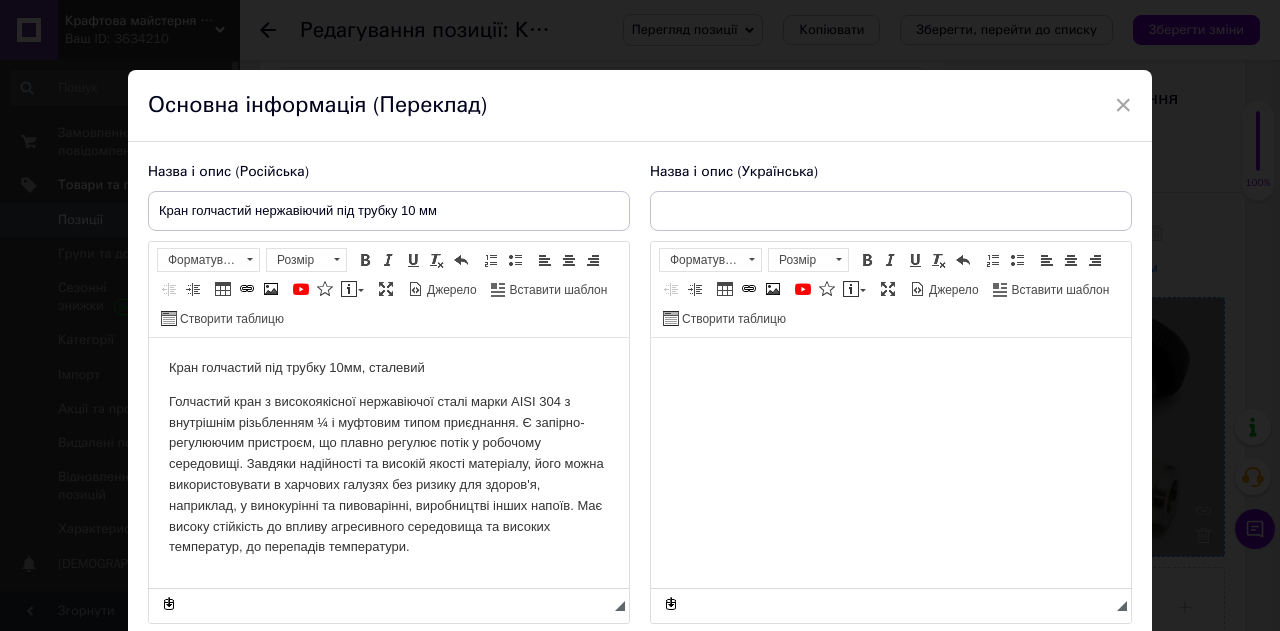 scroll, scrollTop: 0, scrollLeft: 0, axis: both 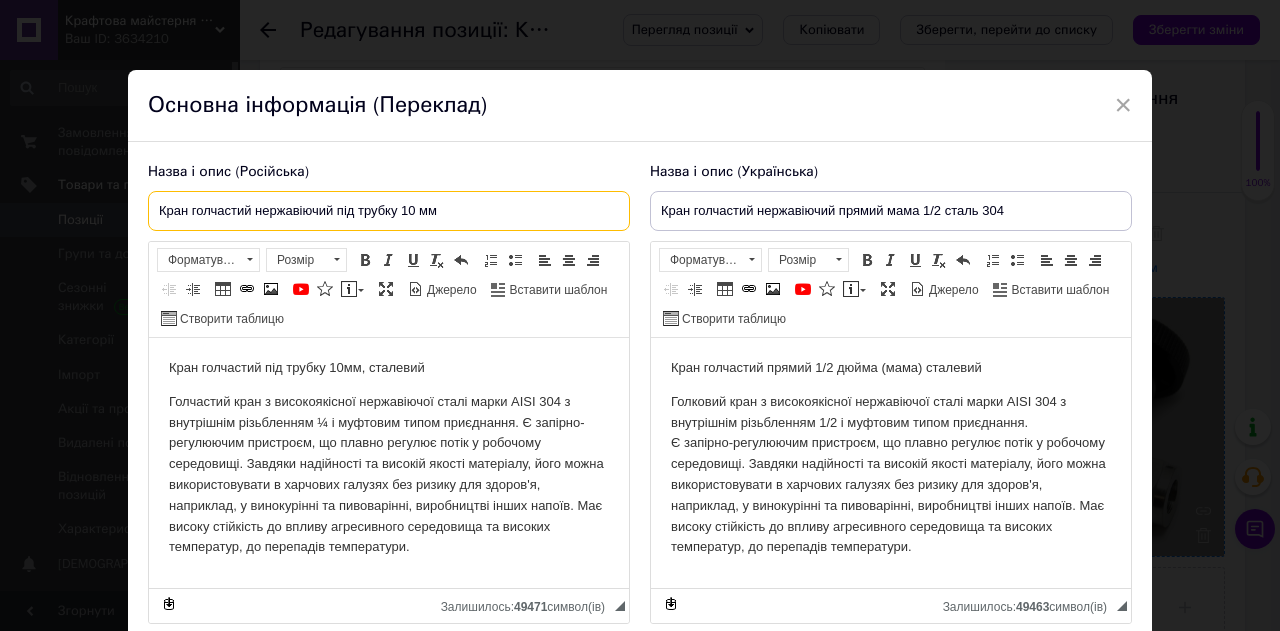 drag, startPoint x: 150, startPoint y: 217, endPoint x: 487, endPoint y: 200, distance: 337.4285 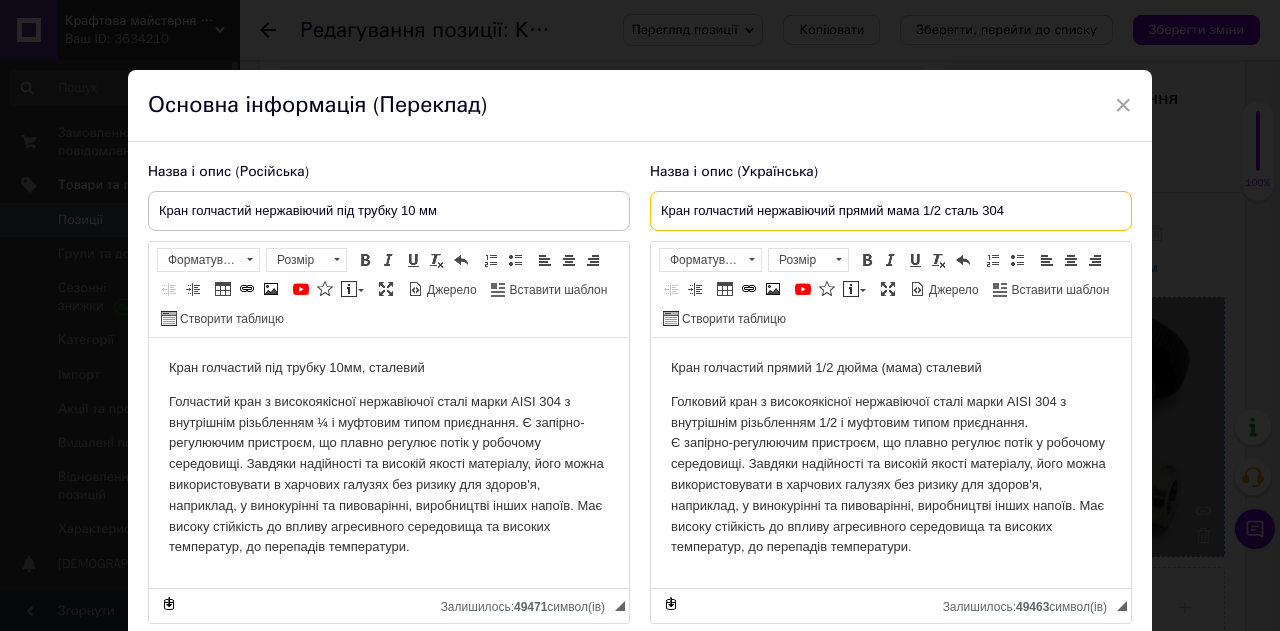 drag, startPoint x: 658, startPoint y: 209, endPoint x: 1118, endPoint y: 218, distance: 460.08804 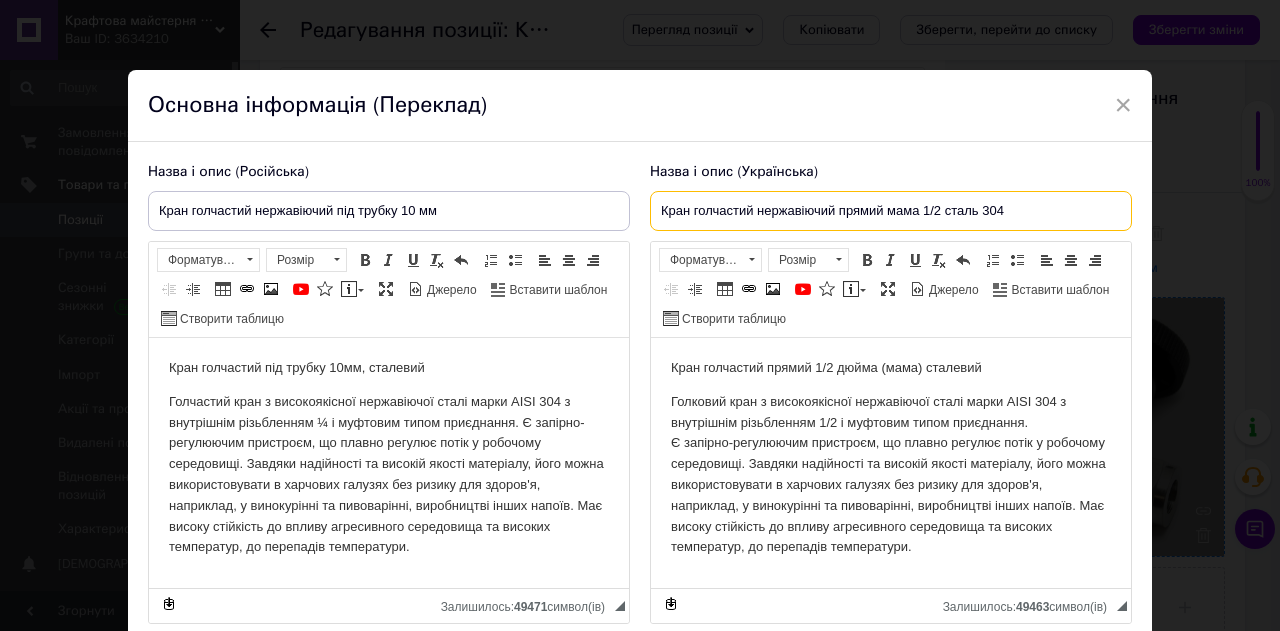 paste on "д трубку 10 мм" 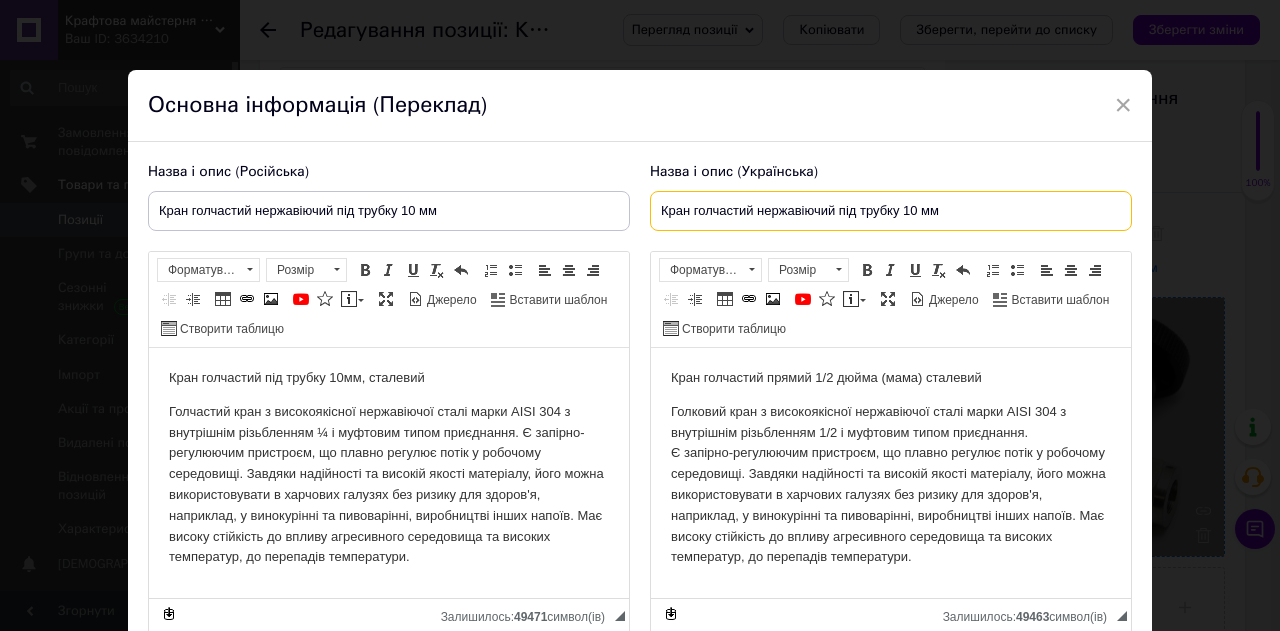 type on "Кран голчастий нержавіючий під трубку 10 мм" 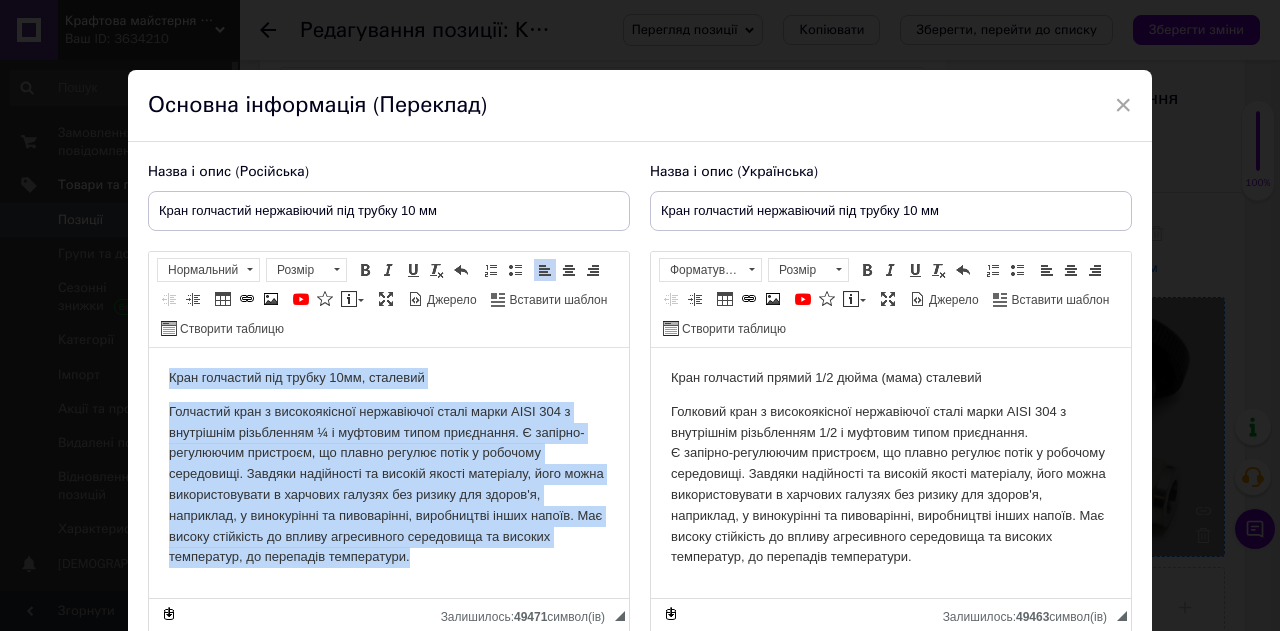 drag, startPoint x: 166, startPoint y: 377, endPoint x: 472, endPoint y: 582, distance: 368.32187 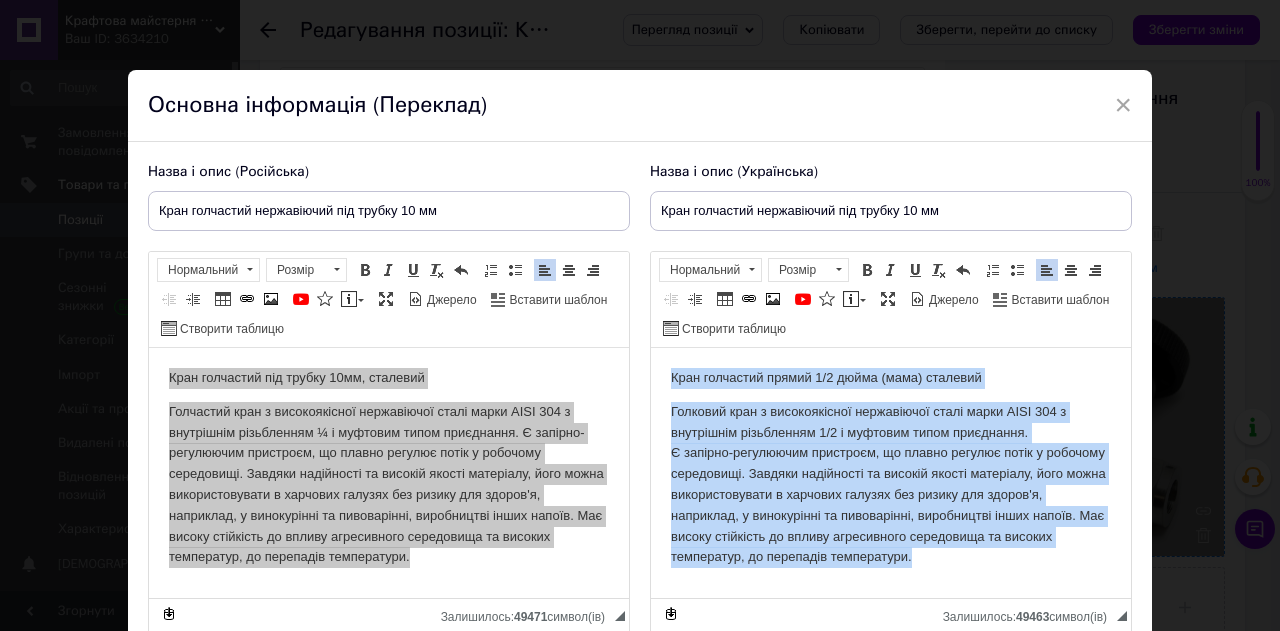 drag, startPoint x: 670, startPoint y: 382, endPoint x: 980, endPoint y: 571, distance: 363.07162 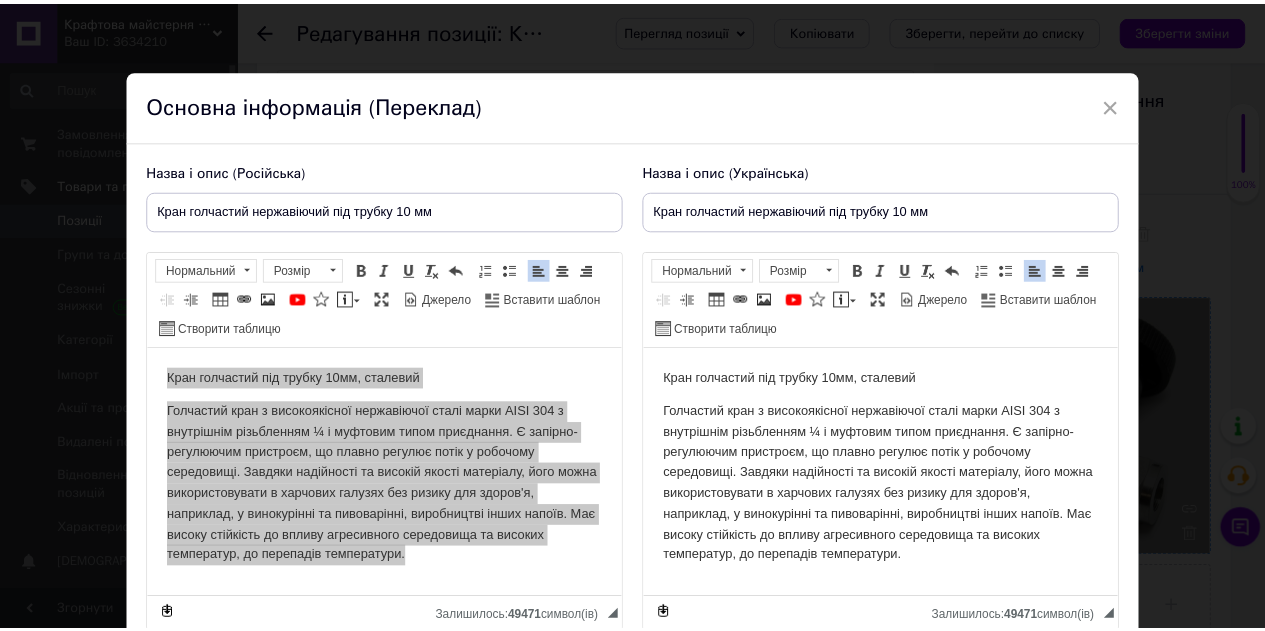 scroll, scrollTop: 163, scrollLeft: 0, axis: vertical 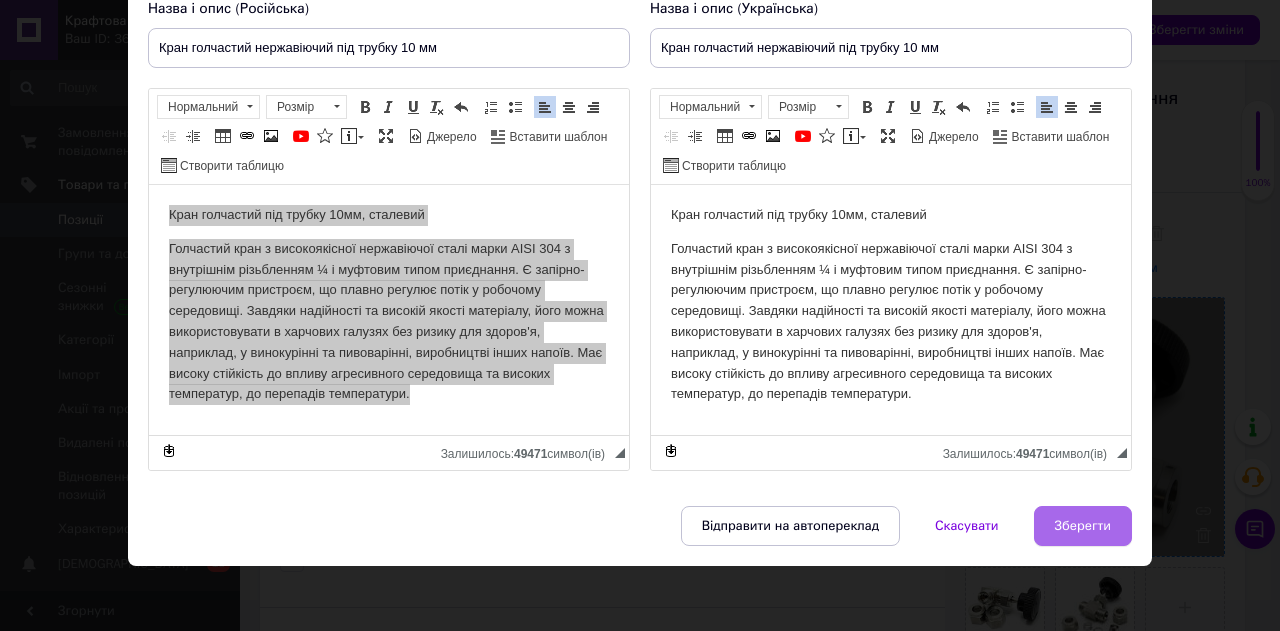 click on "Зберегти" at bounding box center (1083, 526) 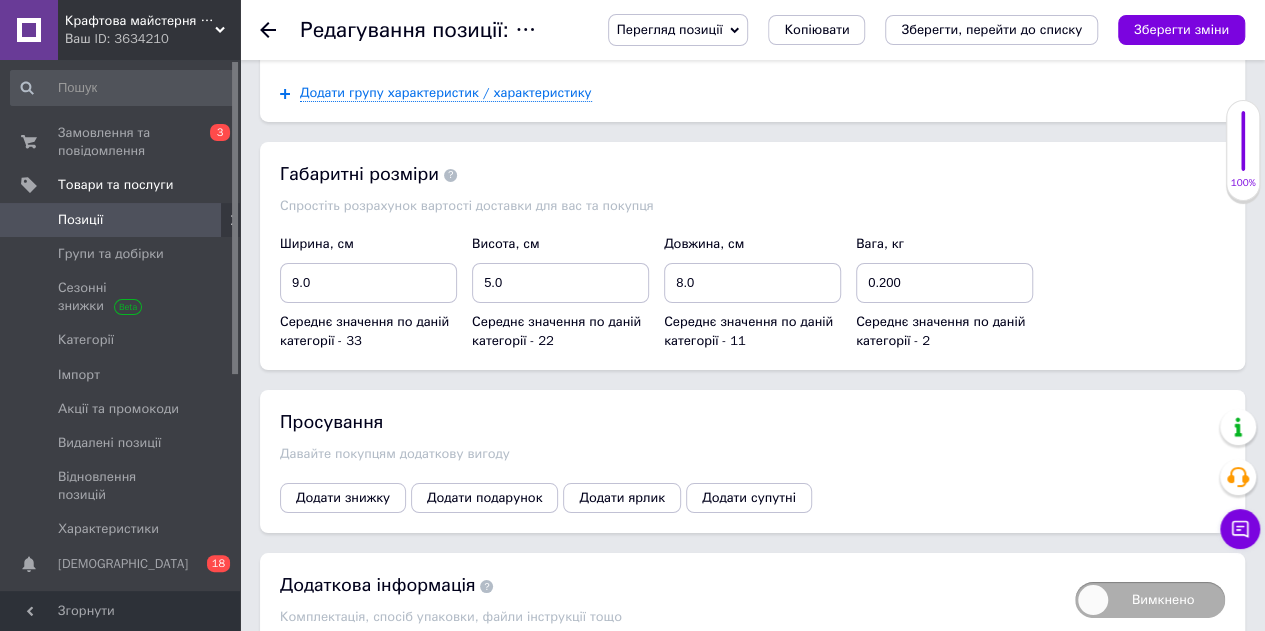 scroll, scrollTop: 3422, scrollLeft: 0, axis: vertical 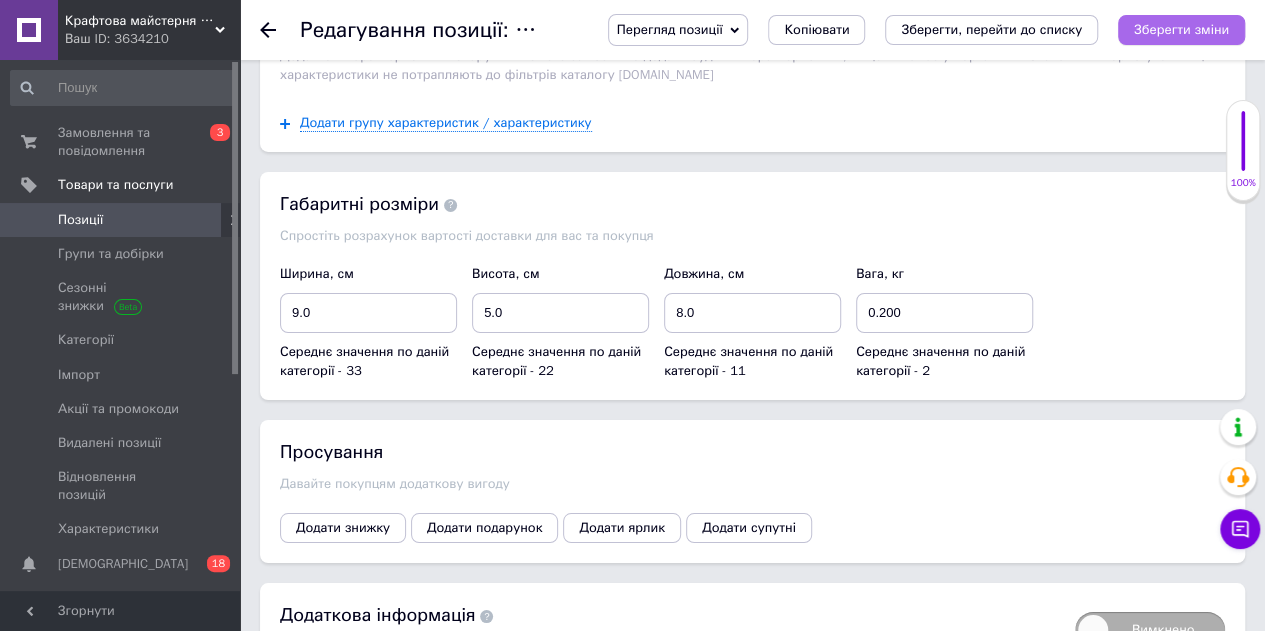 click on "Зберегти зміни" at bounding box center (1181, 29) 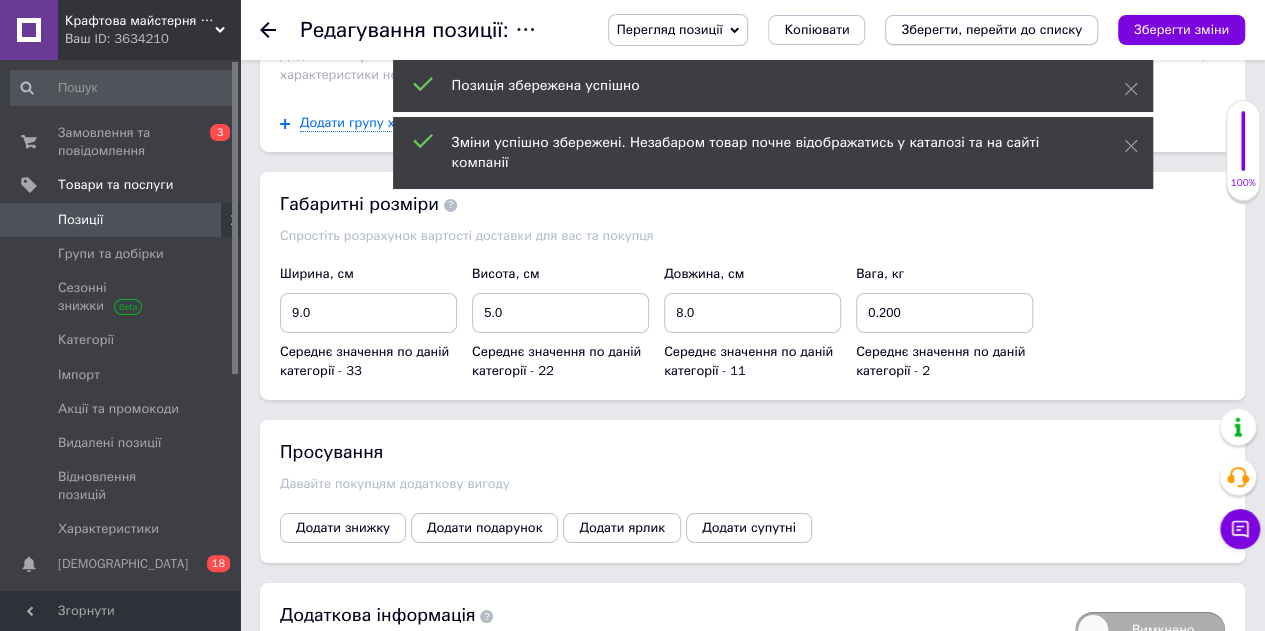 click on "Зберегти, перейти до списку" at bounding box center (991, 29) 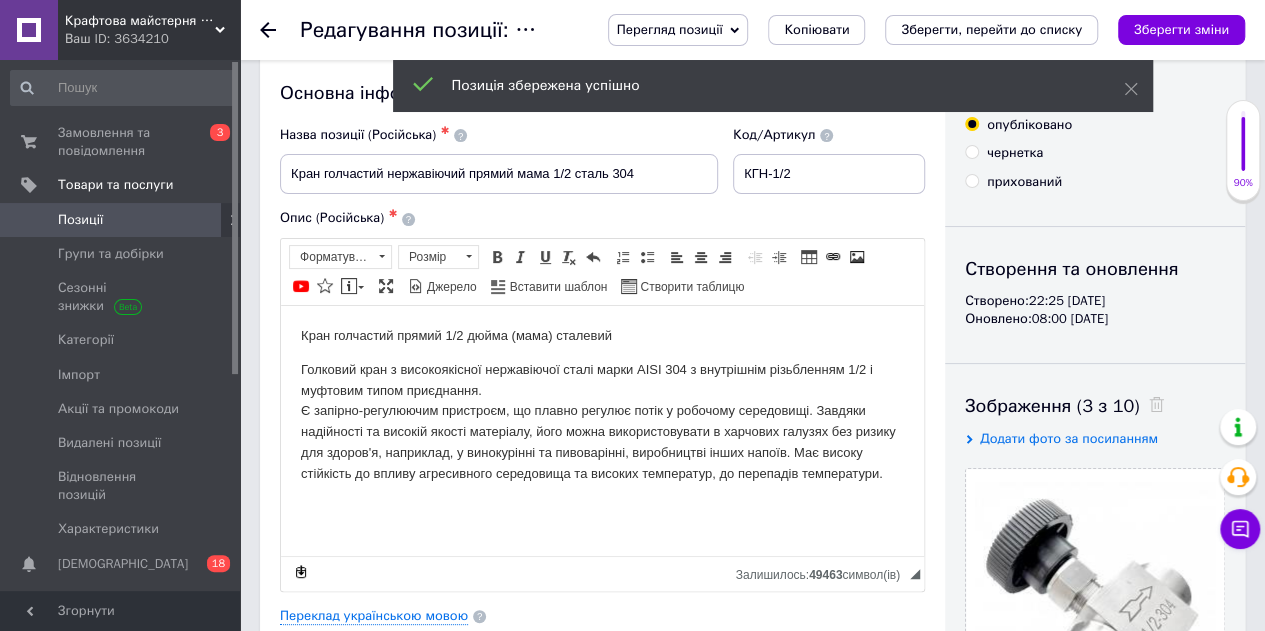 scroll, scrollTop: 0, scrollLeft: 0, axis: both 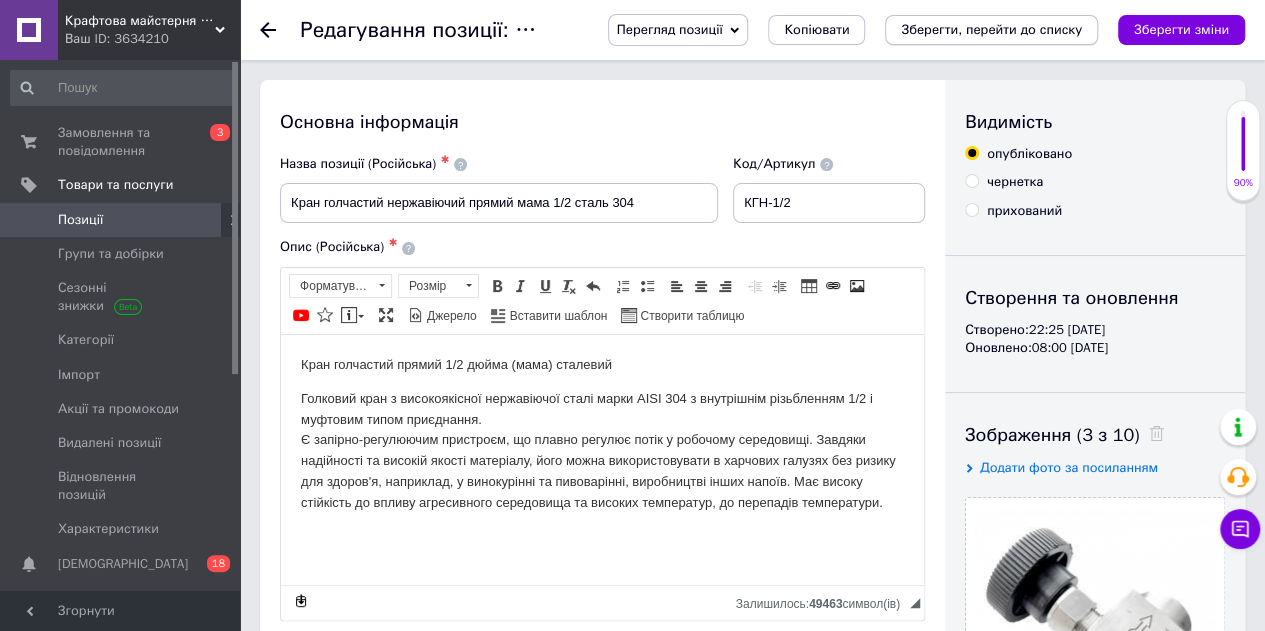 click on "Зберегти, перейти до списку" at bounding box center [991, 29] 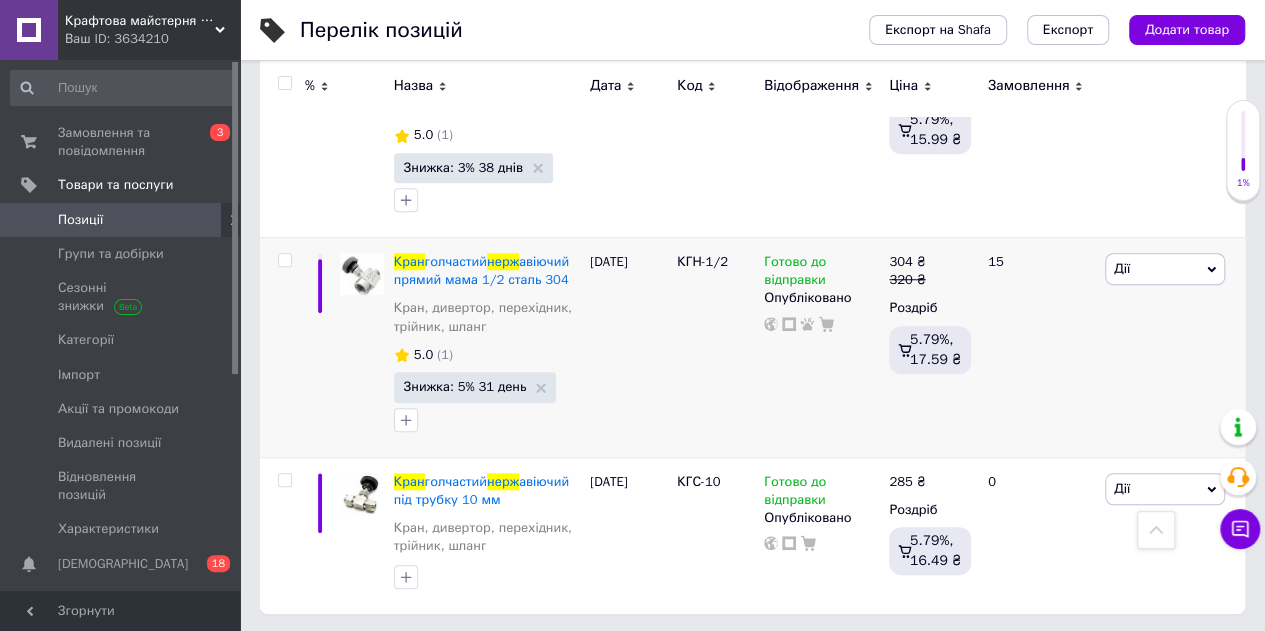 scroll, scrollTop: 700, scrollLeft: 0, axis: vertical 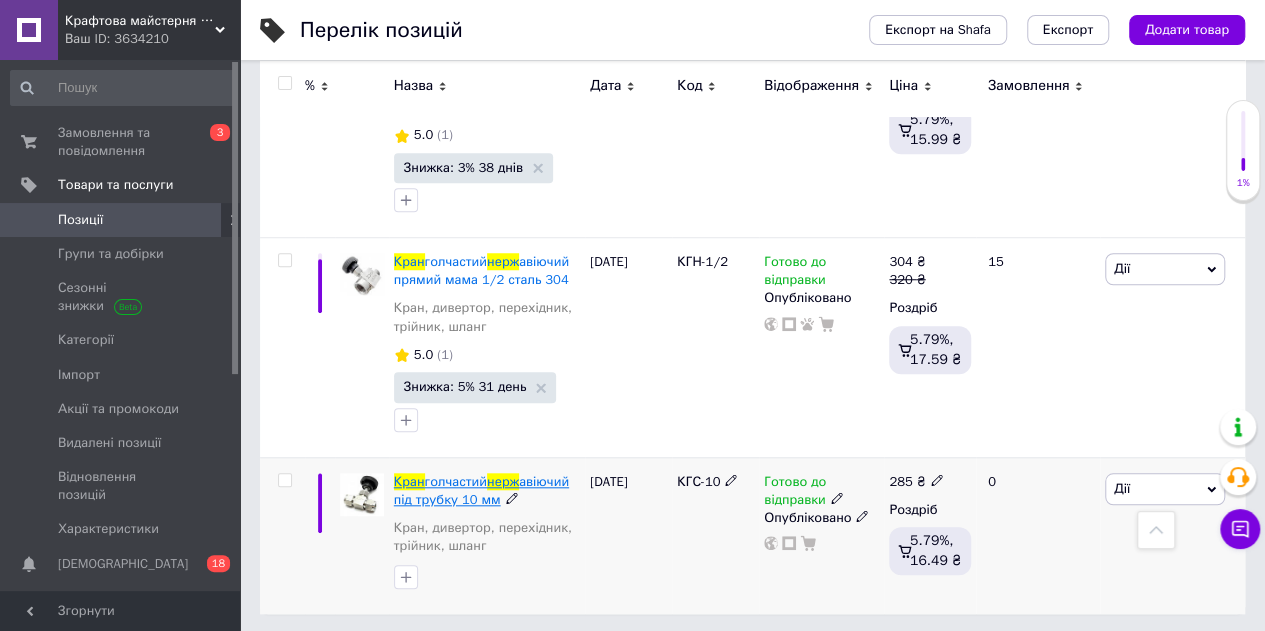 click on "голчастий" at bounding box center (456, 481) 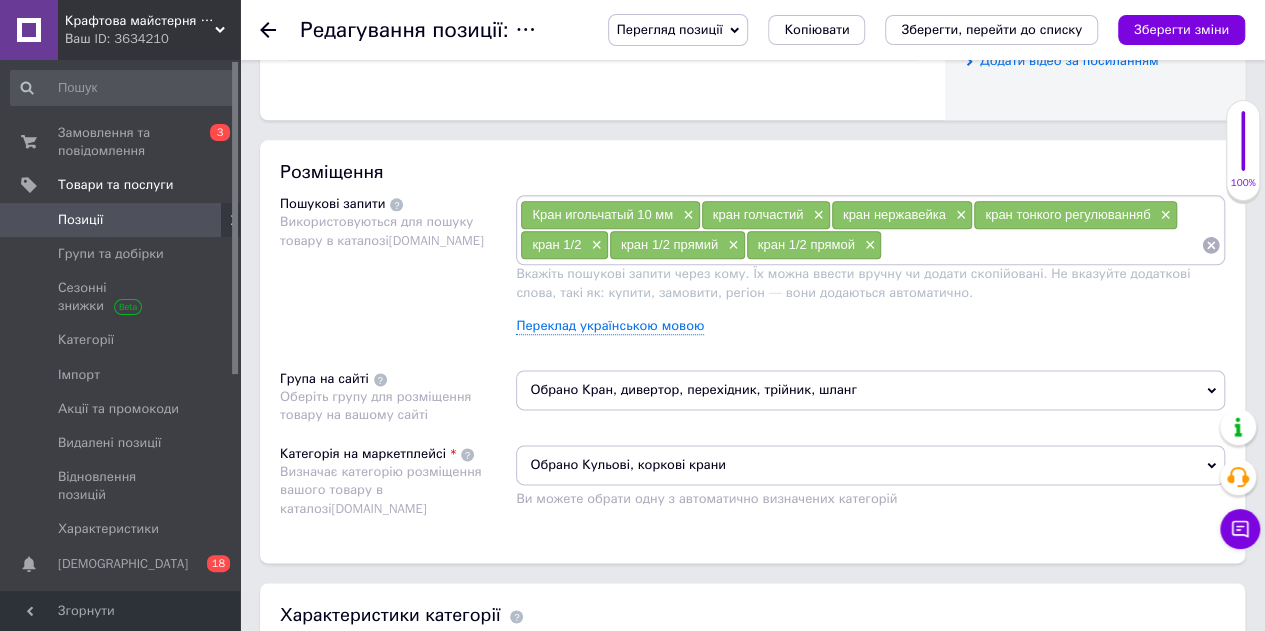 scroll, scrollTop: 800, scrollLeft: 0, axis: vertical 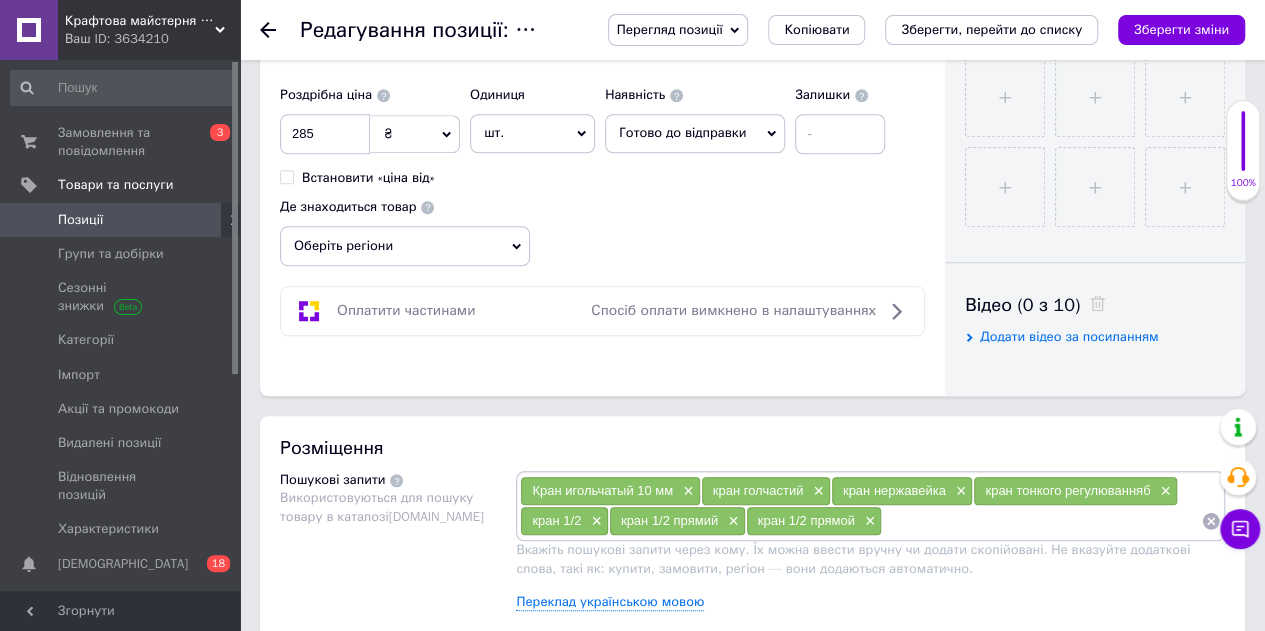 click at bounding box center [1041, 521] 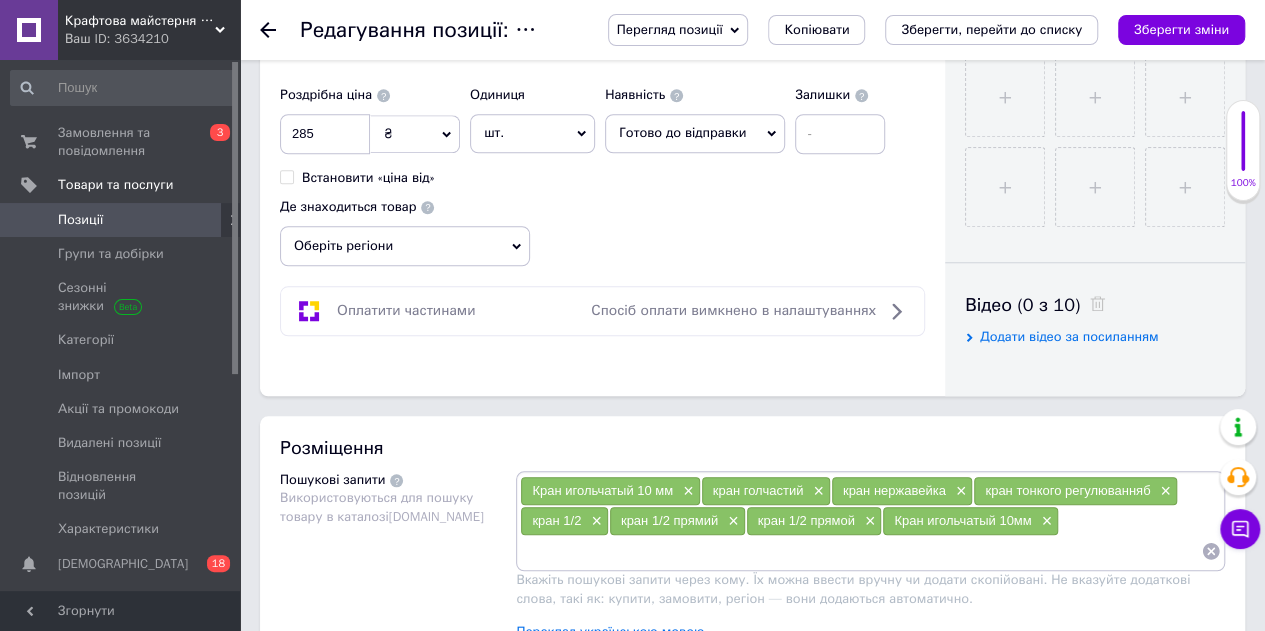 click at bounding box center (860, 551) 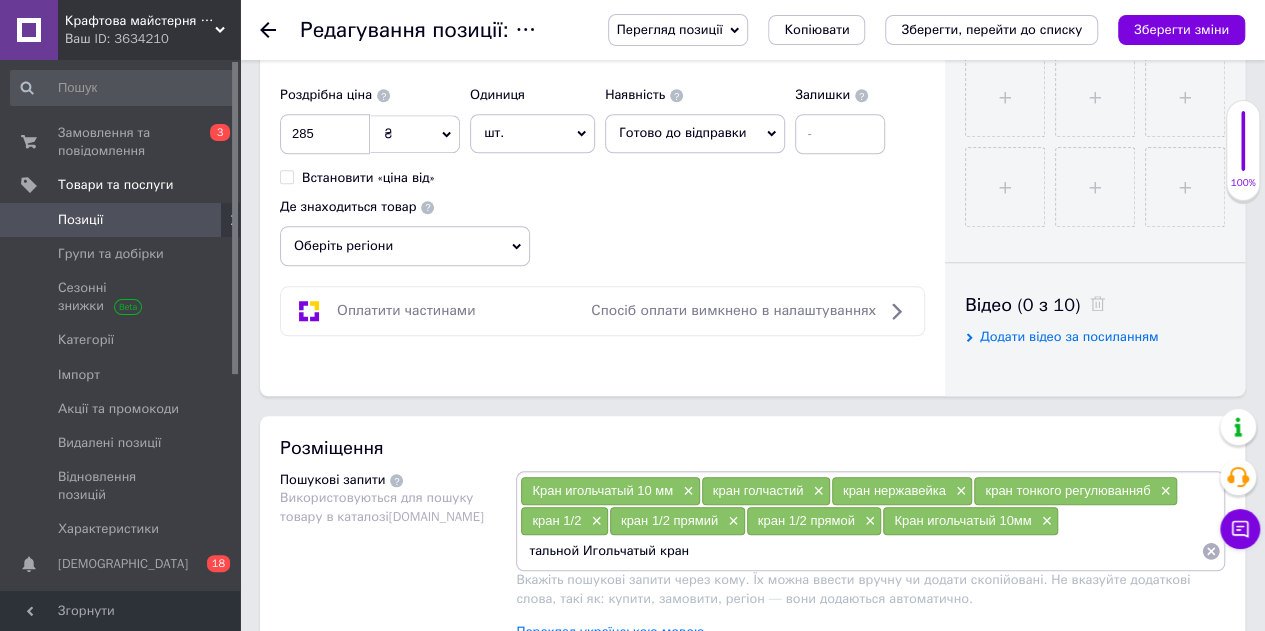 scroll, scrollTop: 0, scrollLeft: 0, axis: both 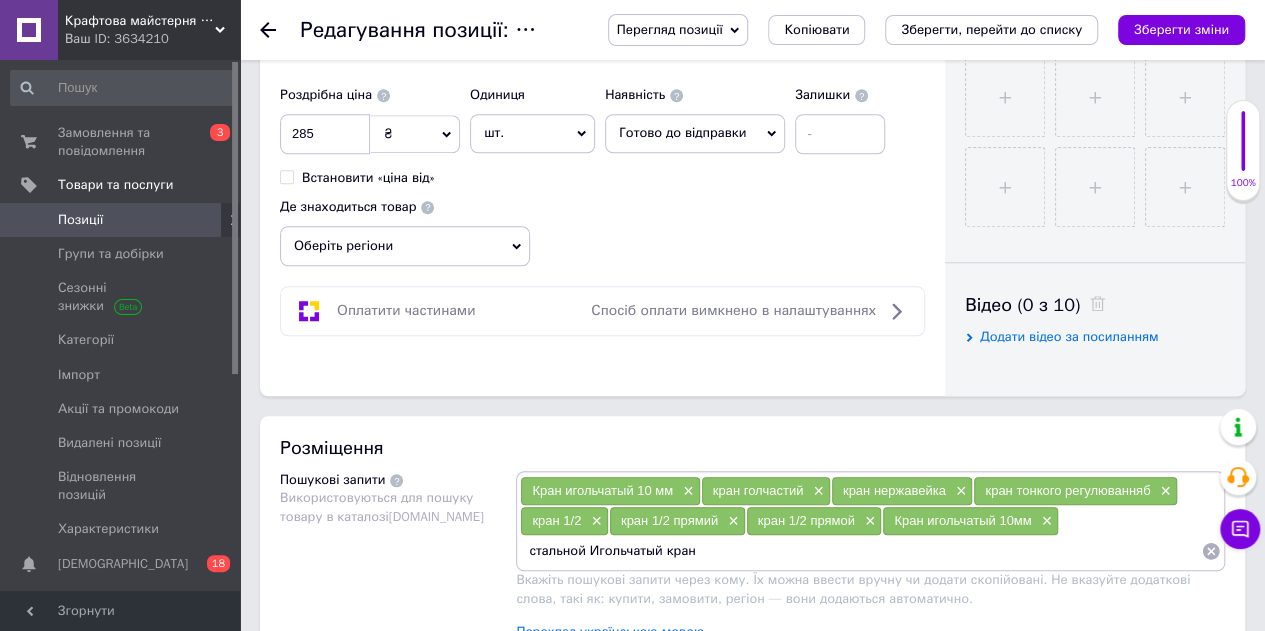 click on "стальной Игольчатый кран" at bounding box center (860, 551) 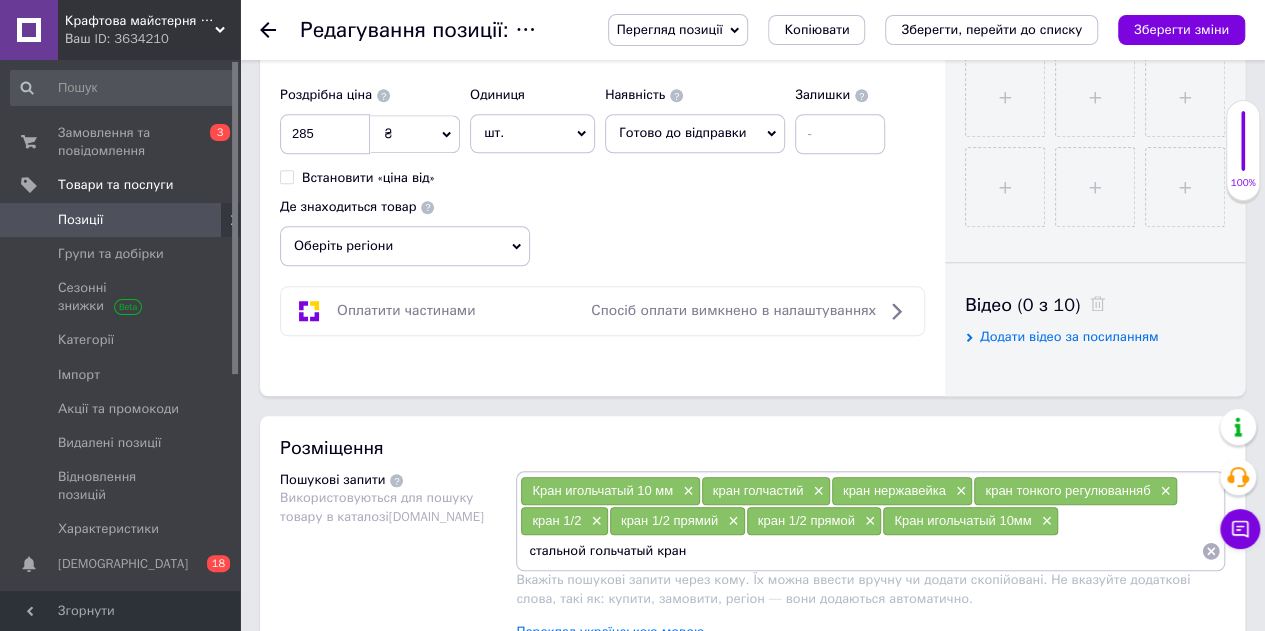 type on "стальной игольчатый кран" 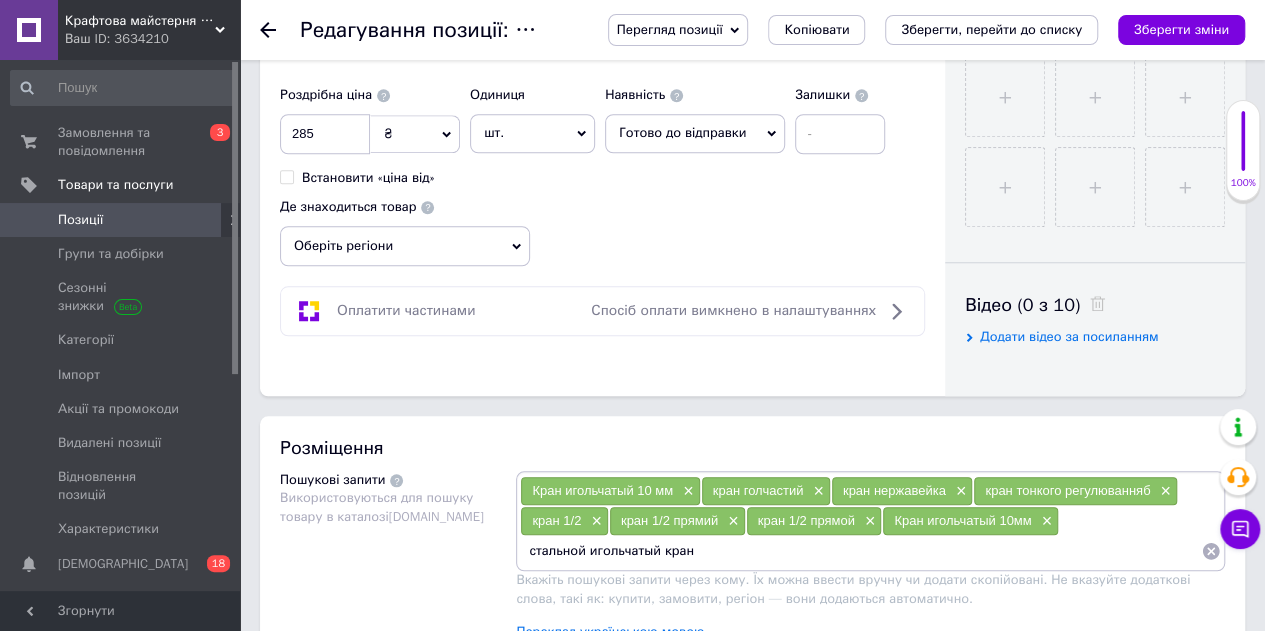 click on "стальной игольчатый кран" at bounding box center (860, 551) 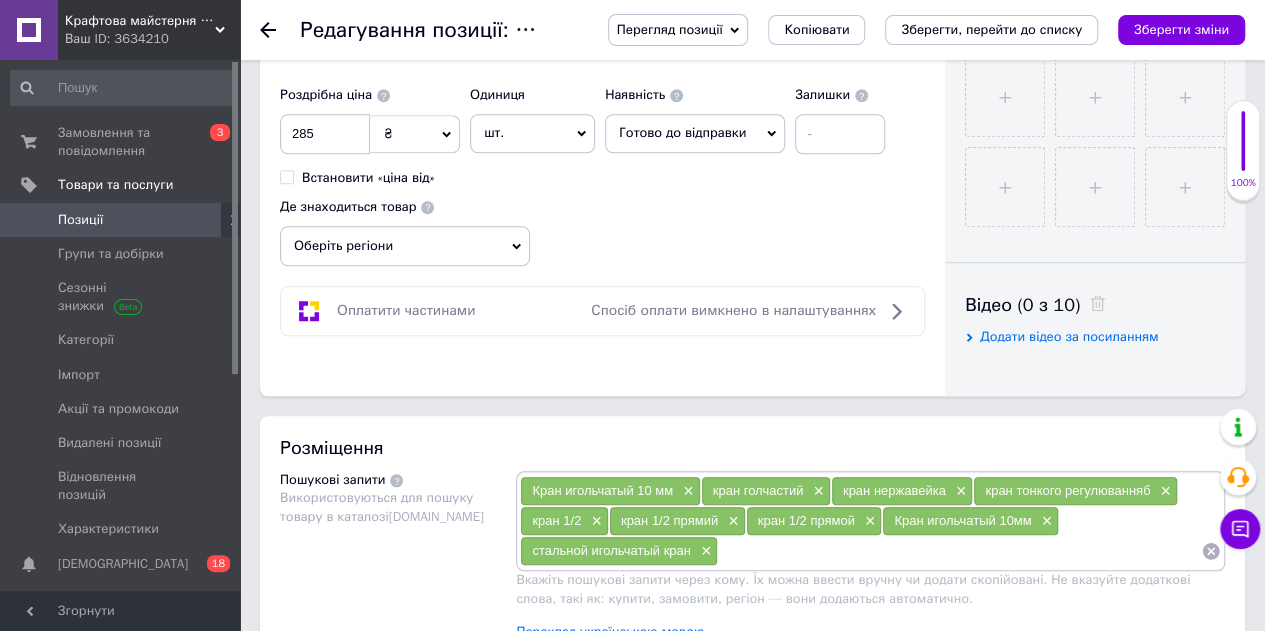 paste on "тальной Игольчатый кран" 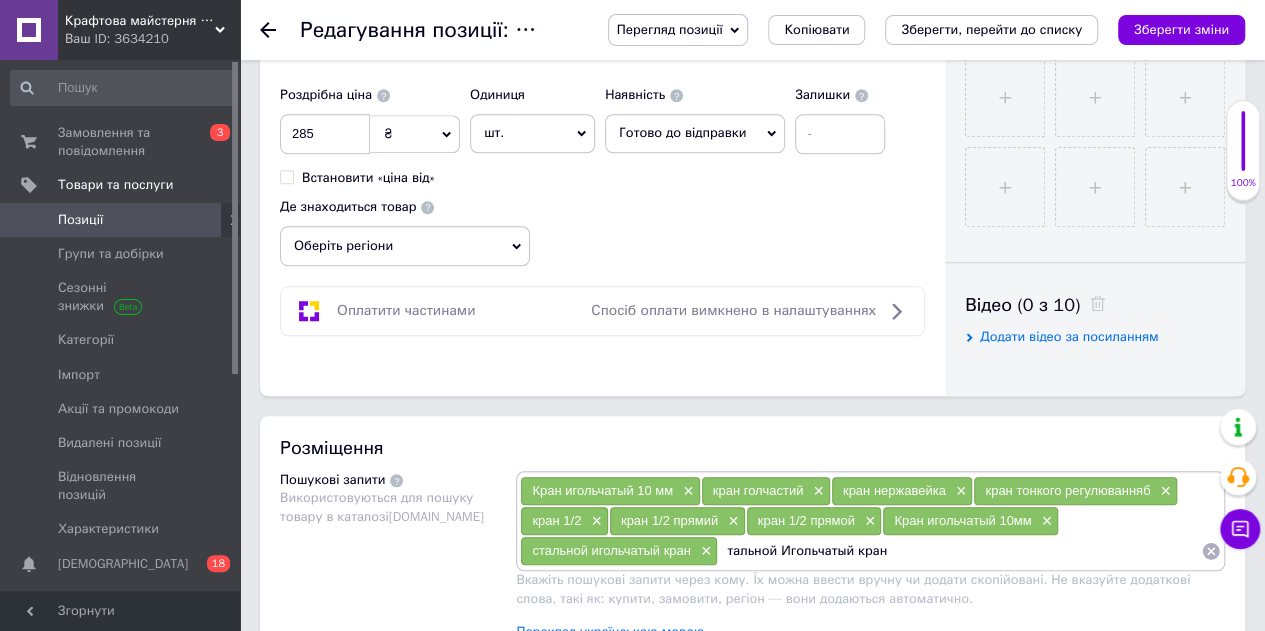 click on "тальной Игольчатый кран" at bounding box center (959, 551) 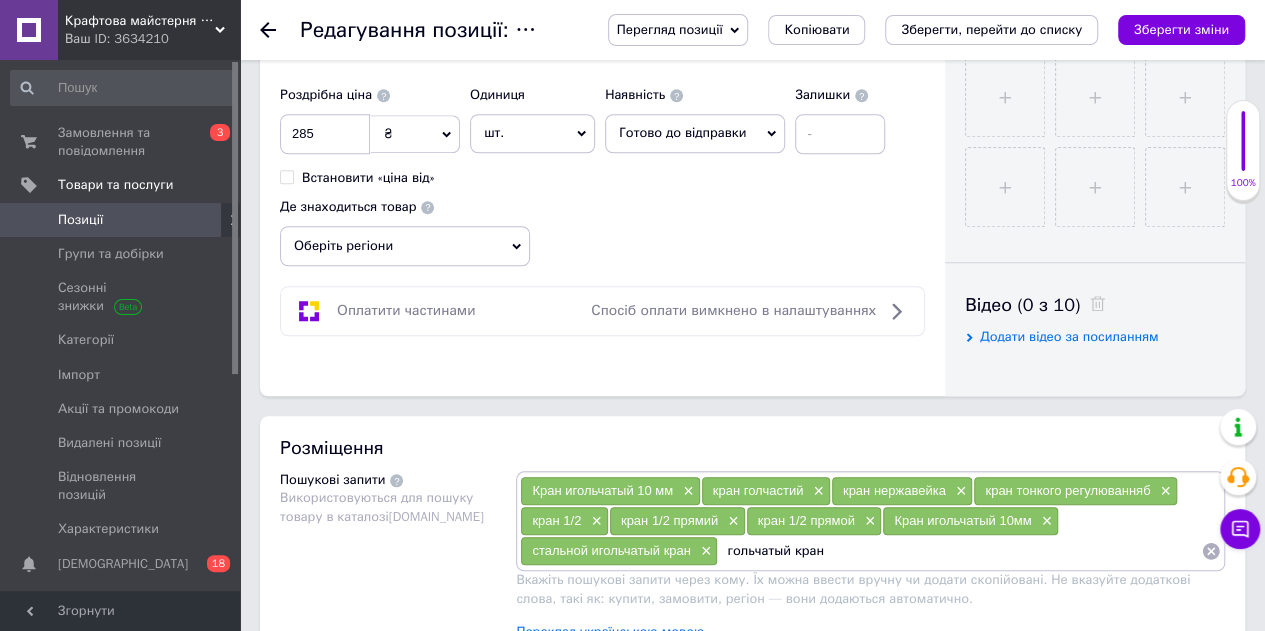 type on "игольчатый кран" 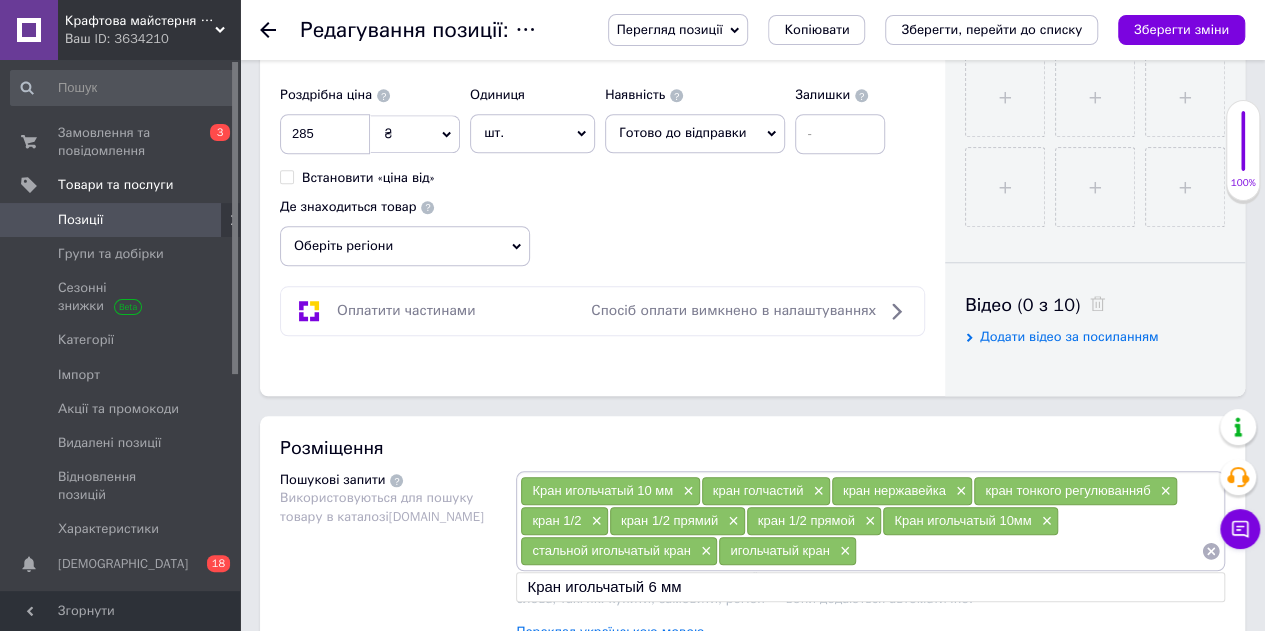 click at bounding box center [1029, 551] 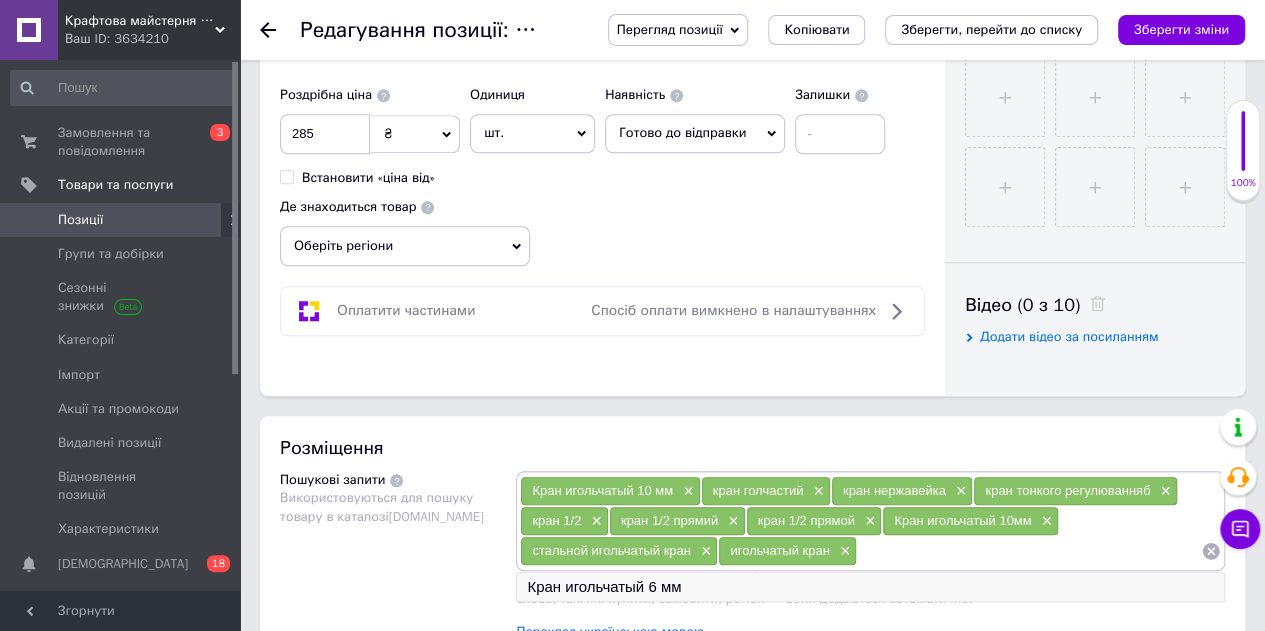 click on "Кран игольчатый 6 мм" at bounding box center (870, 587) 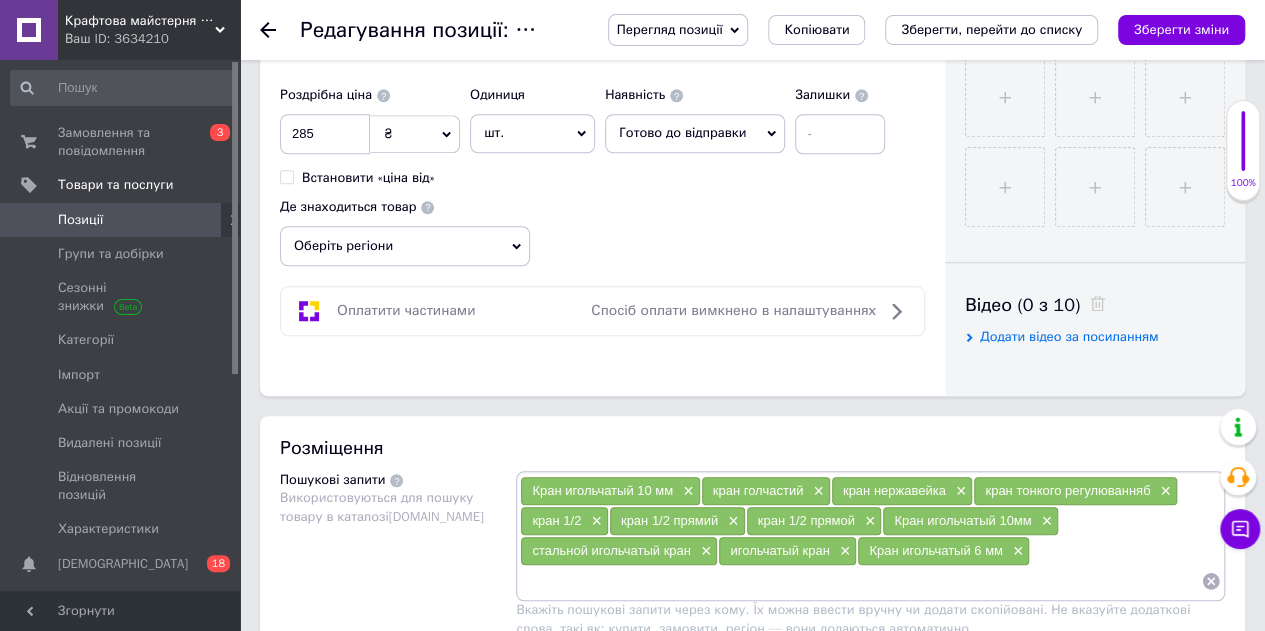 click at bounding box center [860, 581] 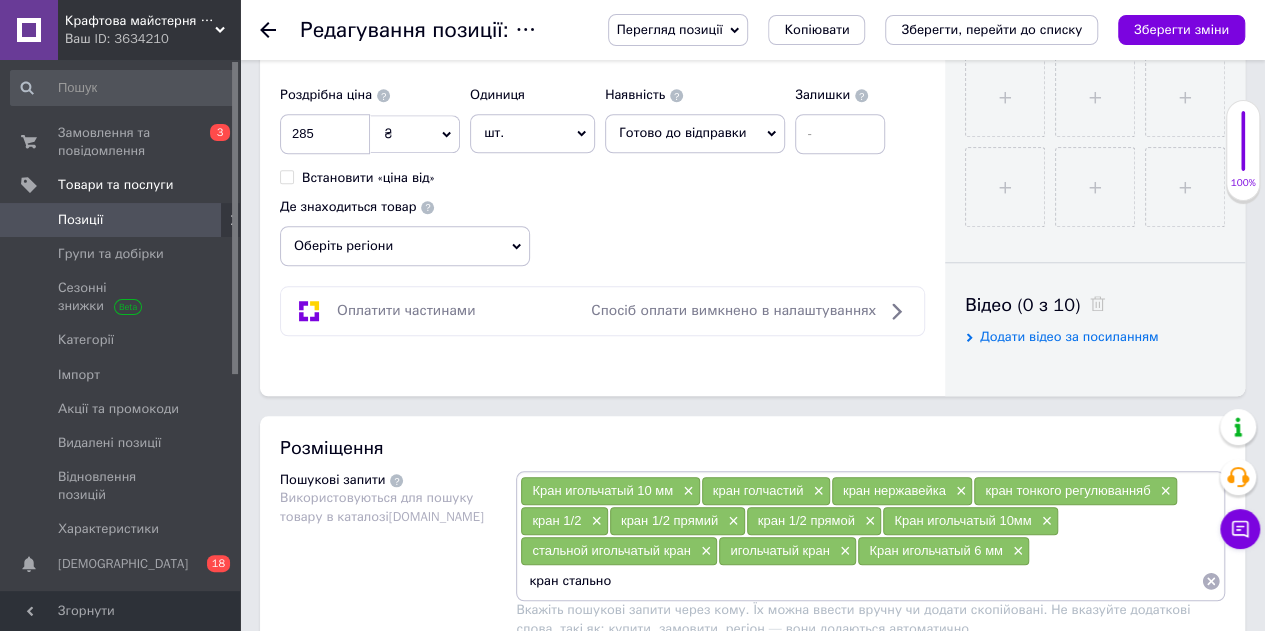 type on "кран стальной" 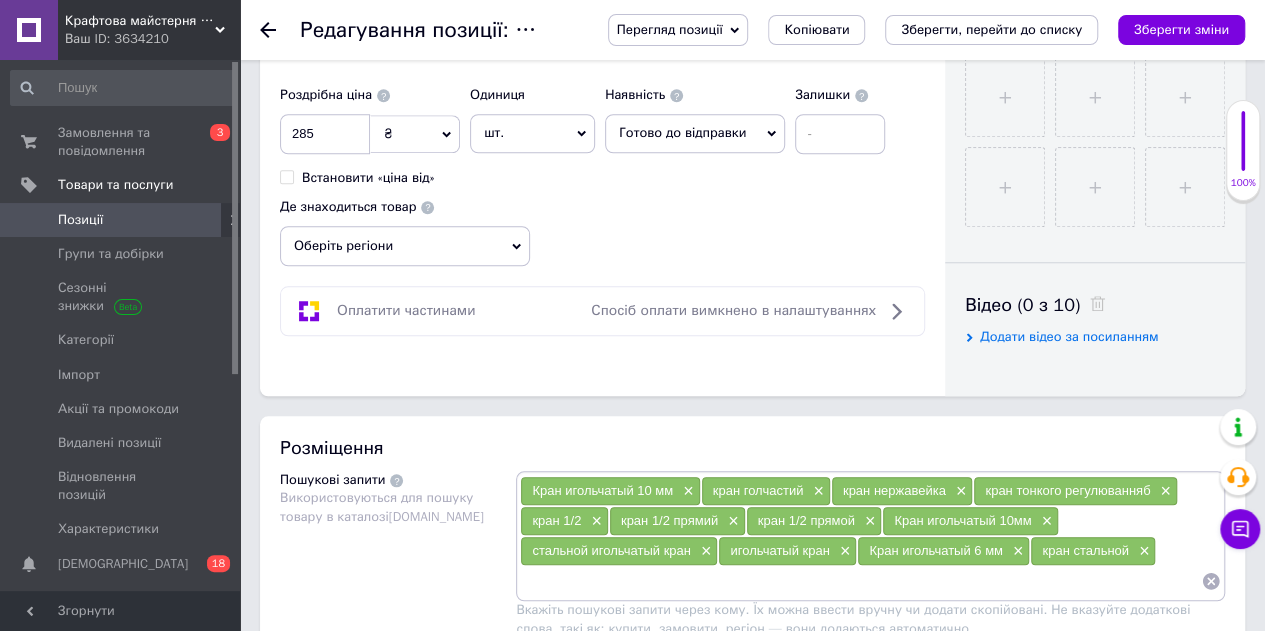 click at bounding box center (860, 581) 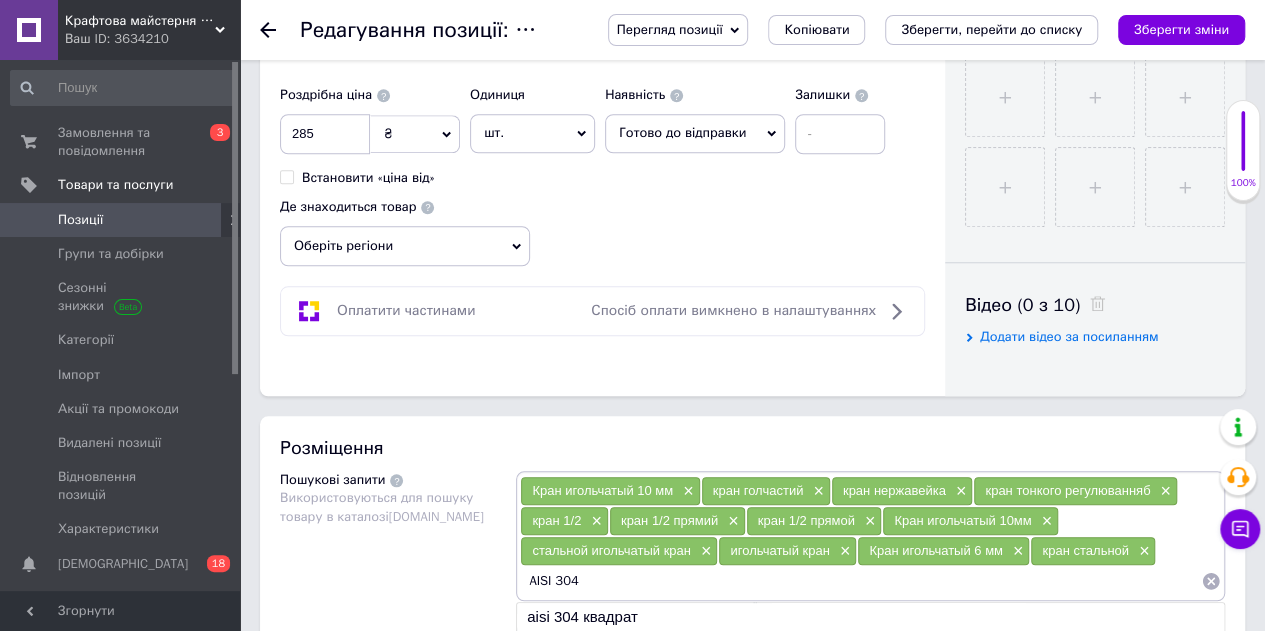 type 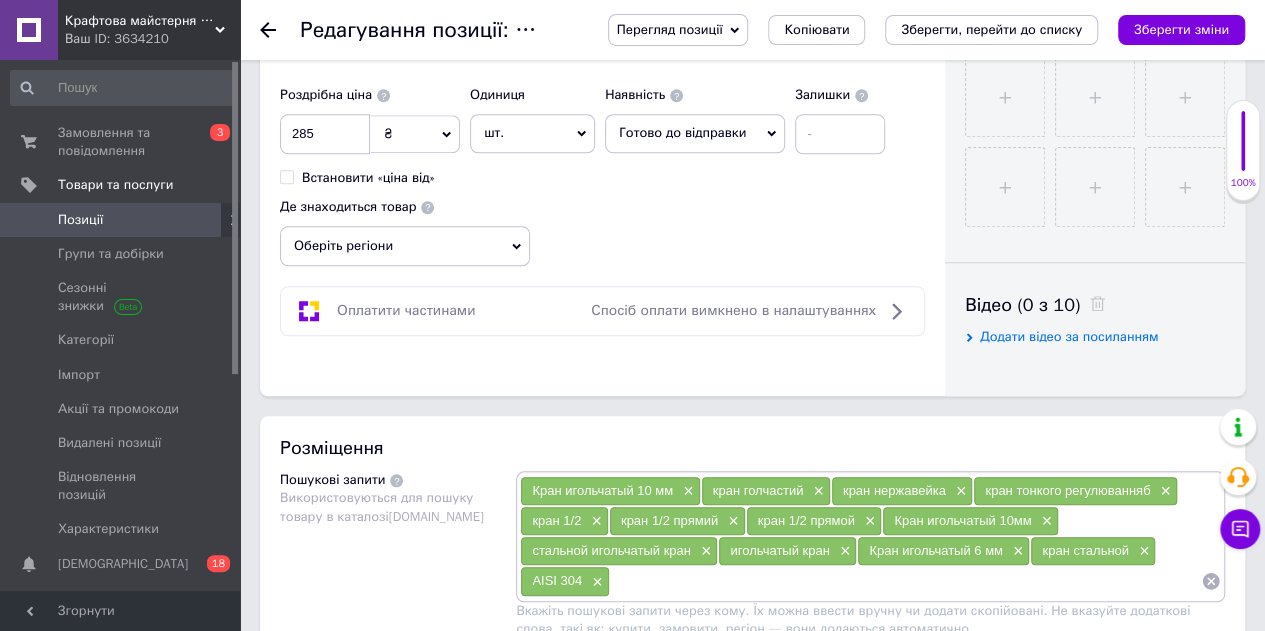 click on "Оберіть регіони" at bounding box center (405, 246) 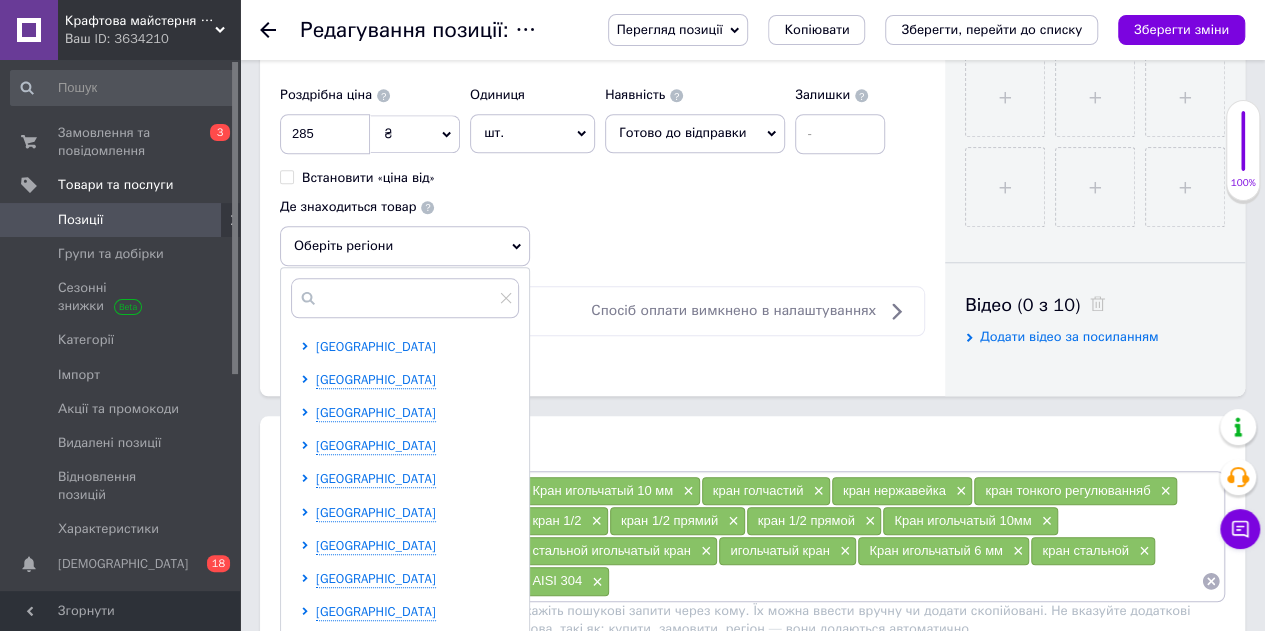 click on "[GEOGRAPHIC_DATA]" at bounding box center [376, 346] 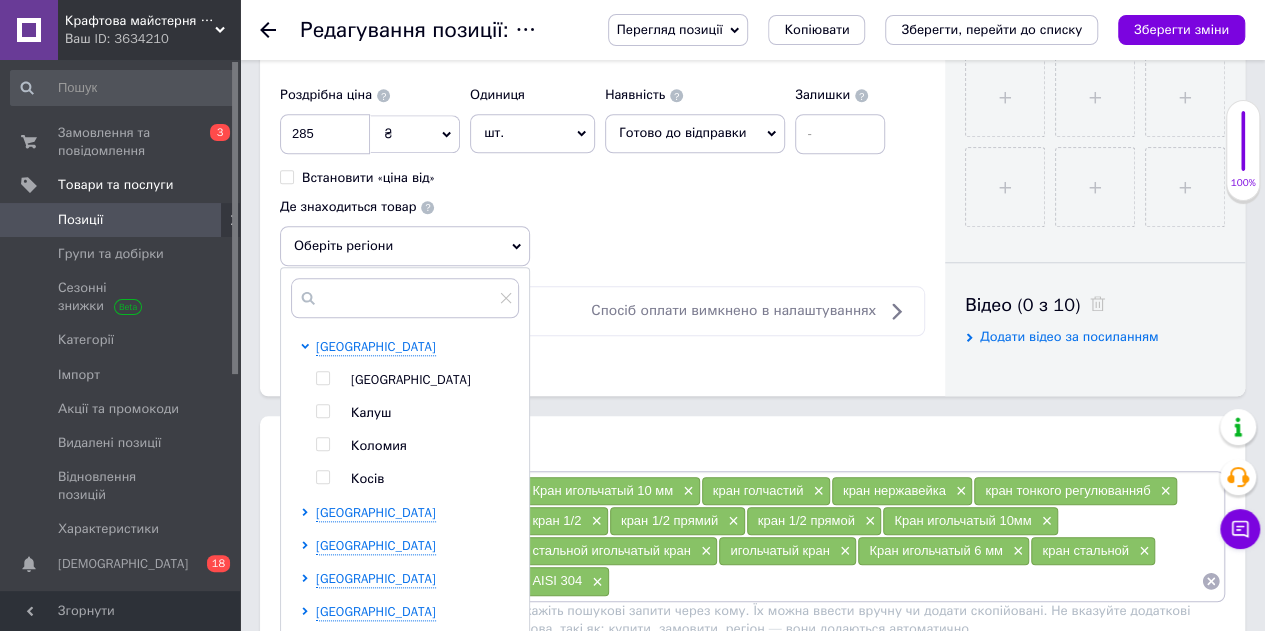drag, startPoint x: 370, startPoint y: 403, endPoint x: 449, endPoint y: 401, distance: 79.025314 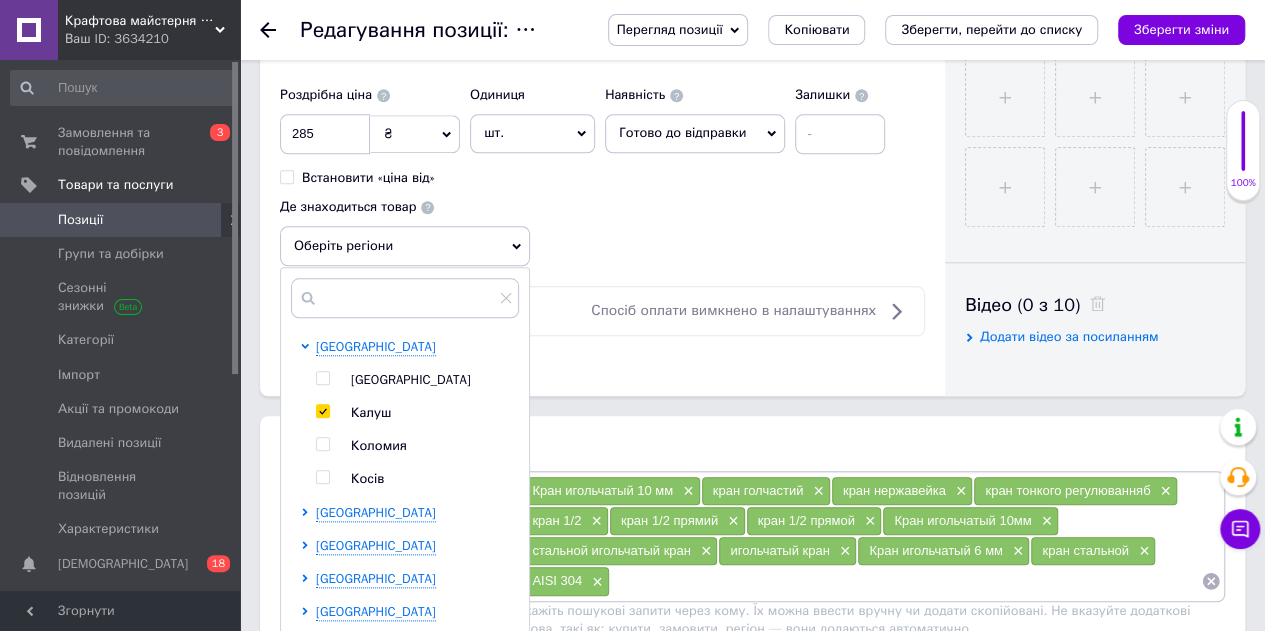 checkbox on "true" 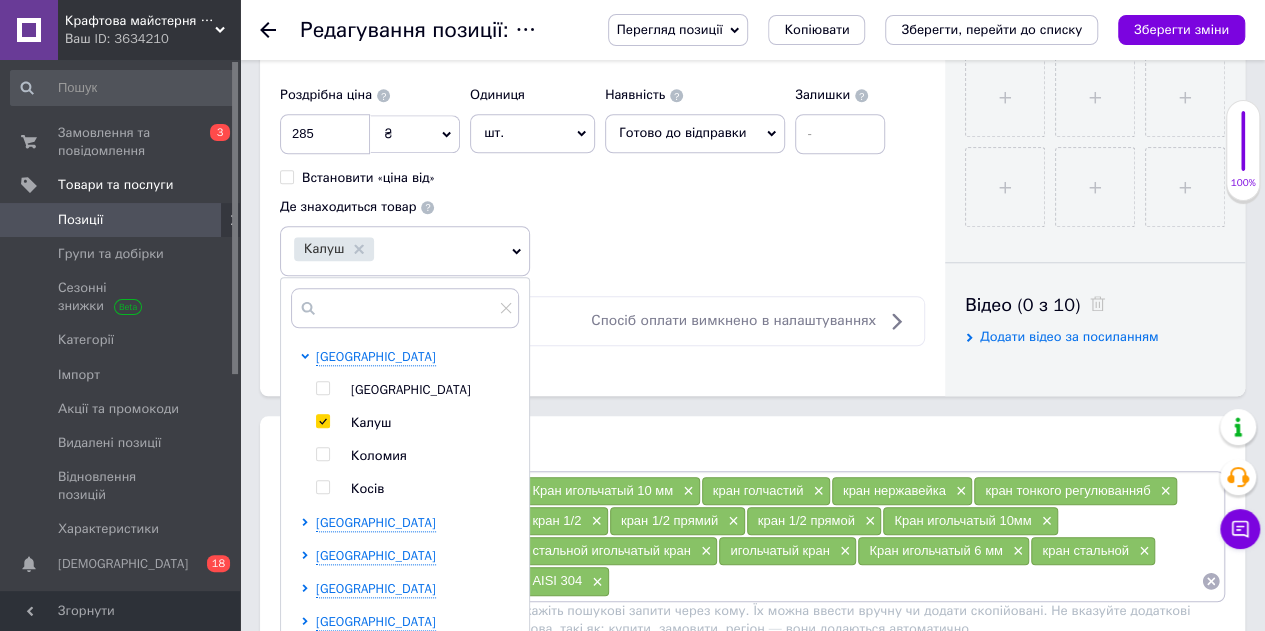 click on "Основна інформація Назва позиції (Російська) ✱ Кран голчастий нержавіючий під трубку 10 мм Код/Артикул КГС-10 Опис (Російська) ✱ Кран голчастий під трубку 10мм, сталевий
Розширений текстовий редактор, 2CF1B2E3-57F5-41CC-A3D3-BF6E4C4E3BF8 Панель інструментів редактора Форматування Форматування Розмір Розмір   Жирний  Сполучення клавіш Ctrl+B   Курсив  Сполучення клавіш Ctrl+I   Підкреслений  Сполучення клавіш Ctrl+U   Видалити форматування   Повернути  Сполучення клавіш Ctrl+Z   Вставити/видалити нумерований список   Вставити/видалити маркований список   По лівому краю         $" at bounding box center [602, -162] 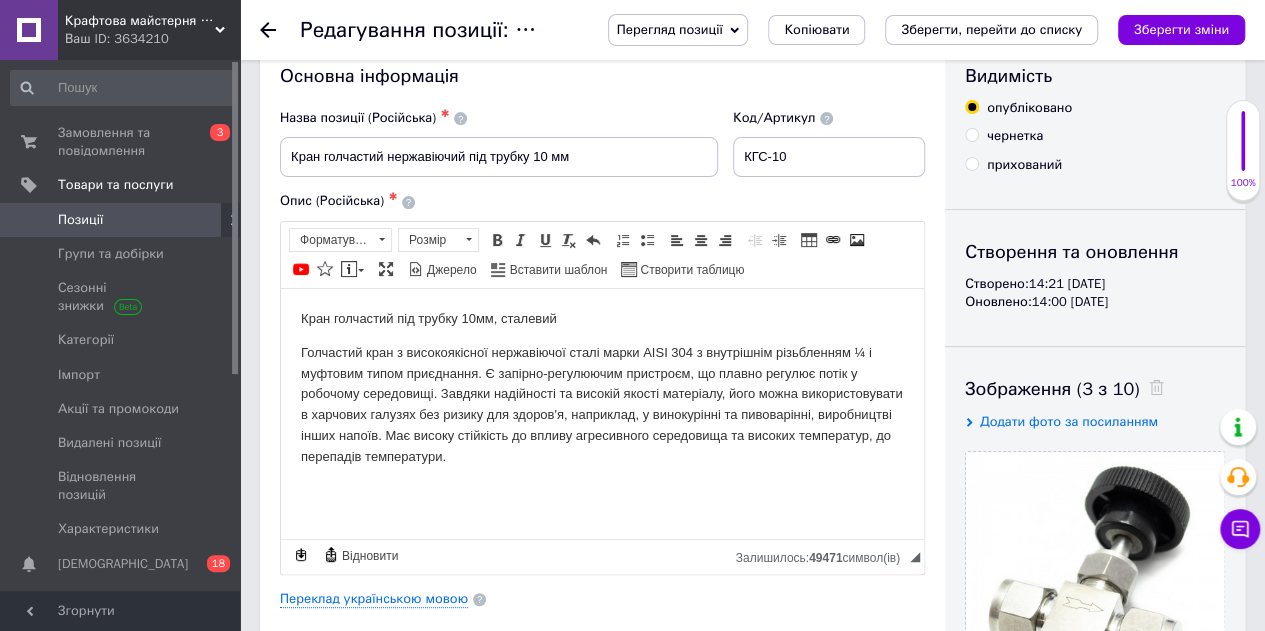 scroll, scrollTop: 0, scrollLeft: 0, axis: both 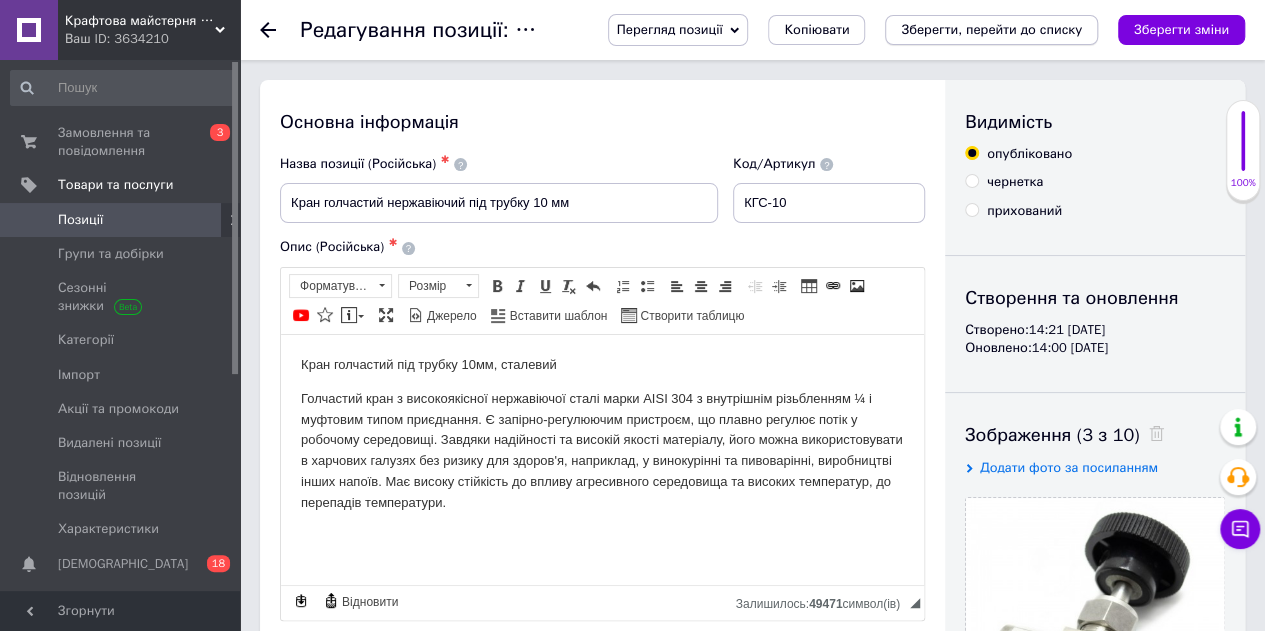 click on "Зберегти, перейти до списку" at bounding box center (991, 29) 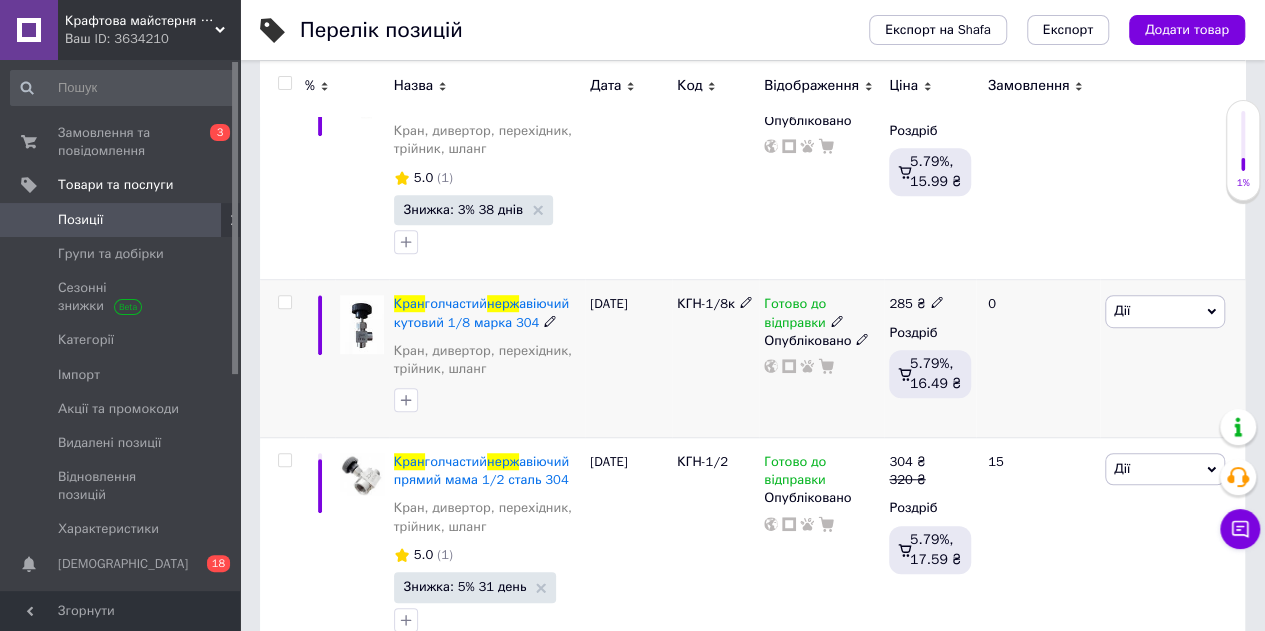 scroll, scrollTop: 700, scrollLeft: 0, axis: vertical 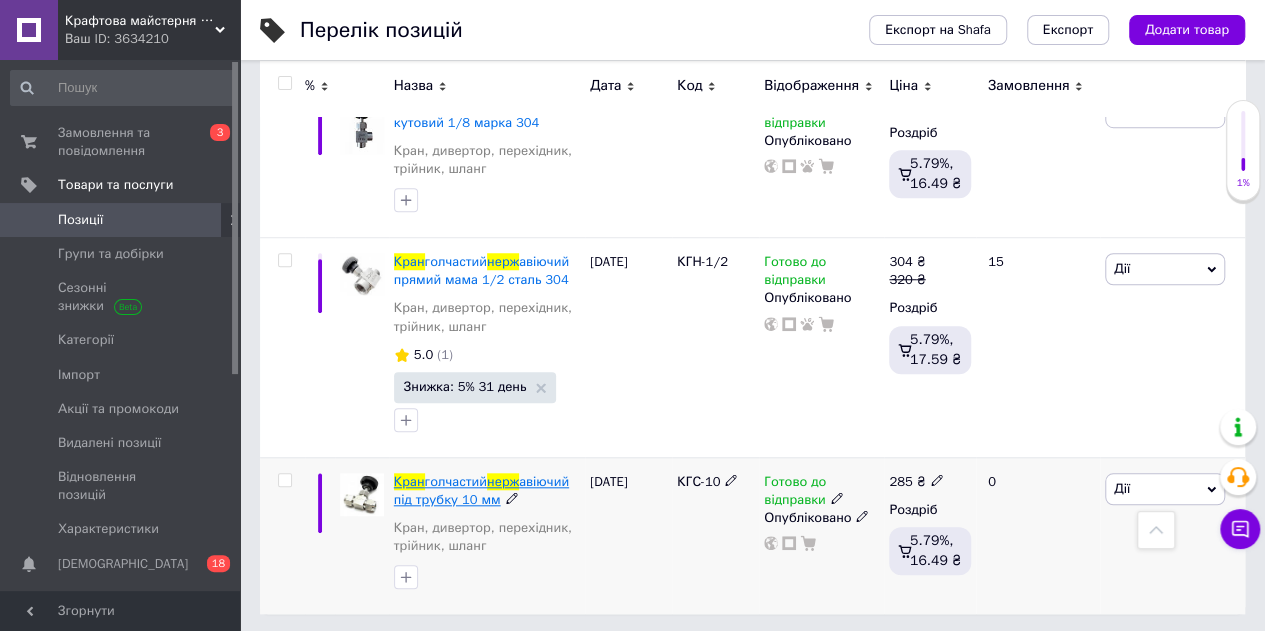click on "голчастий" at bounding box center (456, 481) 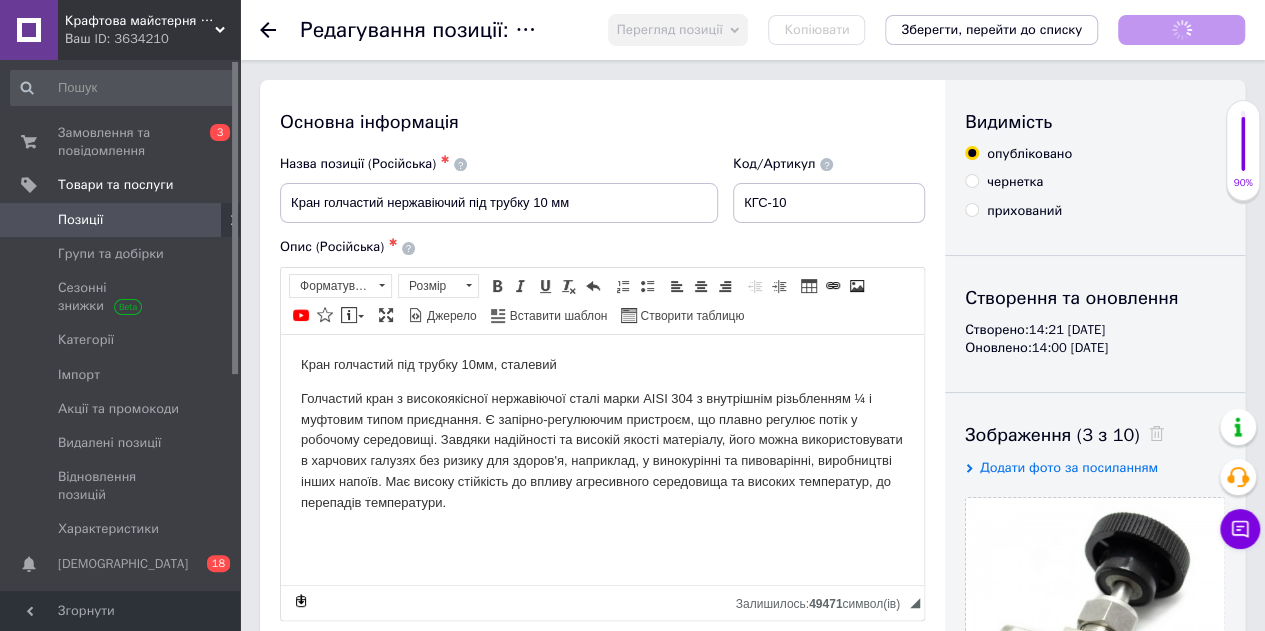 scroll, scrollTop: 0, scrollLeft: 0, axis: both 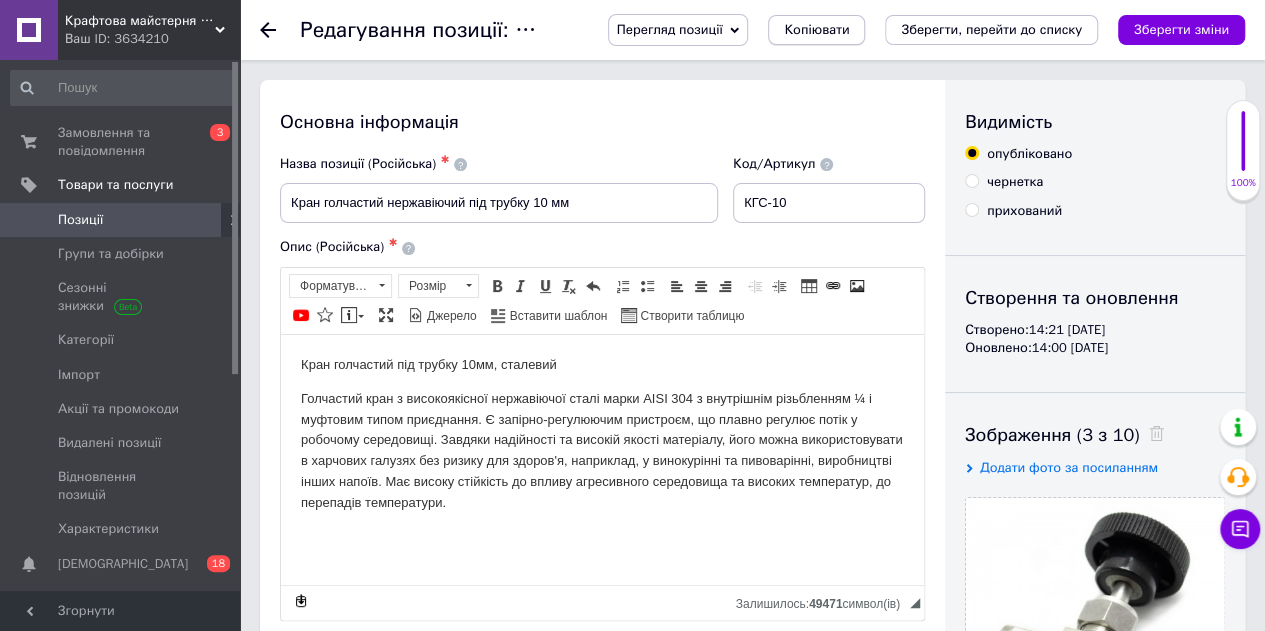 click on "Копіювати" at bounding box center [816, 30] 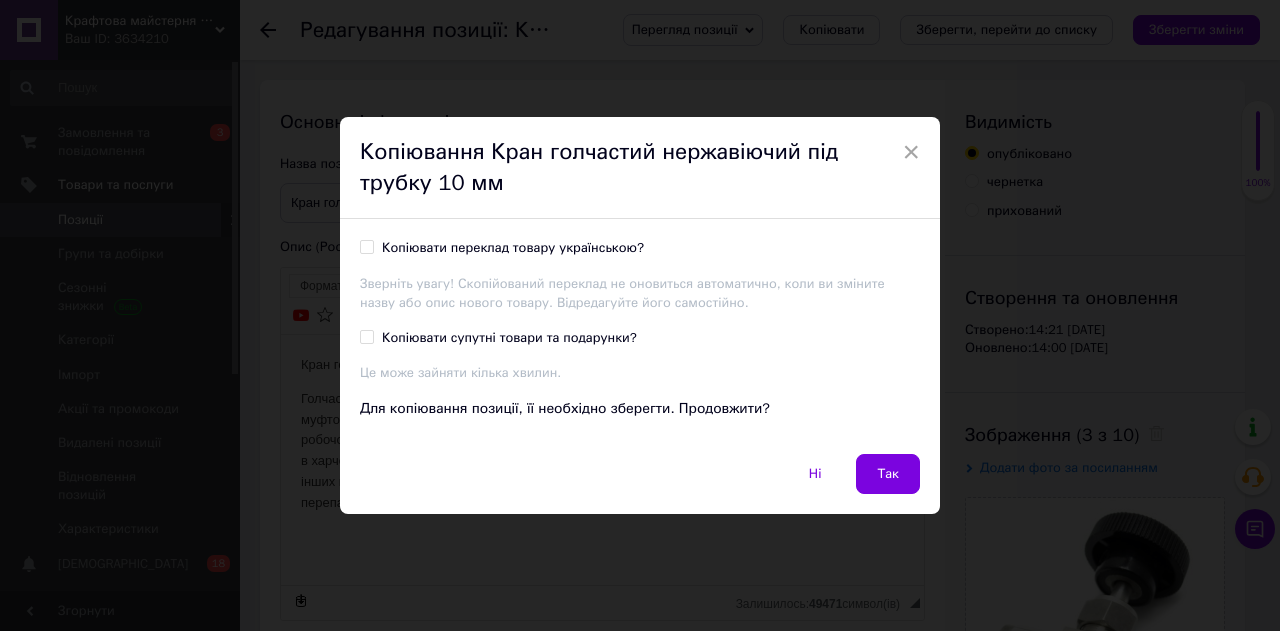 click on "Копіювати переклад товару українською? Зверніть увагу! Скопійований переклад не оновиться автоматично,
коли ви зміните назву або опис нового товару.
Відредагуйте його самостійно. Копіювати супутні товари та подарунки? Це може зайняти кілька хвилин. Для копіювання позиції, її необхідно зберегти. Продовжити?" at bounding box center [640, 336] 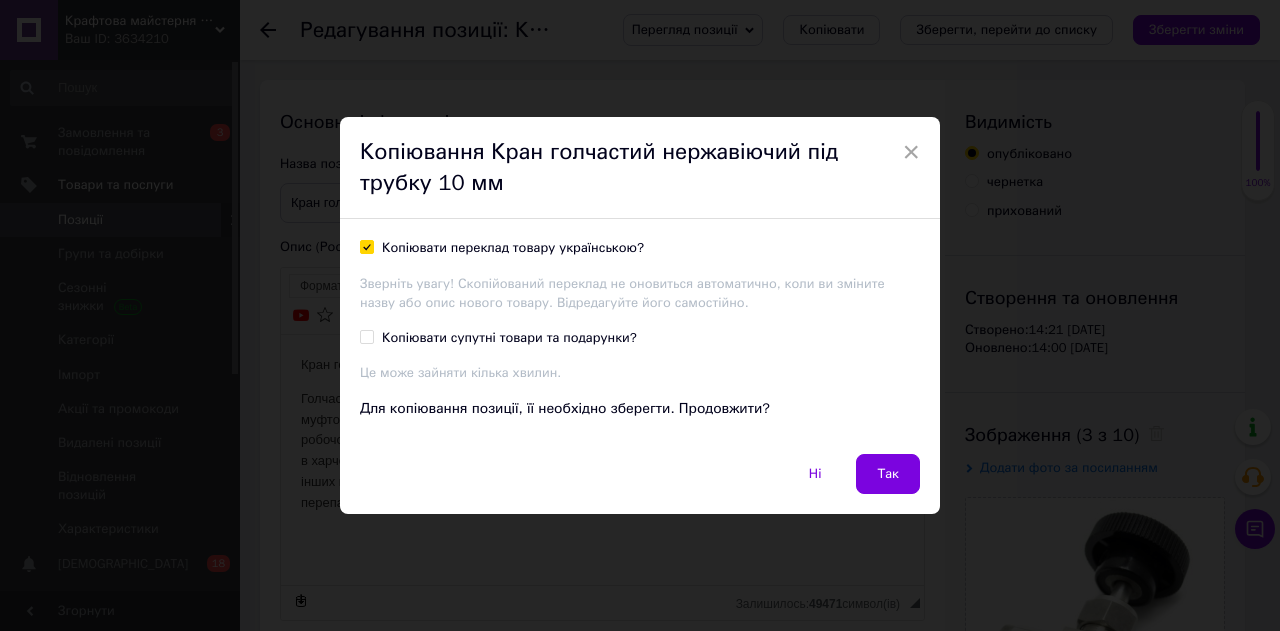 checkbox on "true" 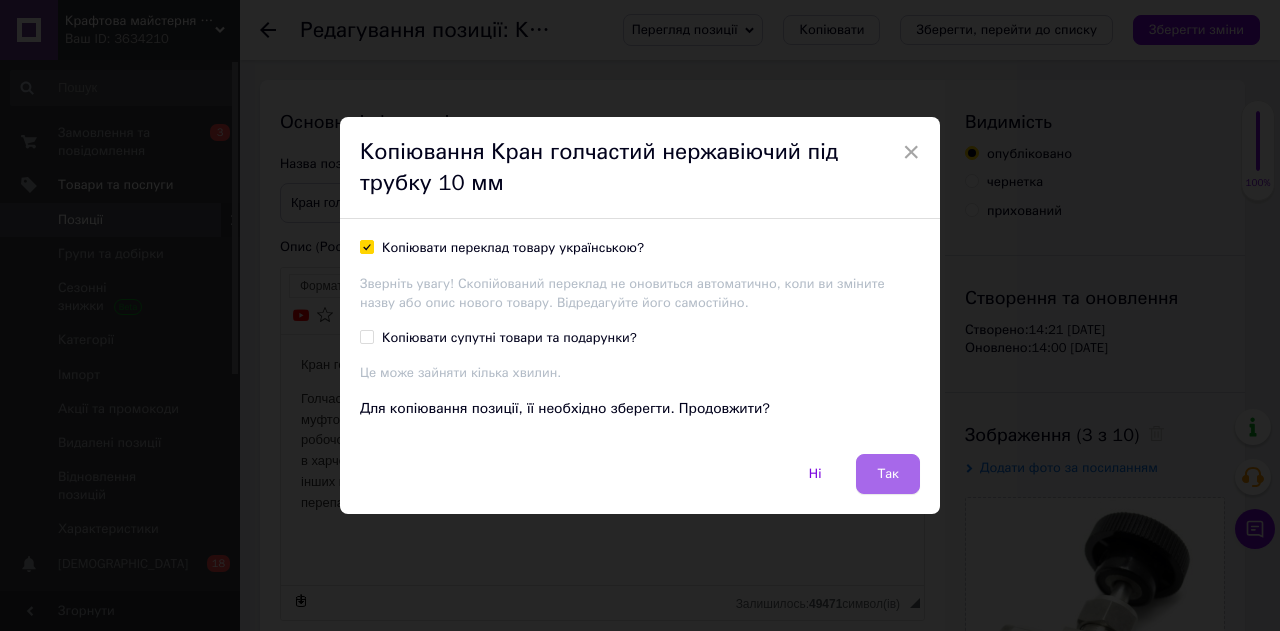 drag, startPoint x: 882, startPoint y: 471, endPoint x: 612, endPoint y: 145, distance: 423.29187 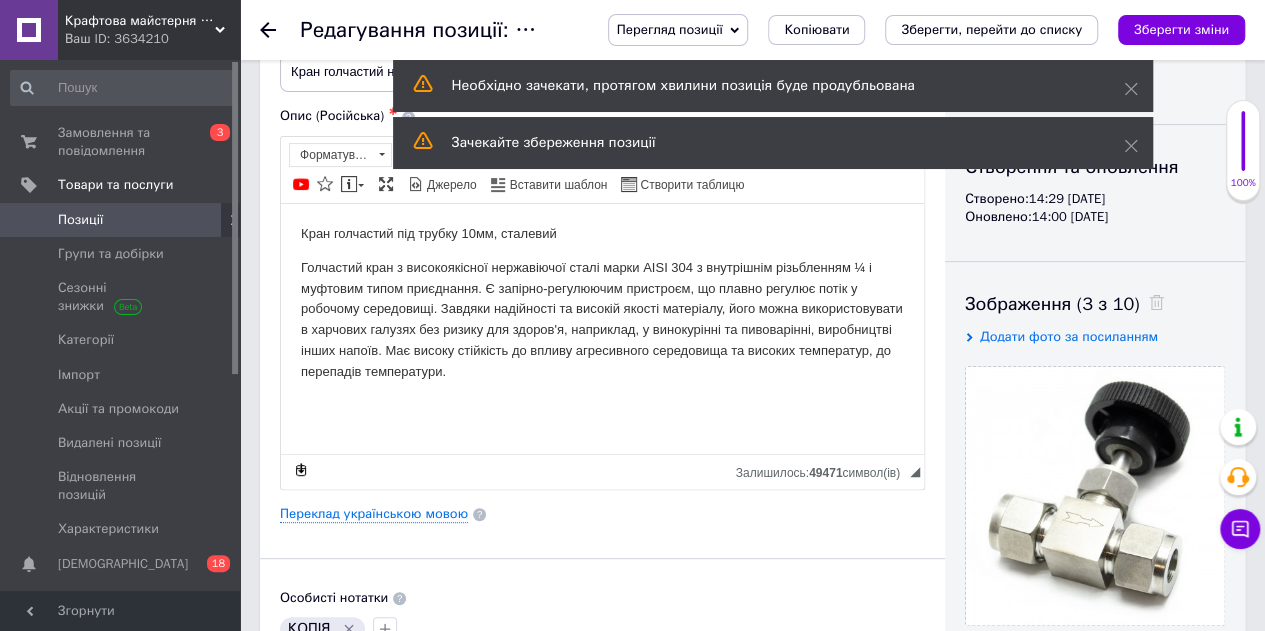 scroll, scrollTop: 0, scrollLeft: 0, axis: both 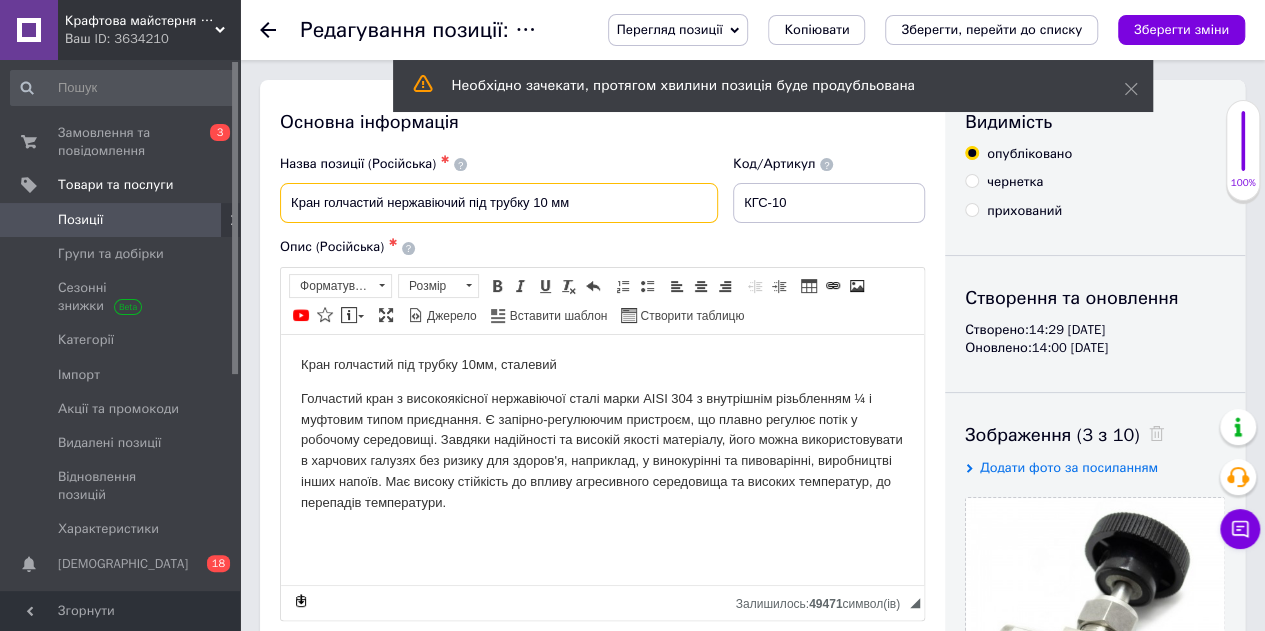 click on "Кран голчастий нержавіючий під трубку 10 мм" at bounding box center (499, 203) 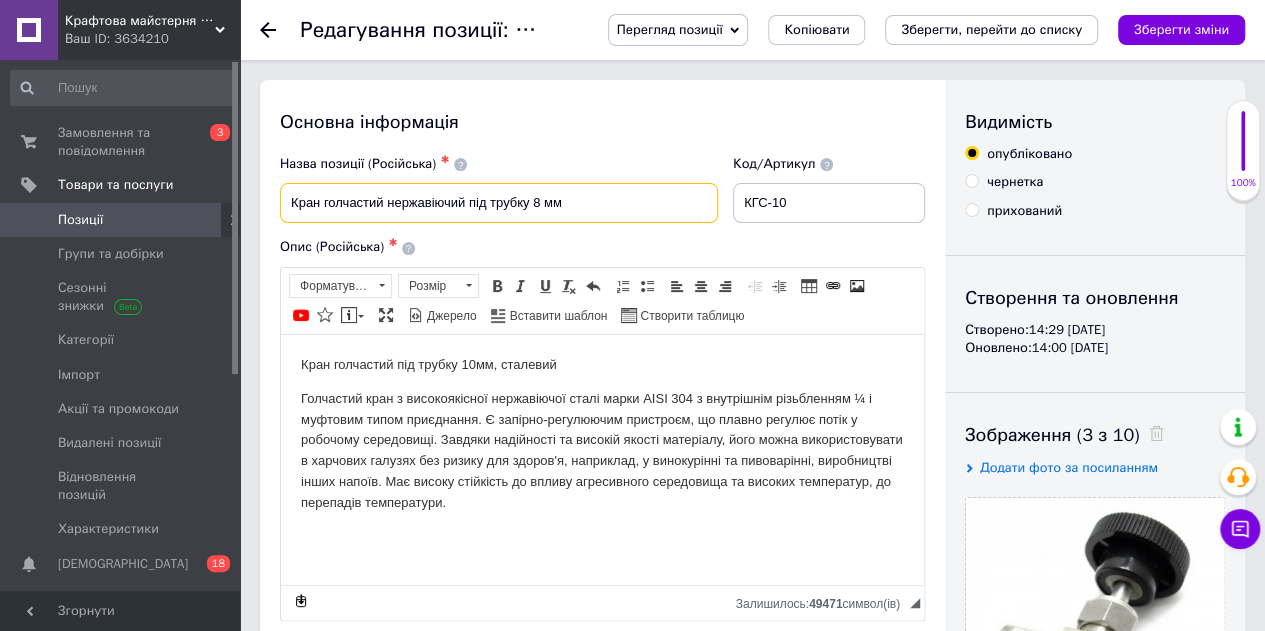 type on "Кран голчастий нержавіючий під трубку 8 мм" 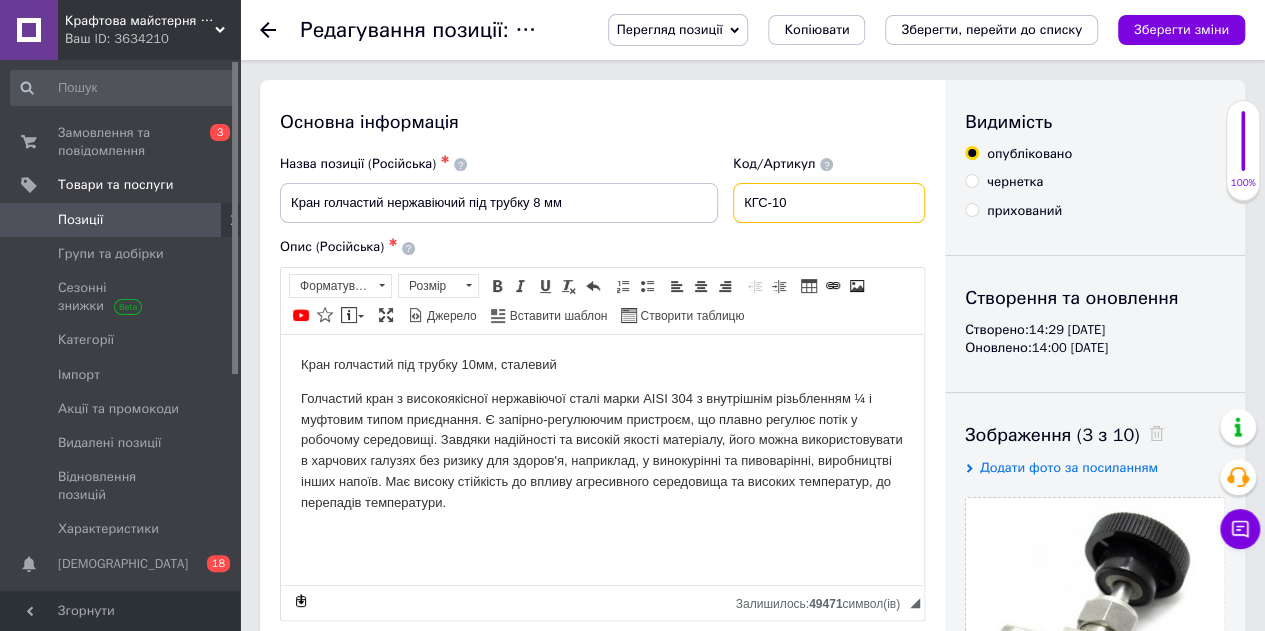 click on "КГС-10" at bounding box center [829, 203] 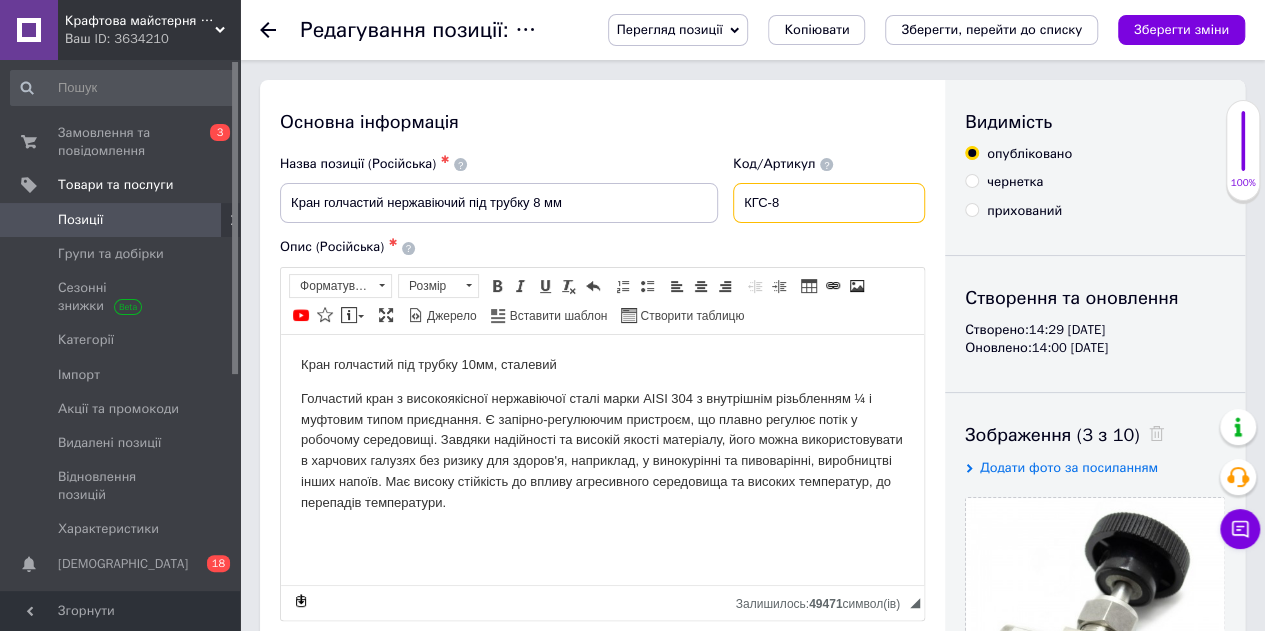 type on "КГС-8" 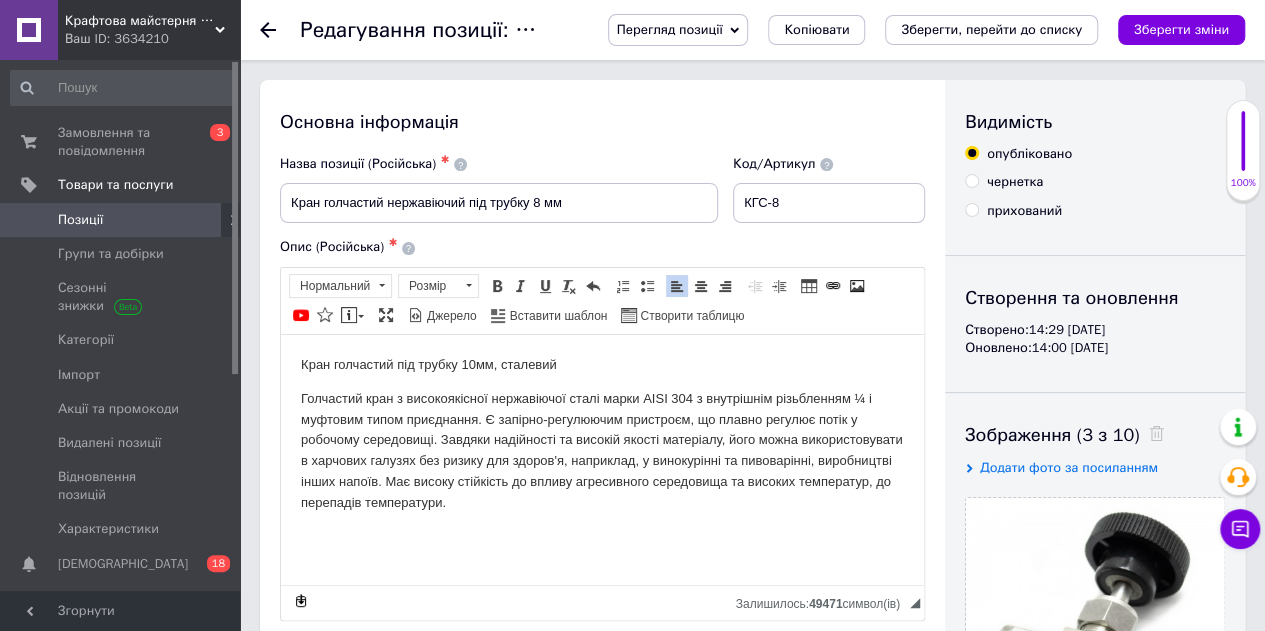 drag, startPoint x: 475, startPoint y: 365, endPoint x: 482, endPoint y: 380, distance: 16.552946 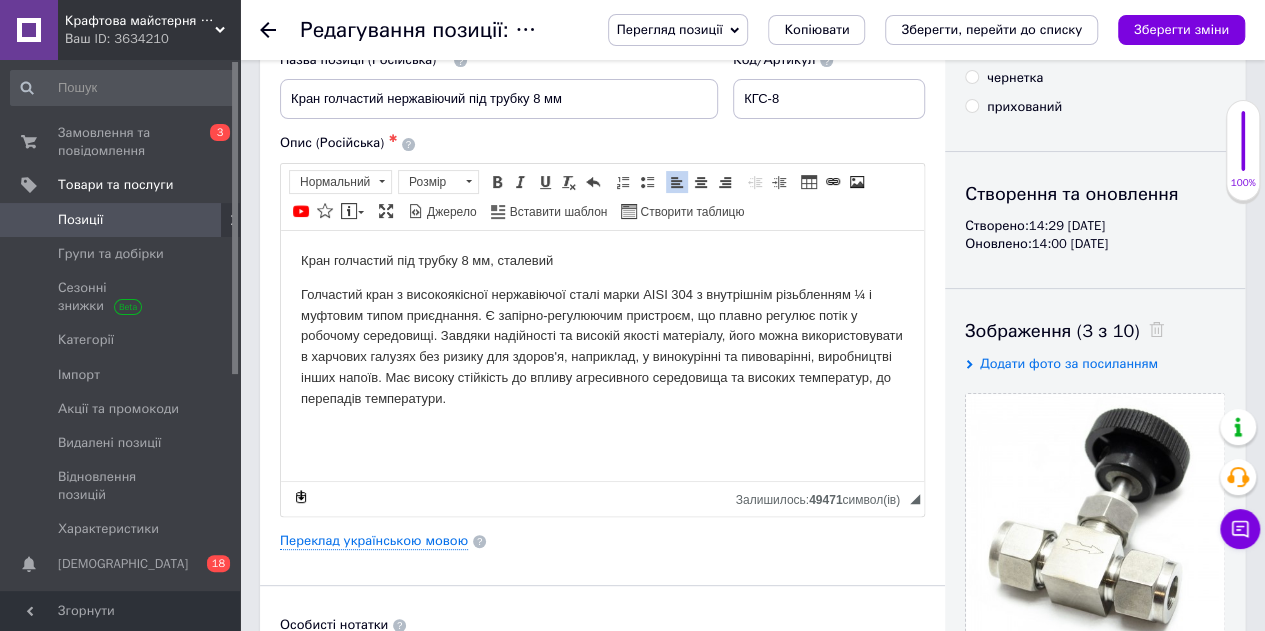 scroll, scrollTop: 200, scrollLeft: 0, axis: vertical 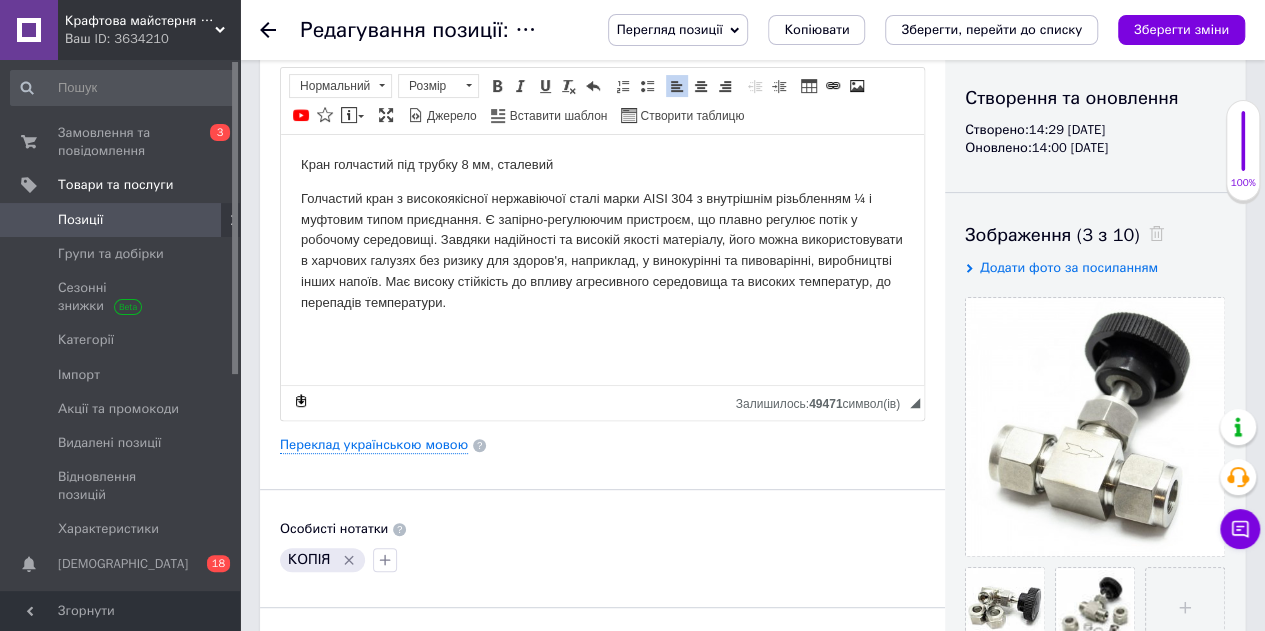 click 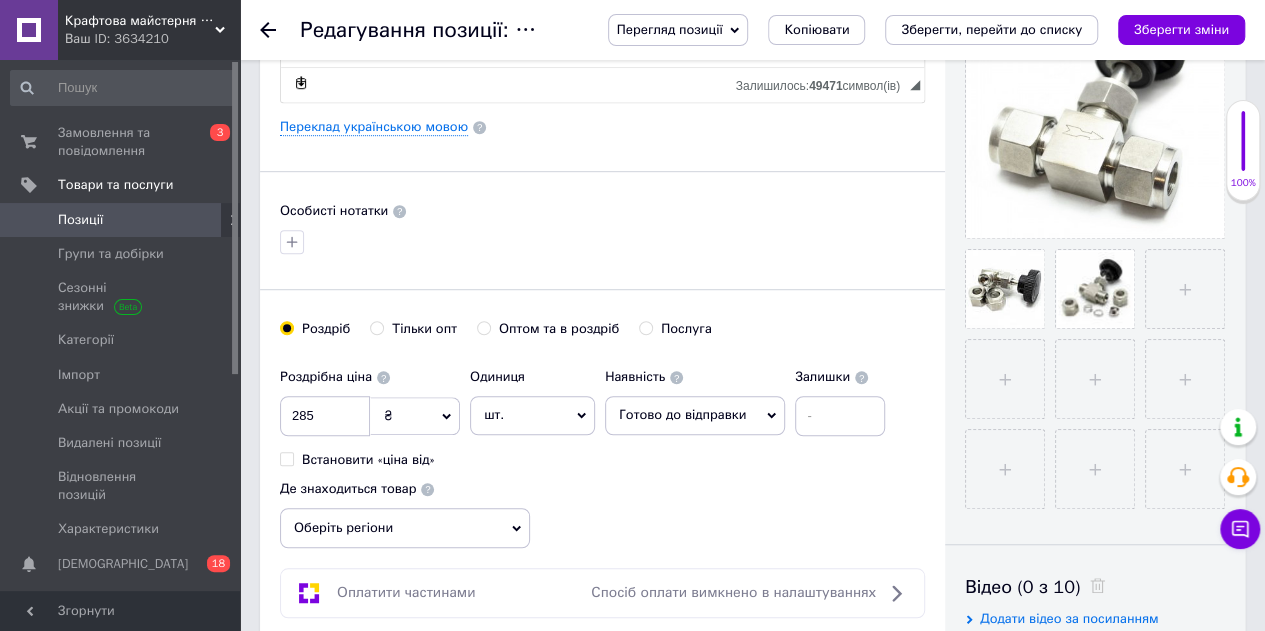 scroll, scrollTop: 600, scrollLeft: 0, axis: vertical 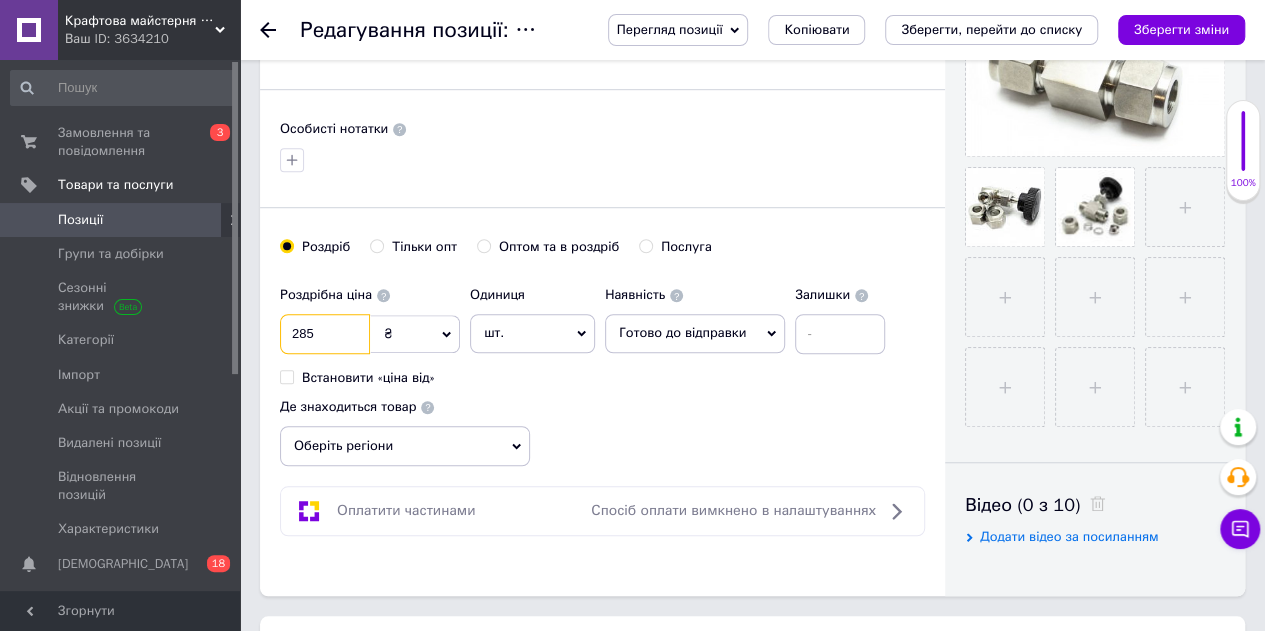 drag, startPoint x: 305, startPoint y: 323, endPoint x: 325, endPoint y: 386, distance: 66.09841 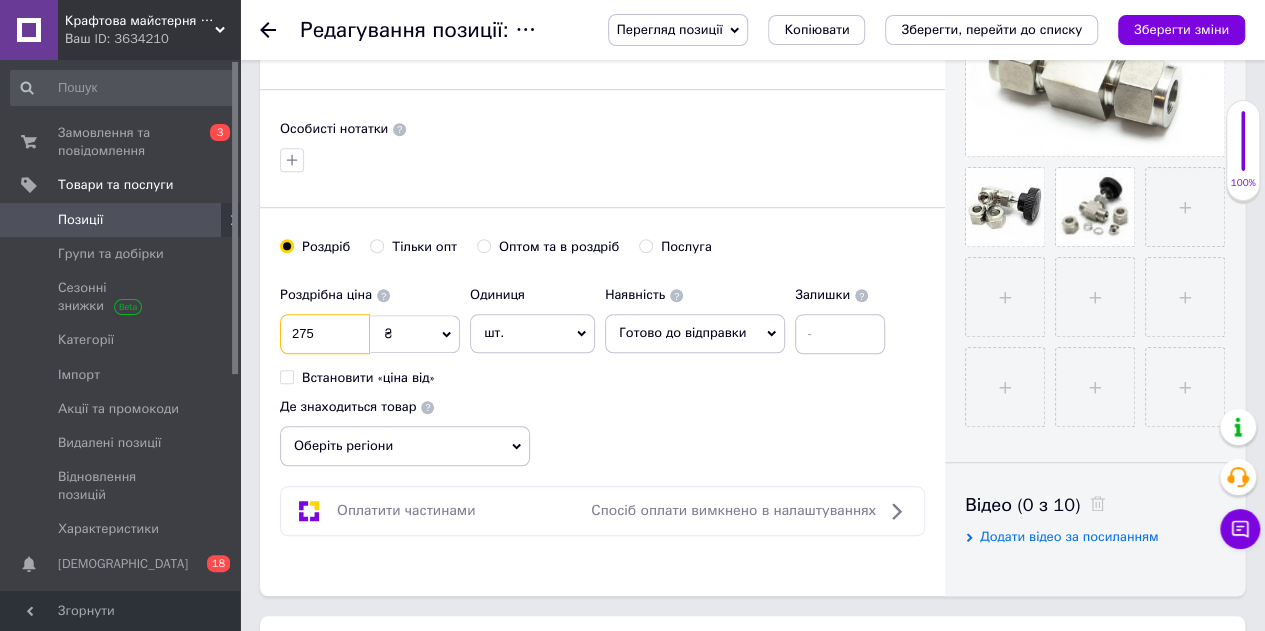 type on "275" 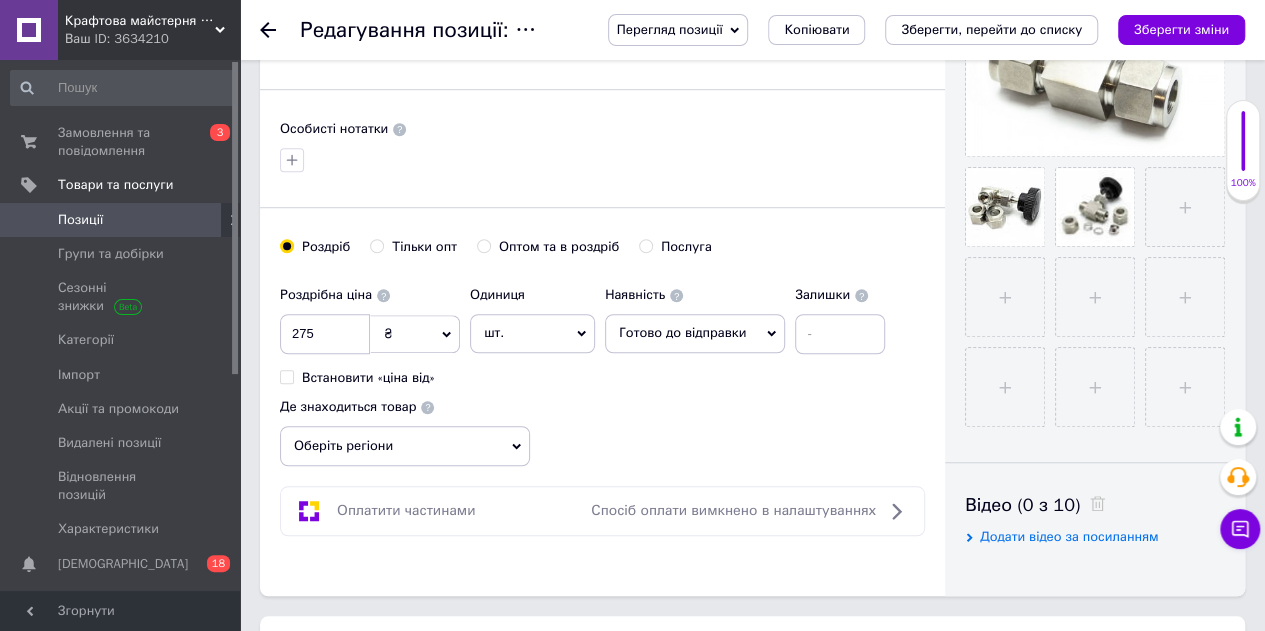 click on "Оберіть регіони" at bounding box center (405, 446) 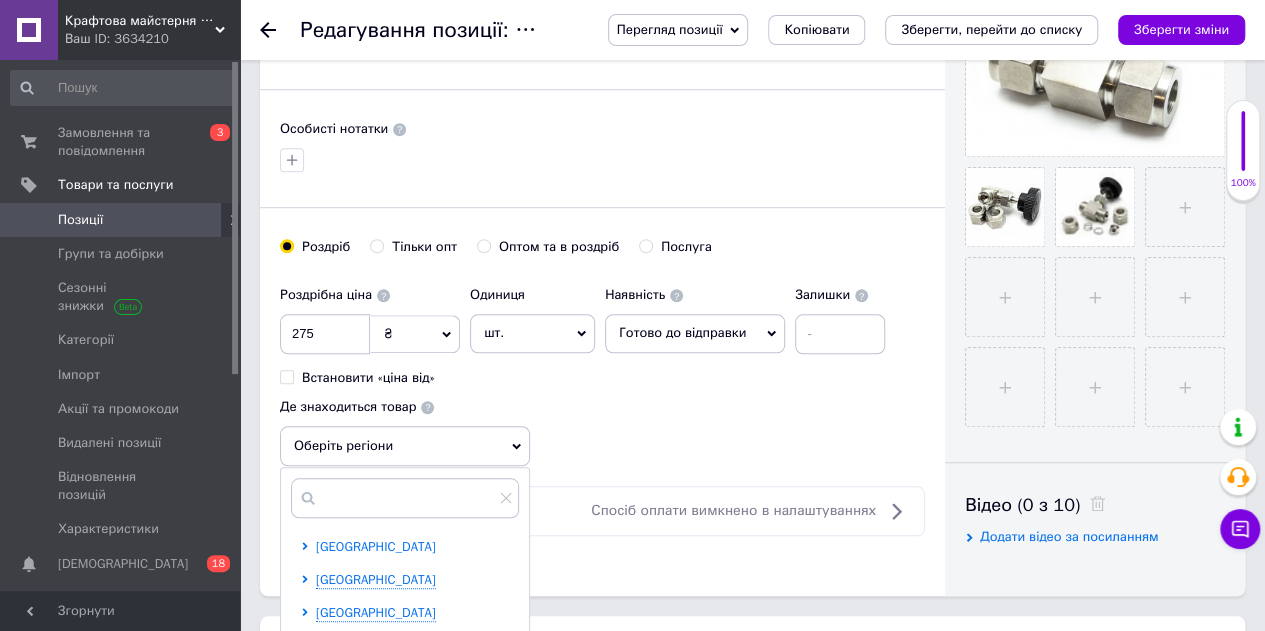 click on "[GEOGRAPHIC_DATA]" at bounding box center [376, 546] 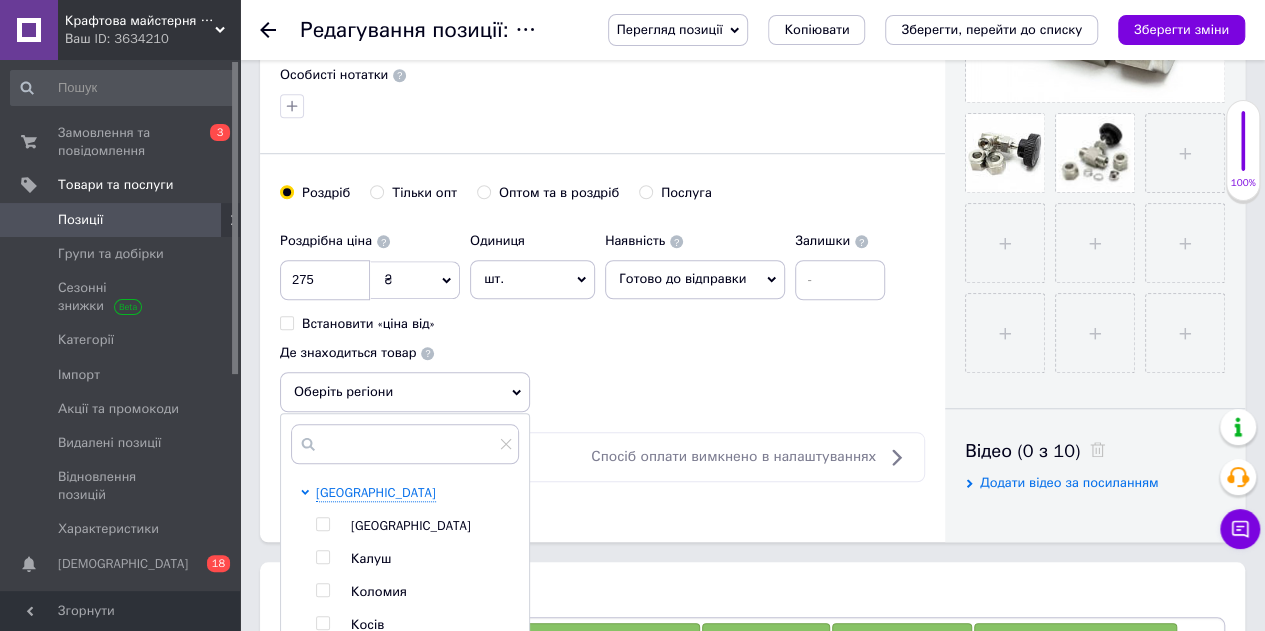 scroll, scrollTop: 700, scrollLeft: 0, axis: vertical 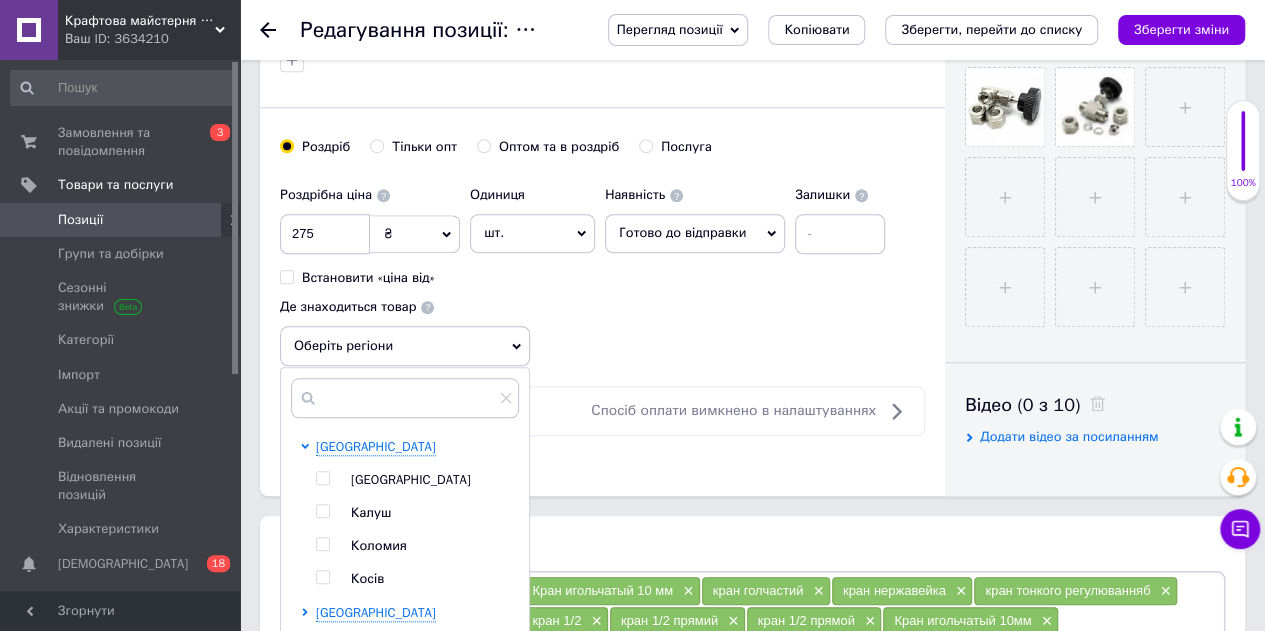 click on "Калуш" at bounding box center (371, 512) 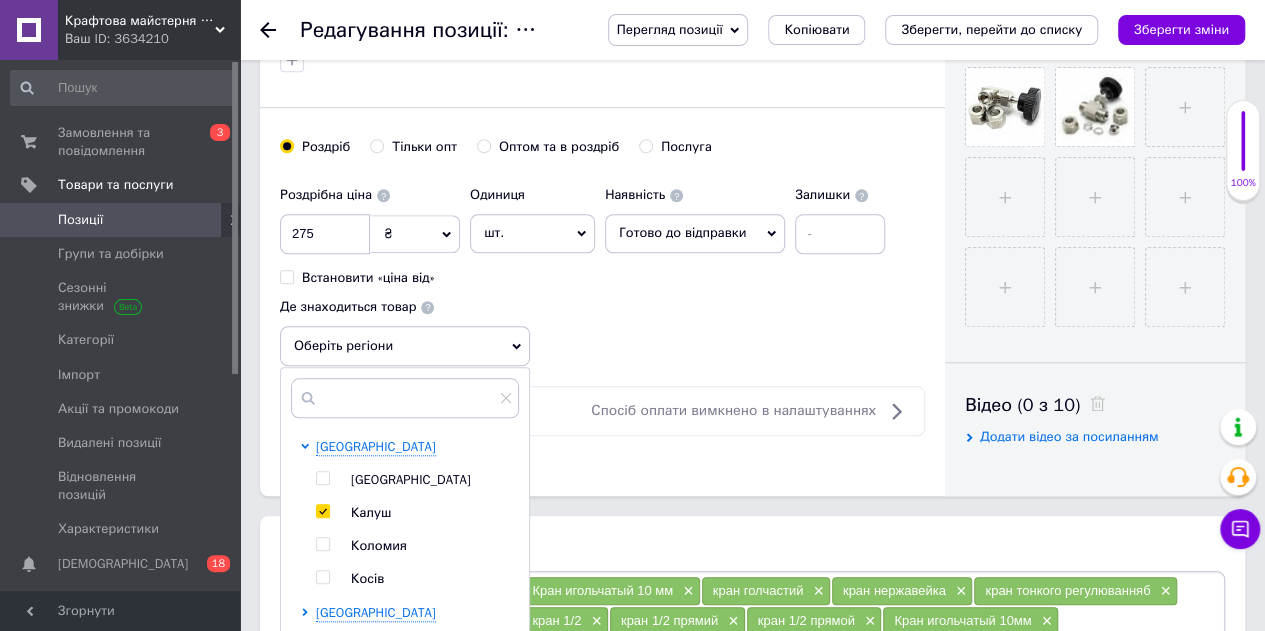 checkbox on "true" 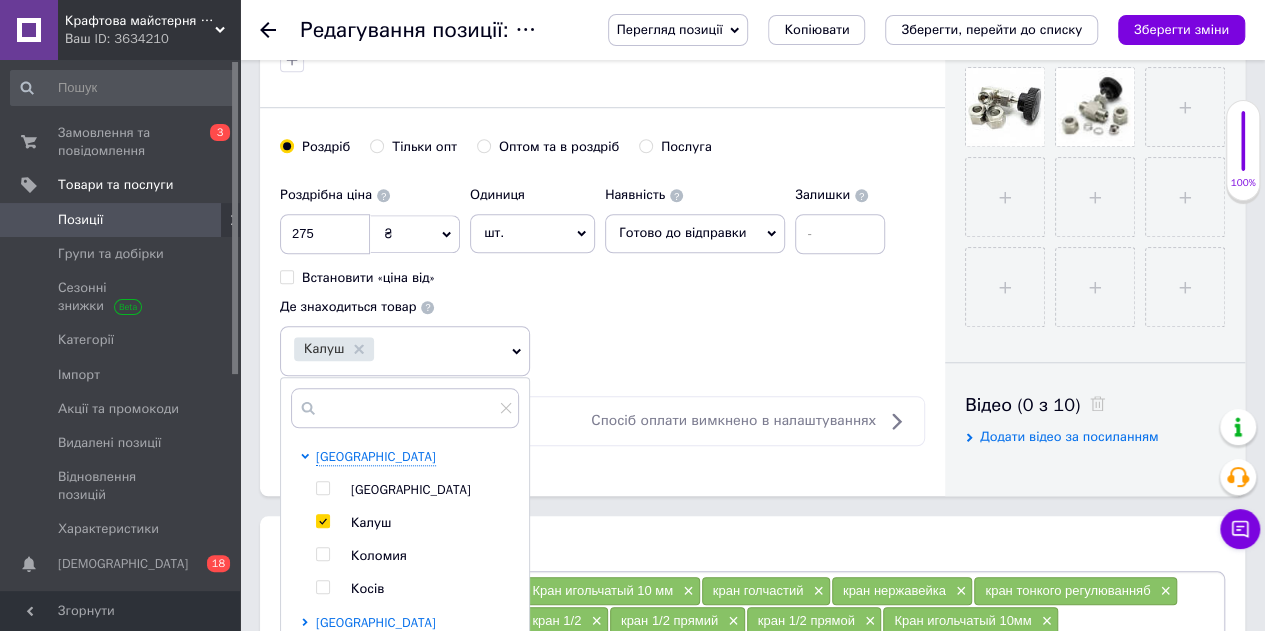 click on "Роздрібна ціна 275 ₴ $ EUR CHF GBP ¥ PLN ₸ MDL HUF KGS CNY TRY KRW lei Встановити «ціна від» Одиниця шт. Популярне комплект упаковка кв.м пара м кг пог.м послуга т а автоцистерна ампула б балон банка блістер бобіна бочка [PERSON_NAME] бухта в ват виїзд відро г г га година гр/кв.м гігакалорія д дав два місяці день доба доза є єврокуб з зміна к кВт каністра карат кв.дм кв.м кв.см кв.фут квартал кг кг/кв.м км колесо комплект коробка куб.дм куб.м л л лист м м мВт мл мм моток місяць мішок н набір номер о об'єкт од. п палетомісце пара партія пач пог.м послуга посівна одиниця птахомісце півроку пігулка" at bounding box center [602, 276] 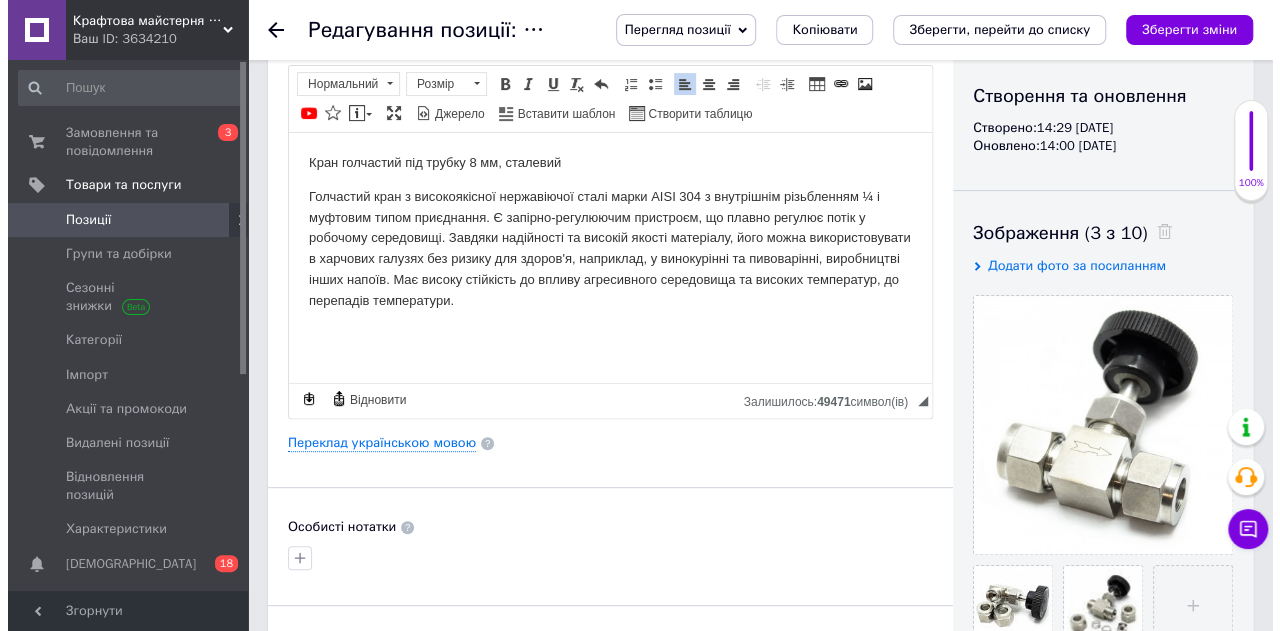 scroll, scrollTop: 200, scrollLeft: 0, axis: vertical 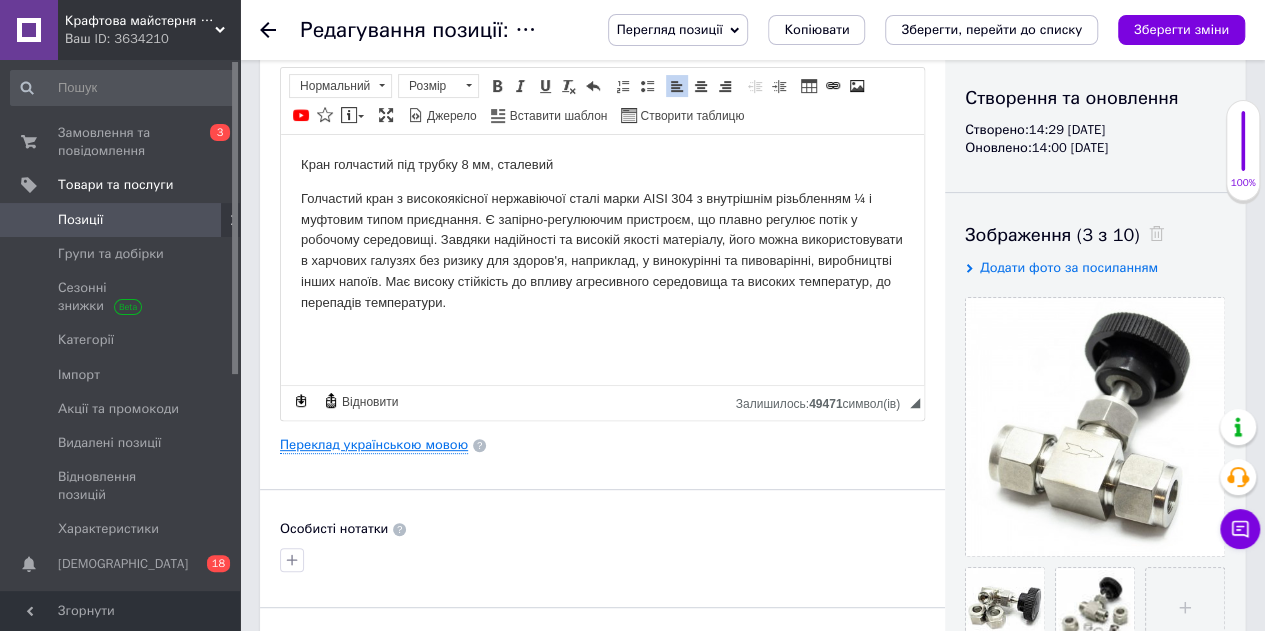 click on "Переклад українською мовою" at bounding box center (374, 445) 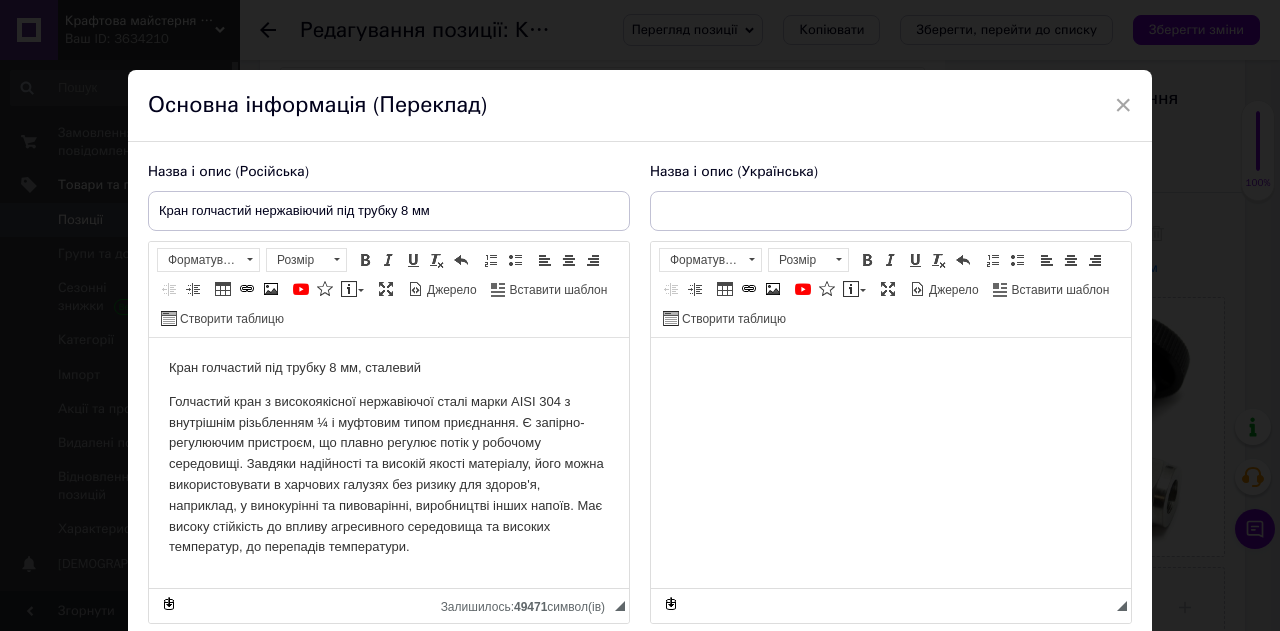 scroll, scrollTop: 0, scrollLeft: 0, axis: both 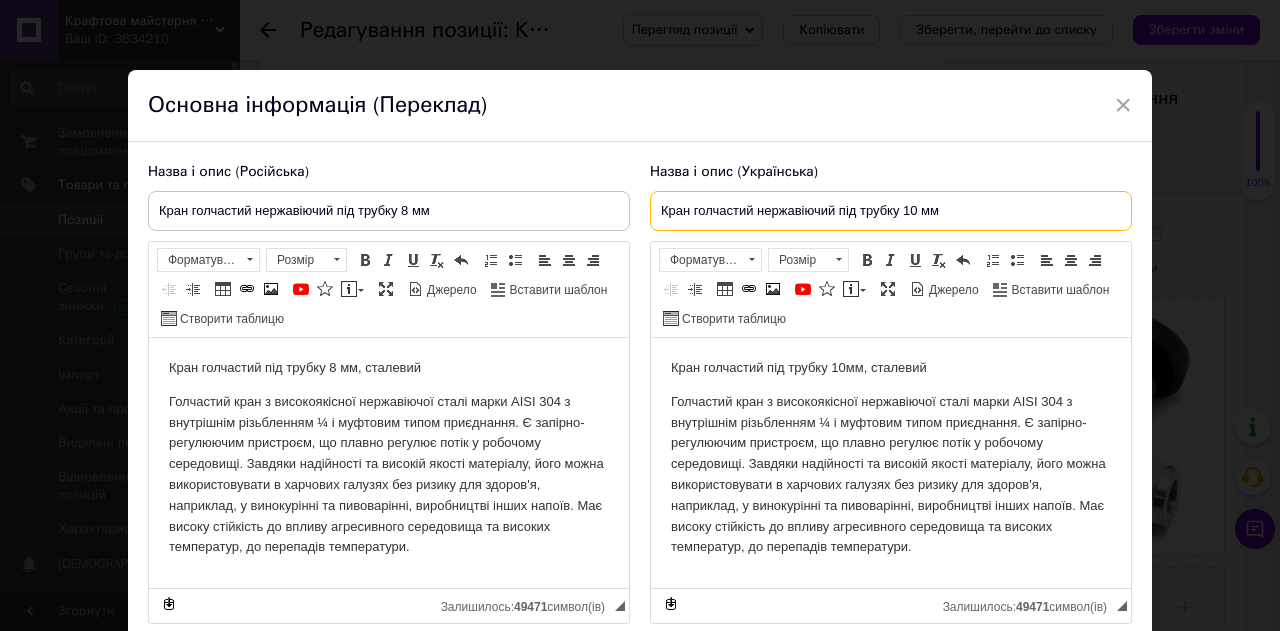 drag, startPoint x: 914, startPoint y: 208, endPoint x: 918, endPoint y: 241, distance: 33.24154 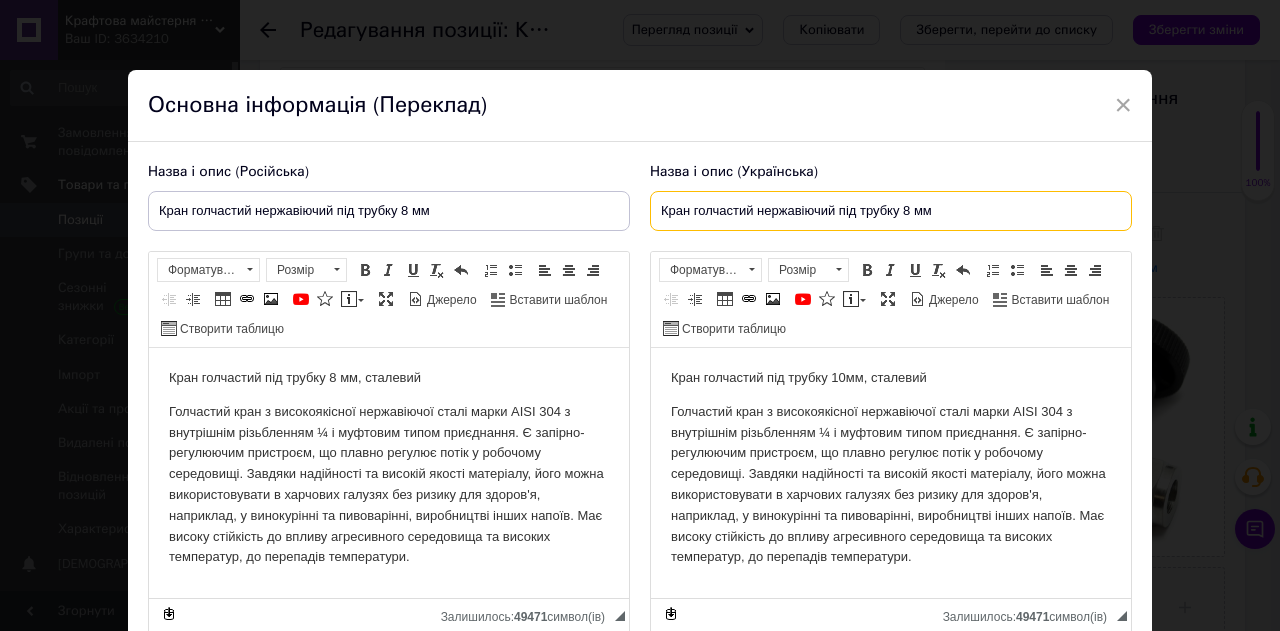 type on "Кран голчастий нержавіючий під трубку 8 мм" 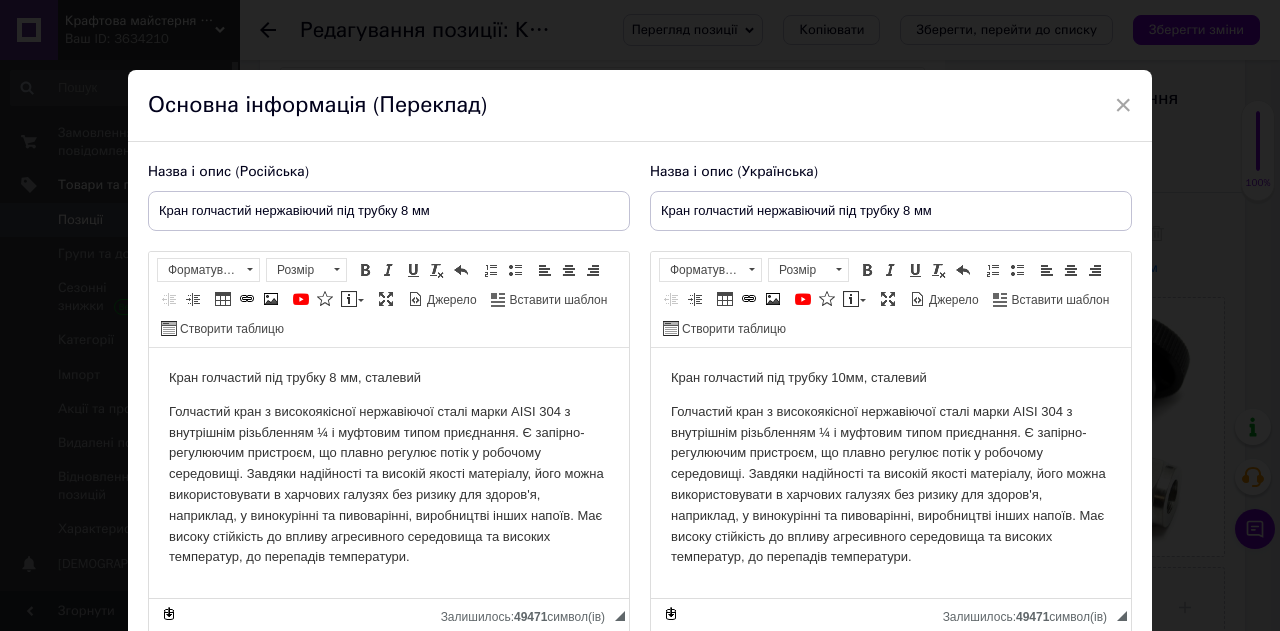 click on "Кран голчастий під трубку 10мм, сталевий" at bounding box center [891, 378] 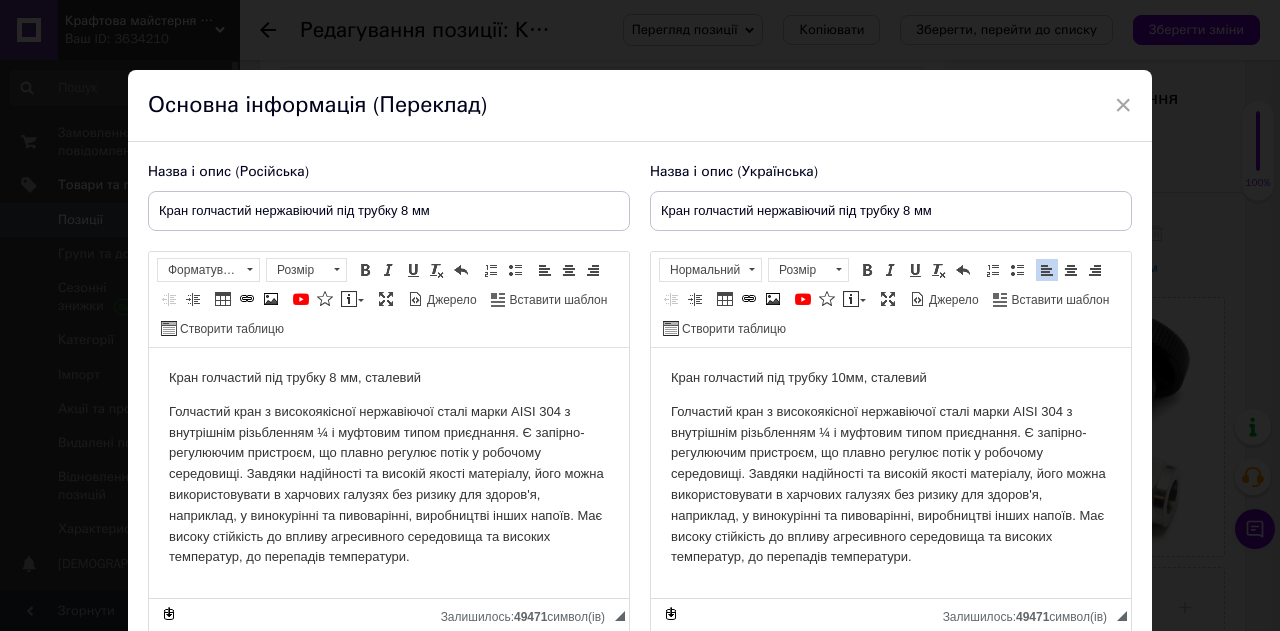 type 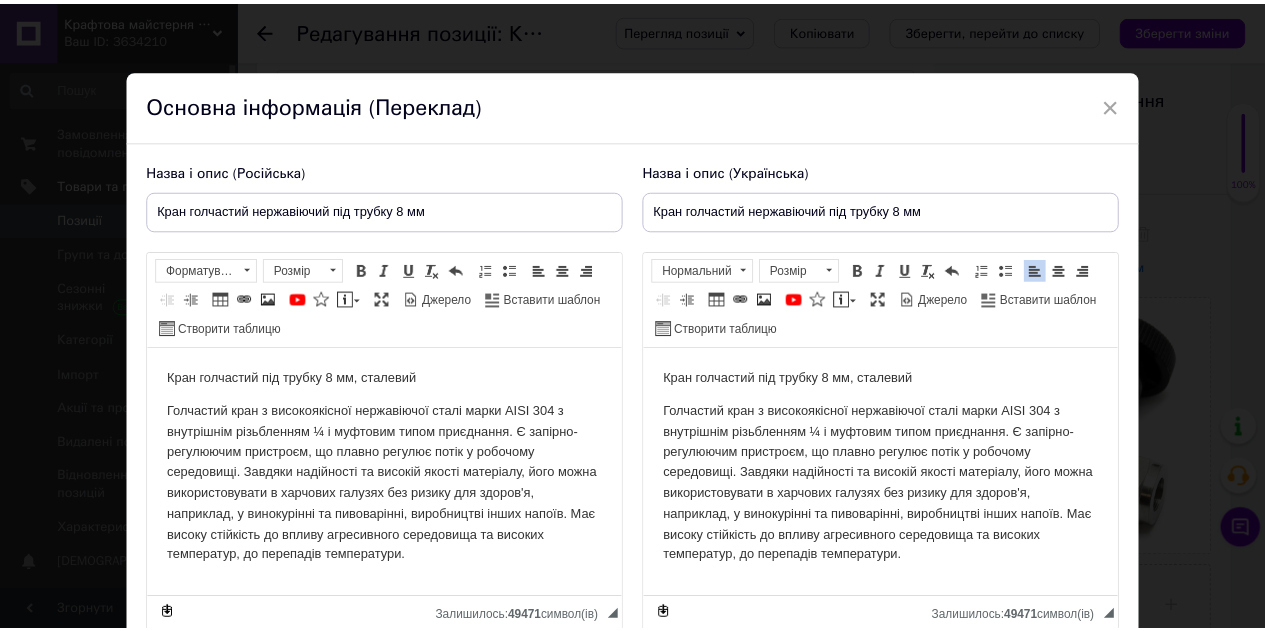 scroll, scrollTop: 163, scrollLeft: 0, axis: vertical 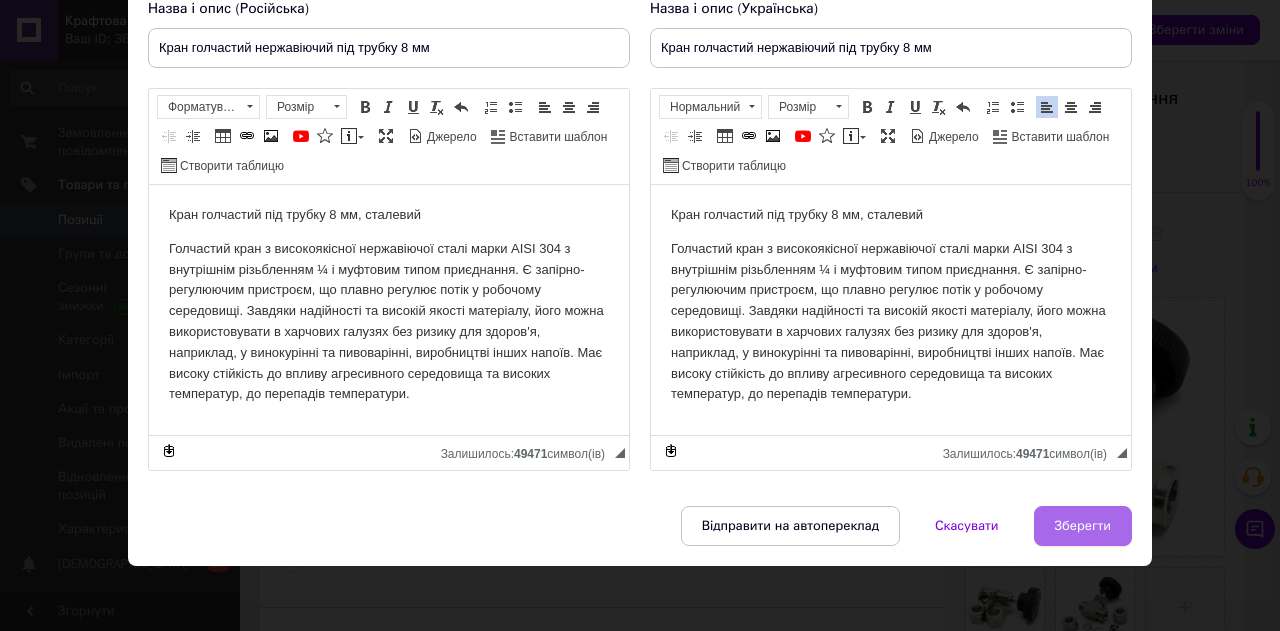 click on "Зберегти" at bounding box center (1083, 526) 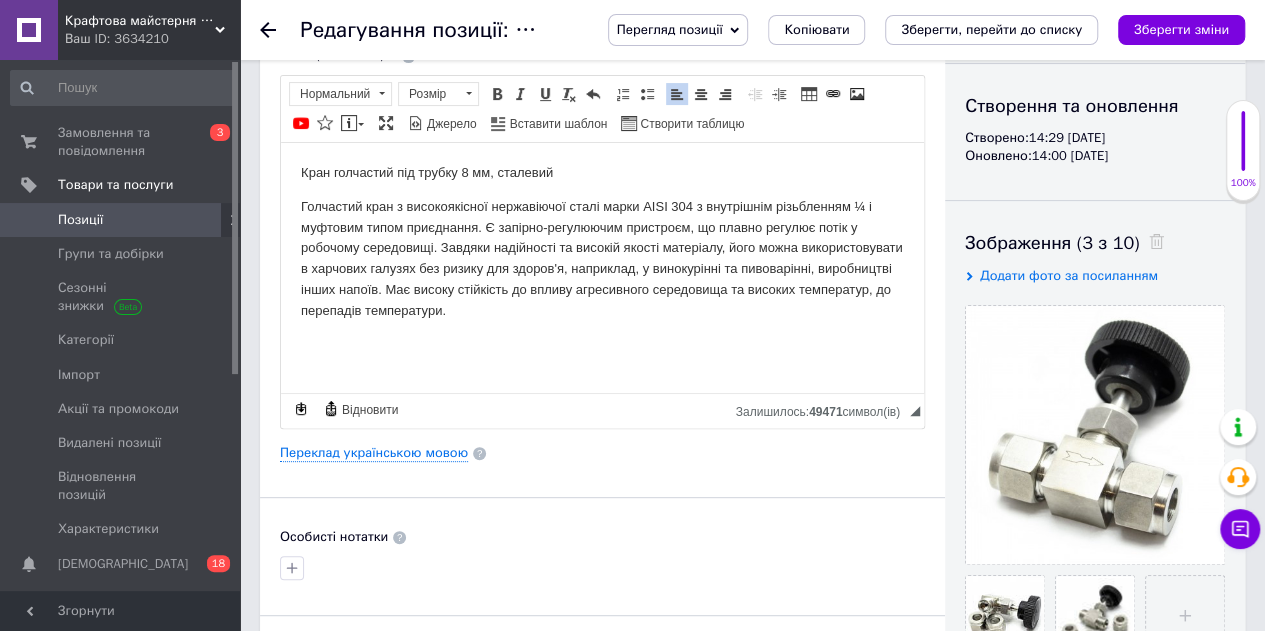 scroll, scrollTop: 0, scrollLeft: 0, axis: both 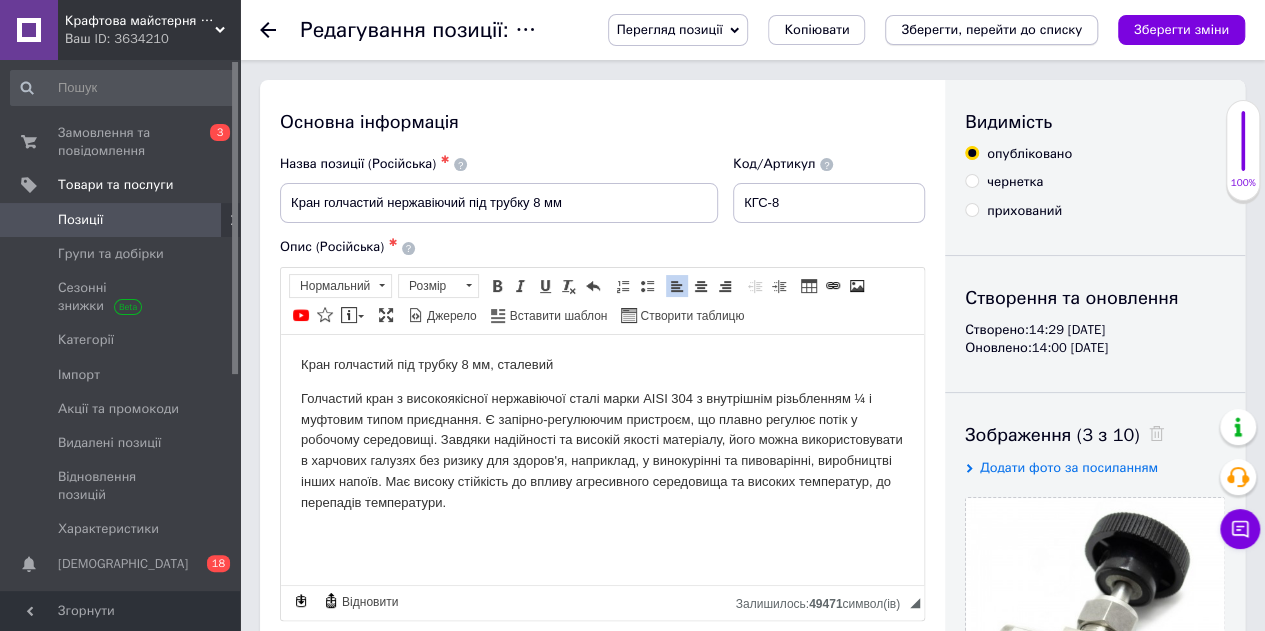 click on "Зберегти, перейти до списку" at bounding box center [991, 29] 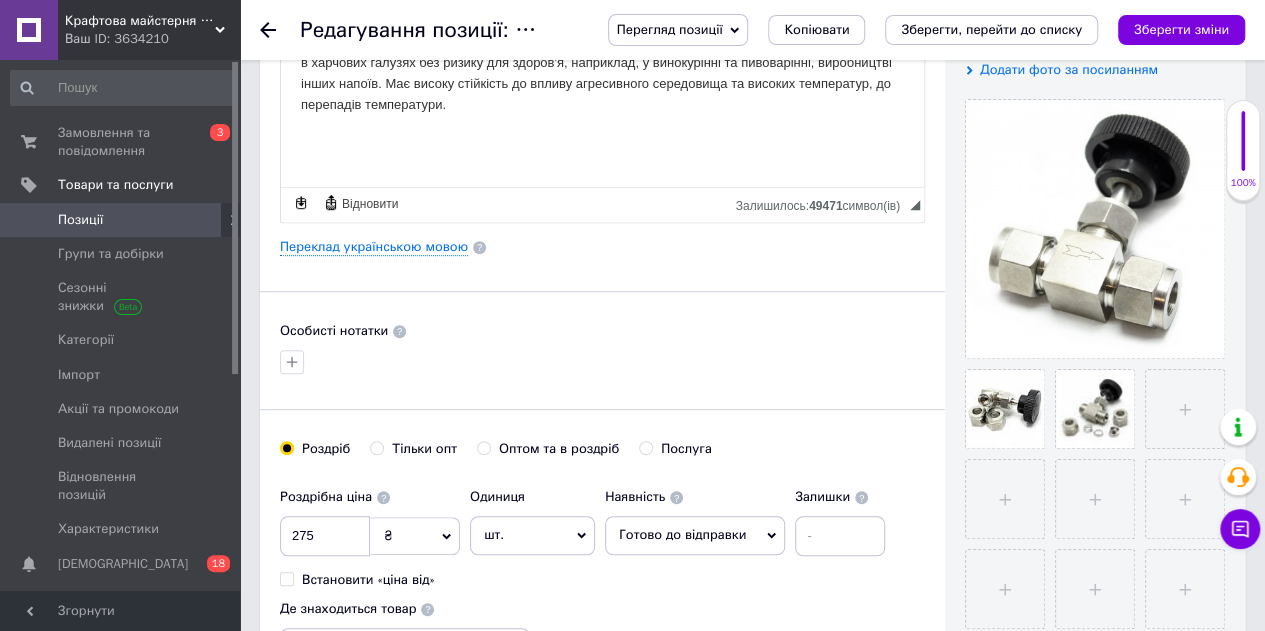 scroll, scrollTop: 0, scrollLeft: 0, axis: both 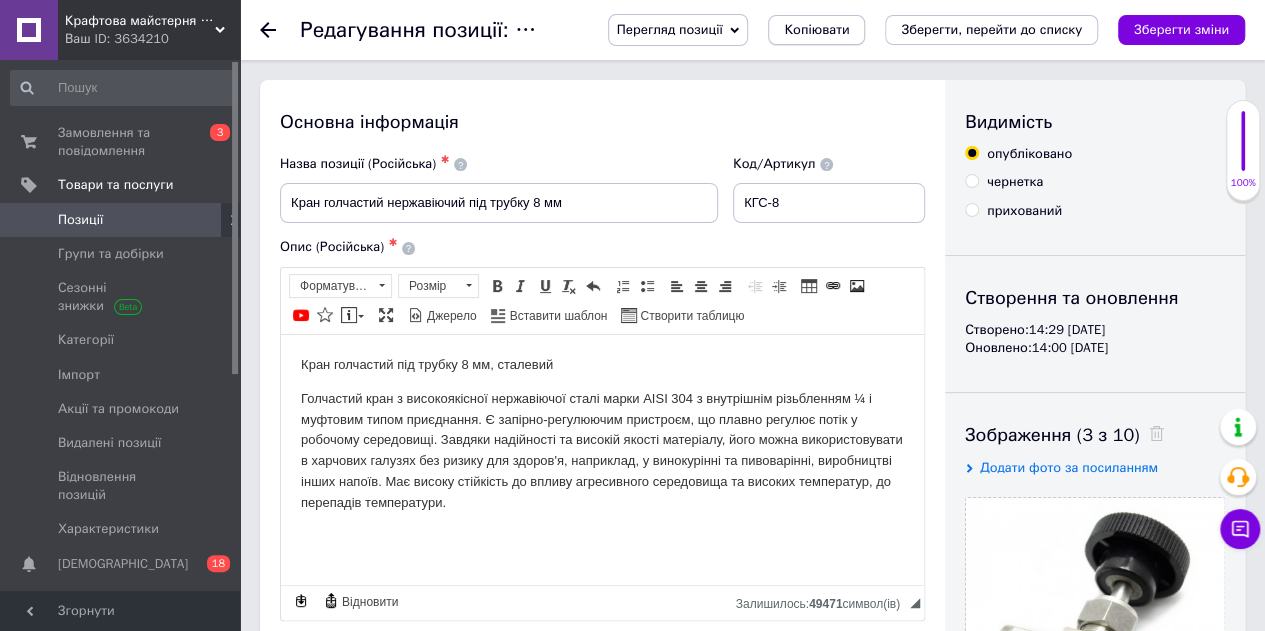 click on "Копіювати" at bounding box center (816, 30) 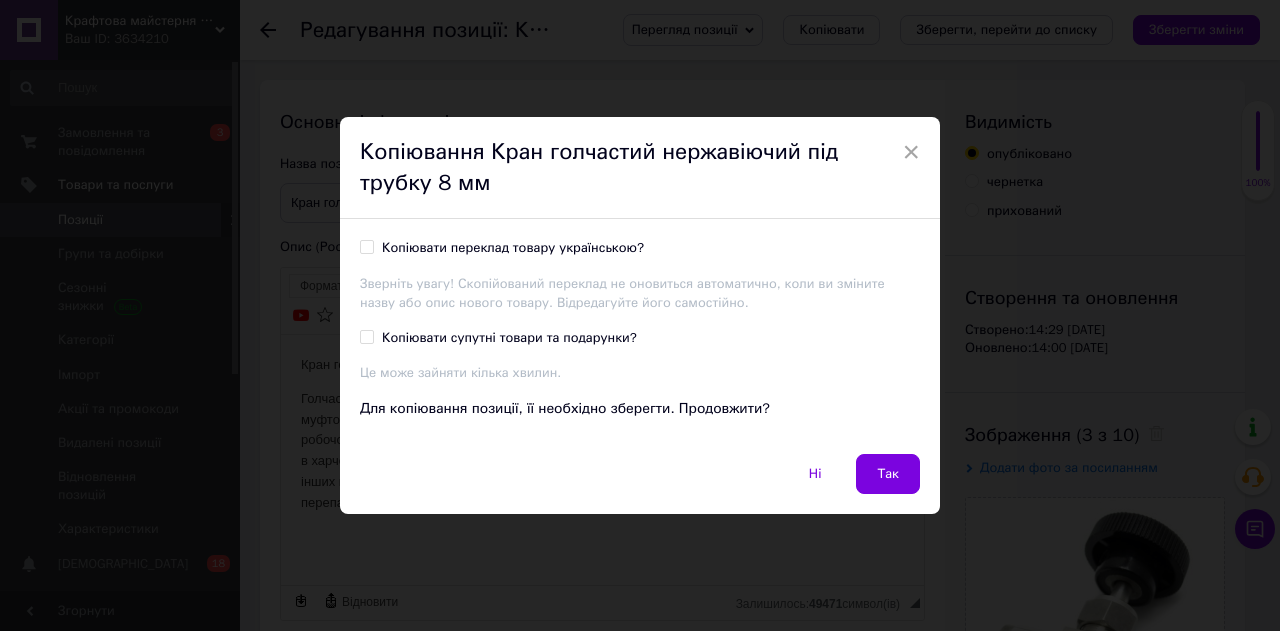 click on "Копіювати переклад товару українською?" at bounding box center [513, 248] 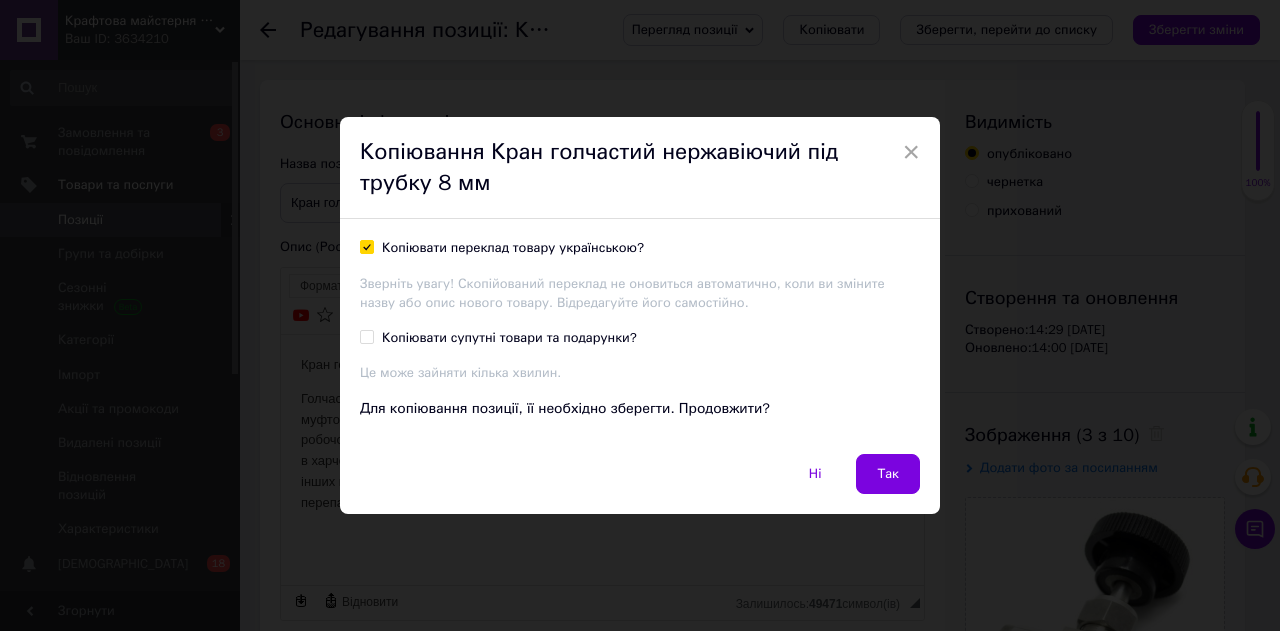 checkbox on "true" 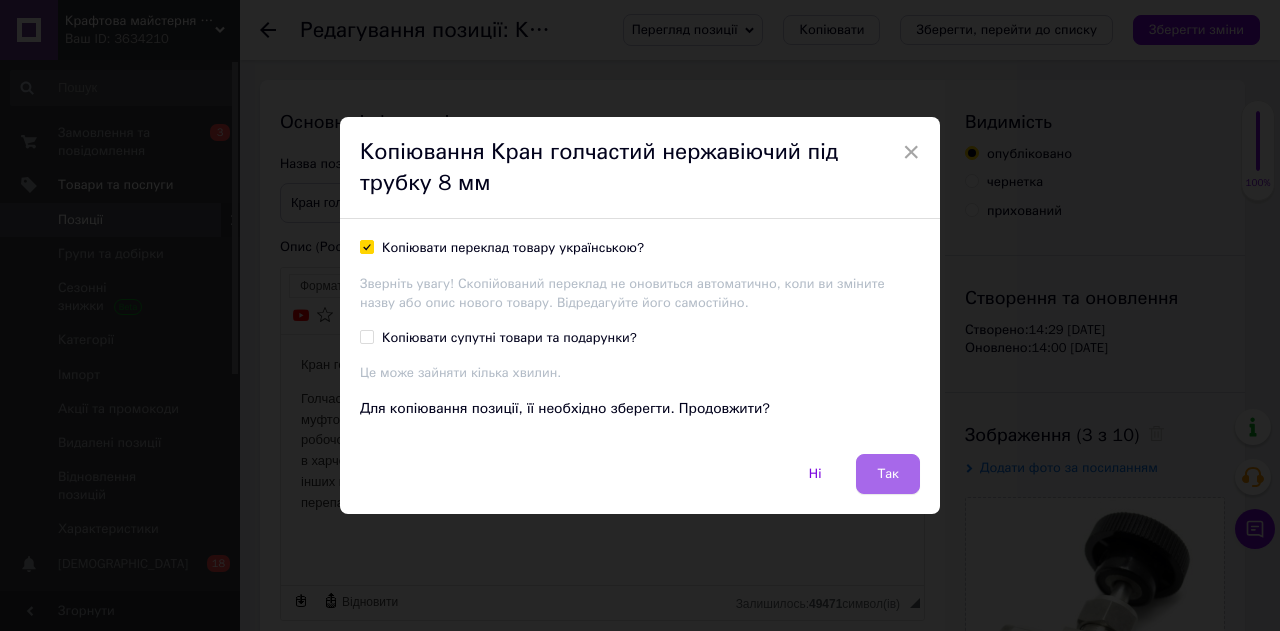 click on "Так" at bounding box center (888, 474) 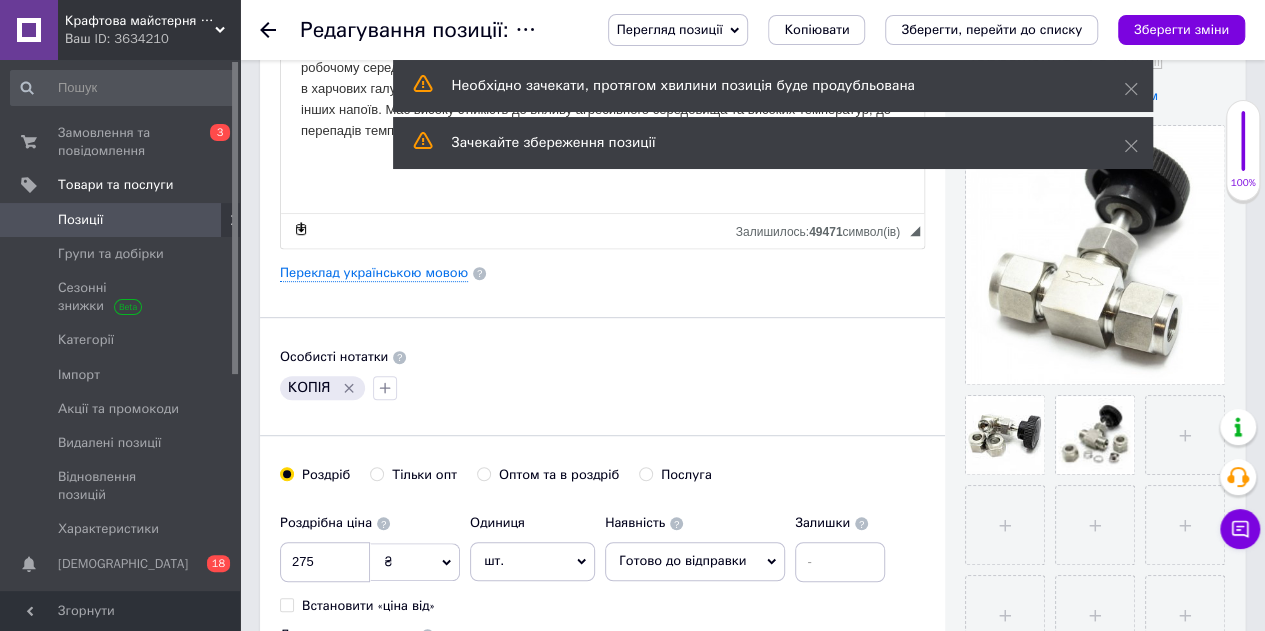 scroll, scrollTop: 400, scrollLeft: 0, axis: vertical 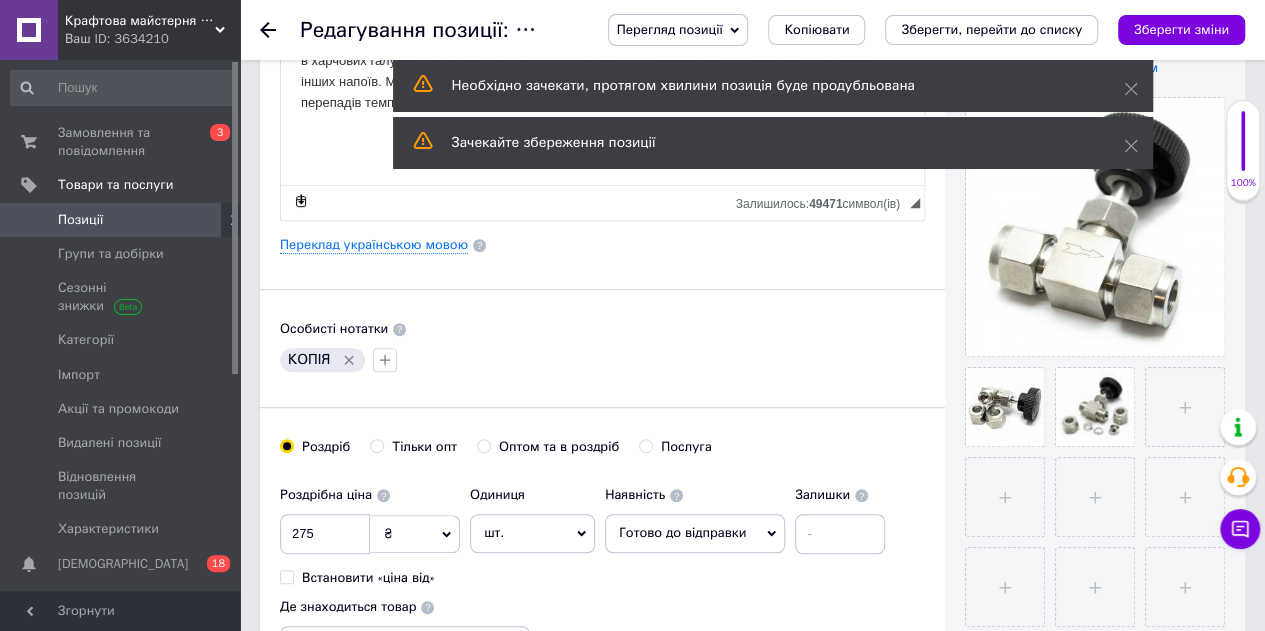 click 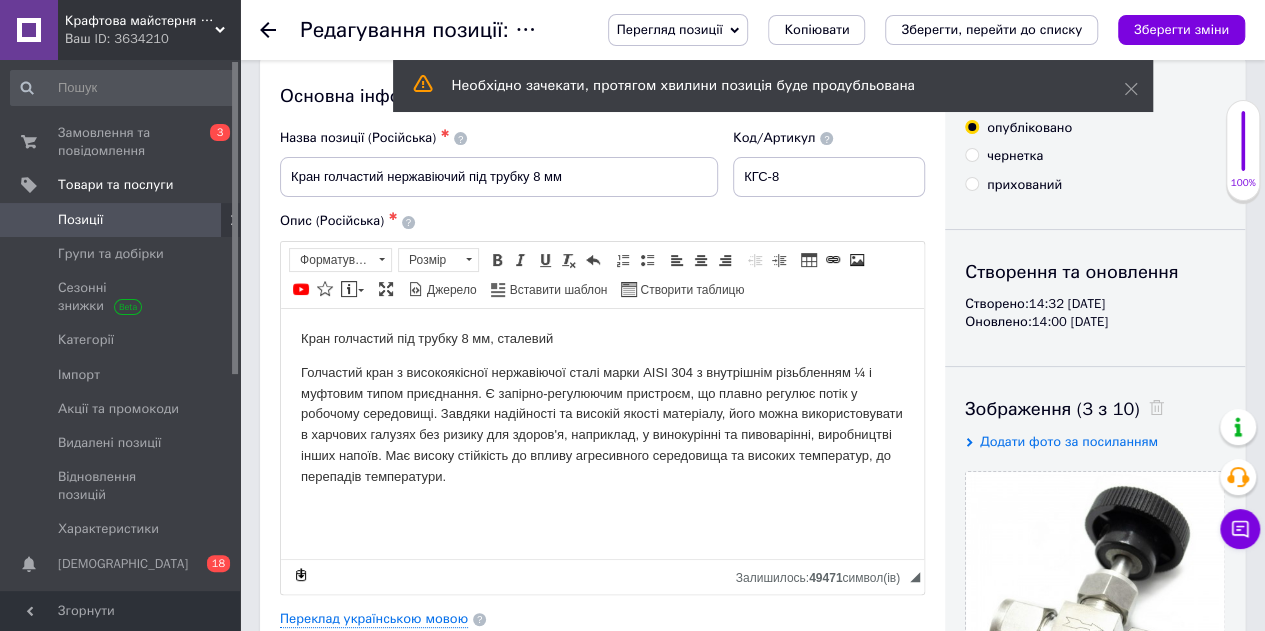 scroll, scrollTop: 0, scrollLeft: 0, axis: both 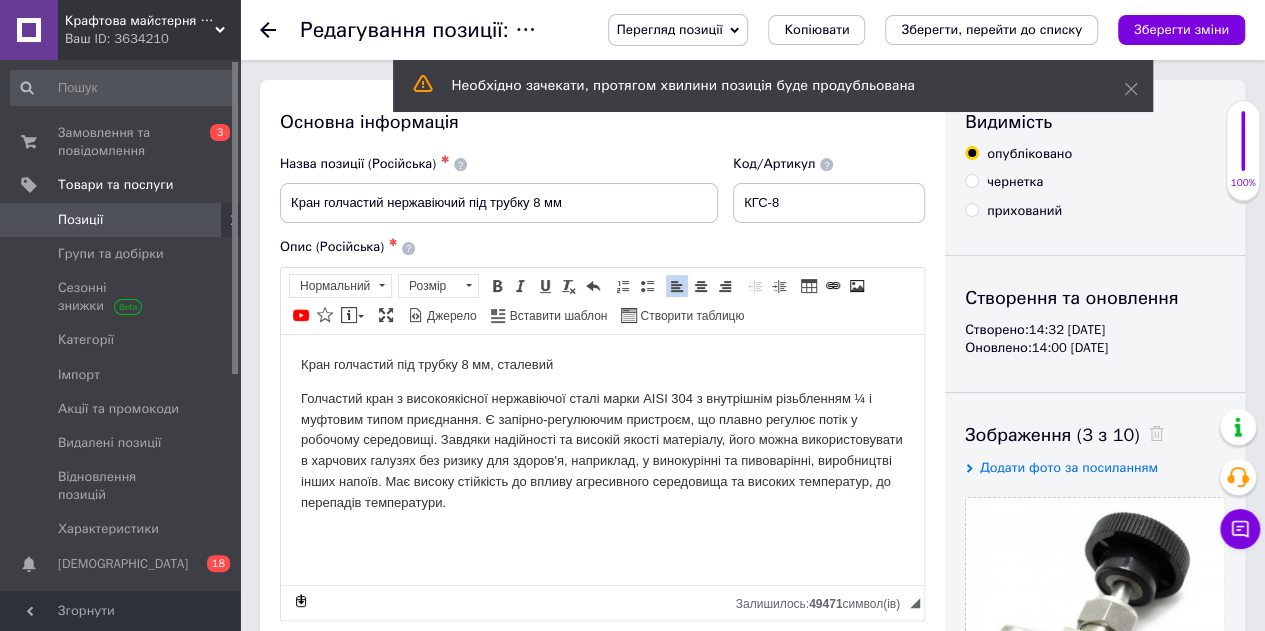 drag, startPoint x: 471, startPoint y: 355, endPoint x: 482, endPoint y: 391, distance: 37.64306 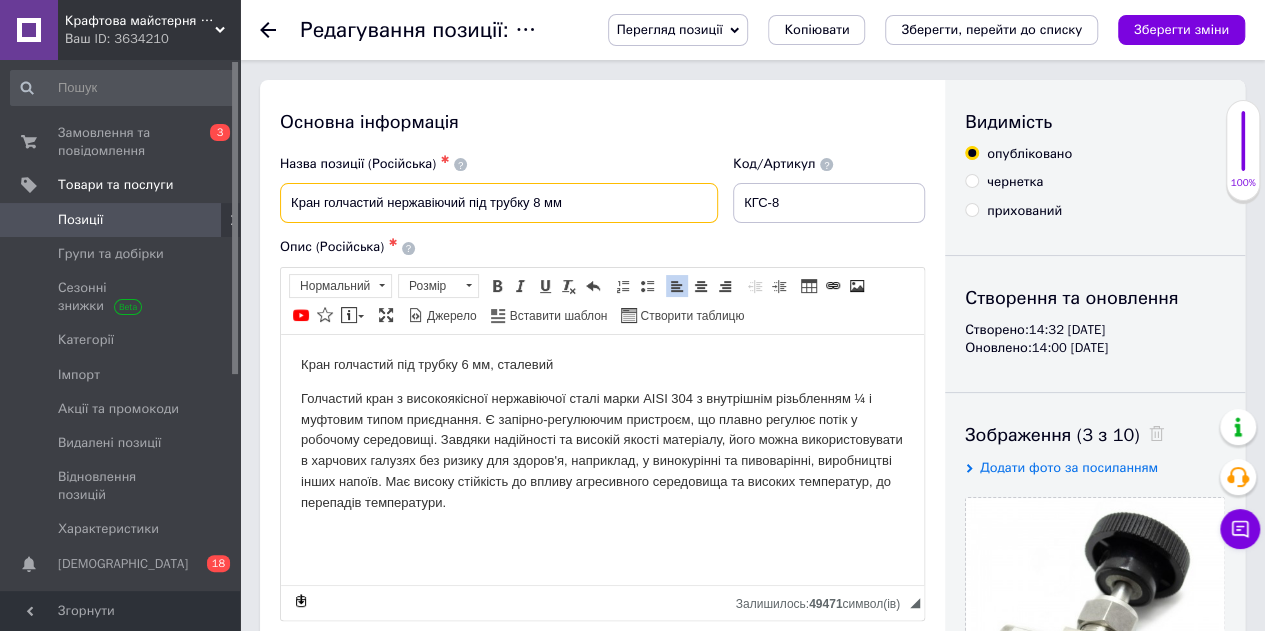 drag, startPoint x: 539, startPoint y: 196, endPoint x: 540, endPoint y: 223, distance: 27.018513 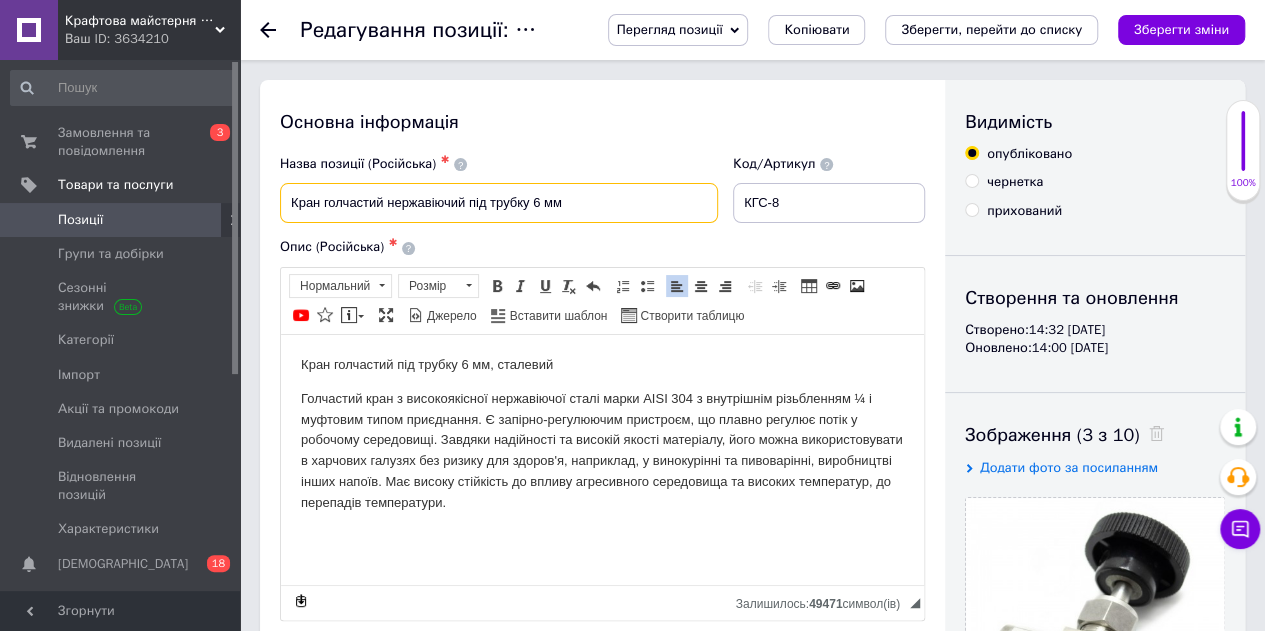 type on "Кран голчастий нержавіючий під трубку 6 мм" 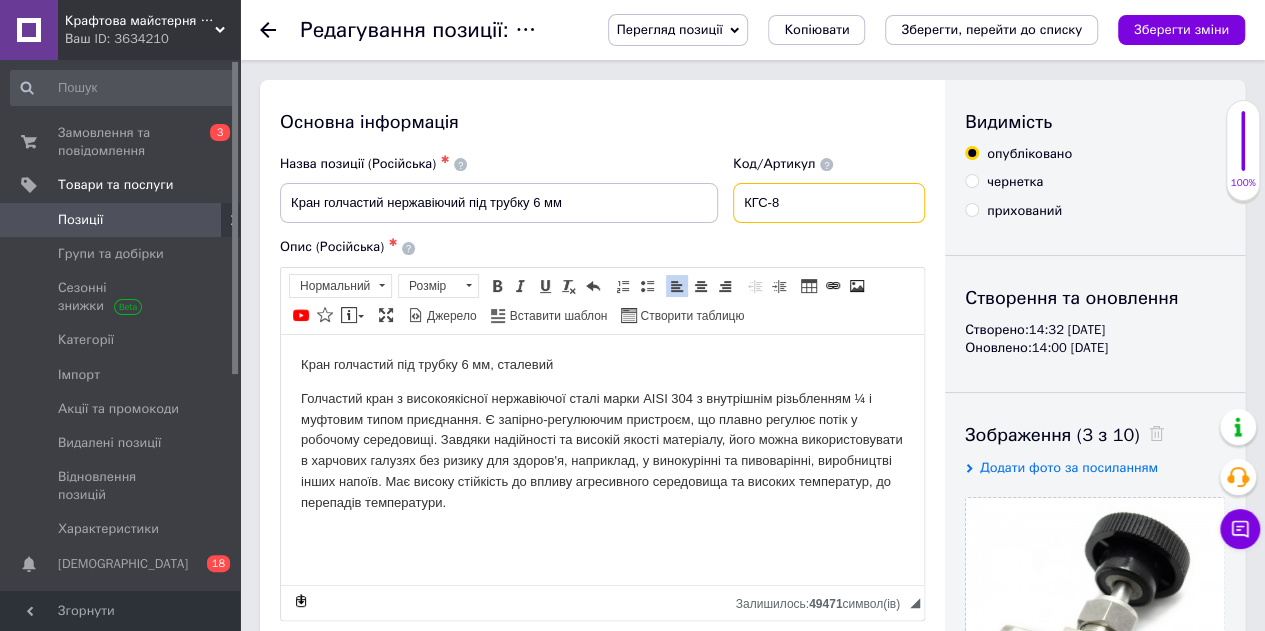 click on "КГС-8" at bounding box center [829, 203] 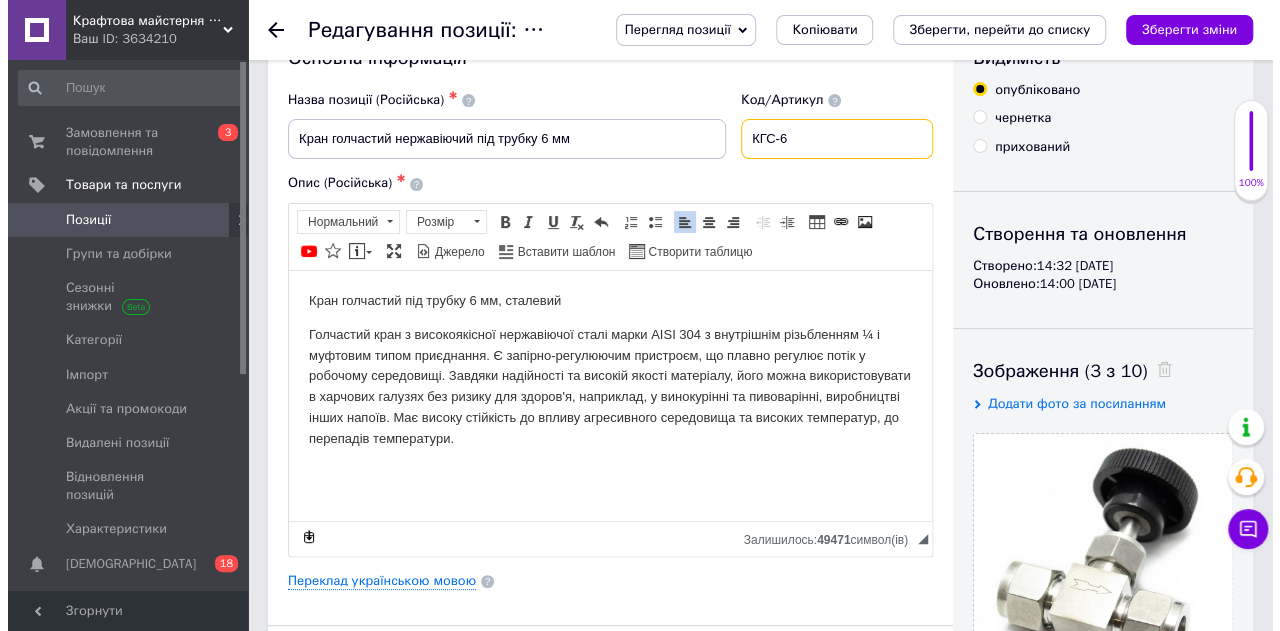 scroll, scrollTop: 200, scrollLeft: 0, axis: vertical 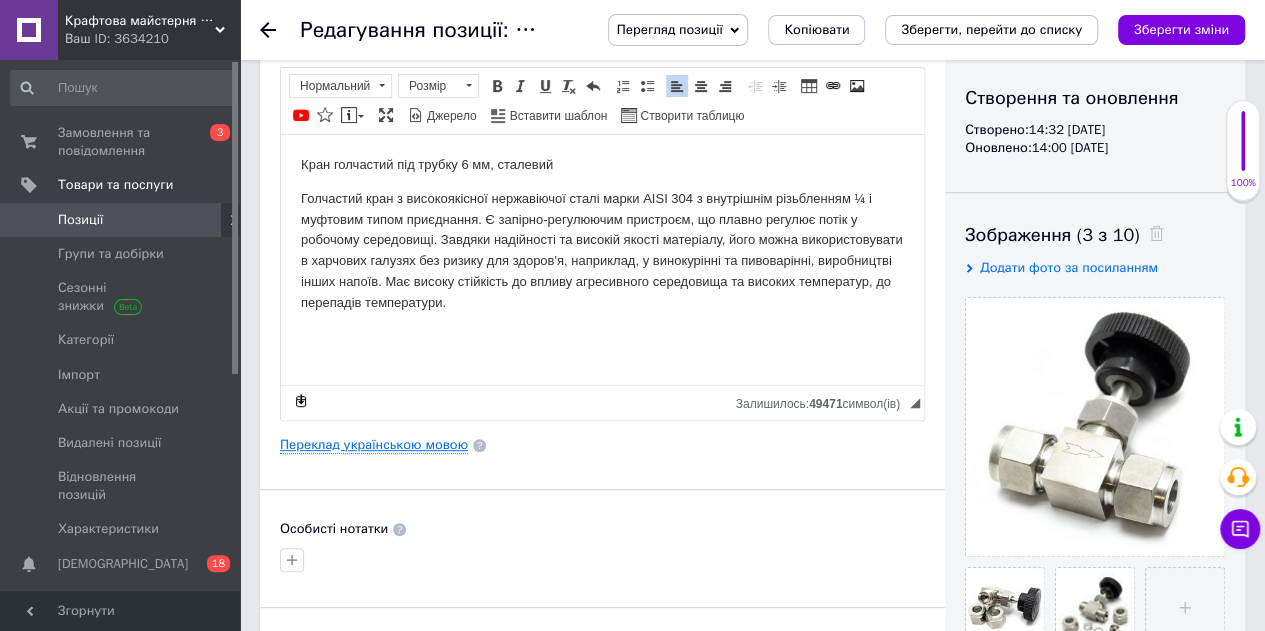 type on "КГС-6" 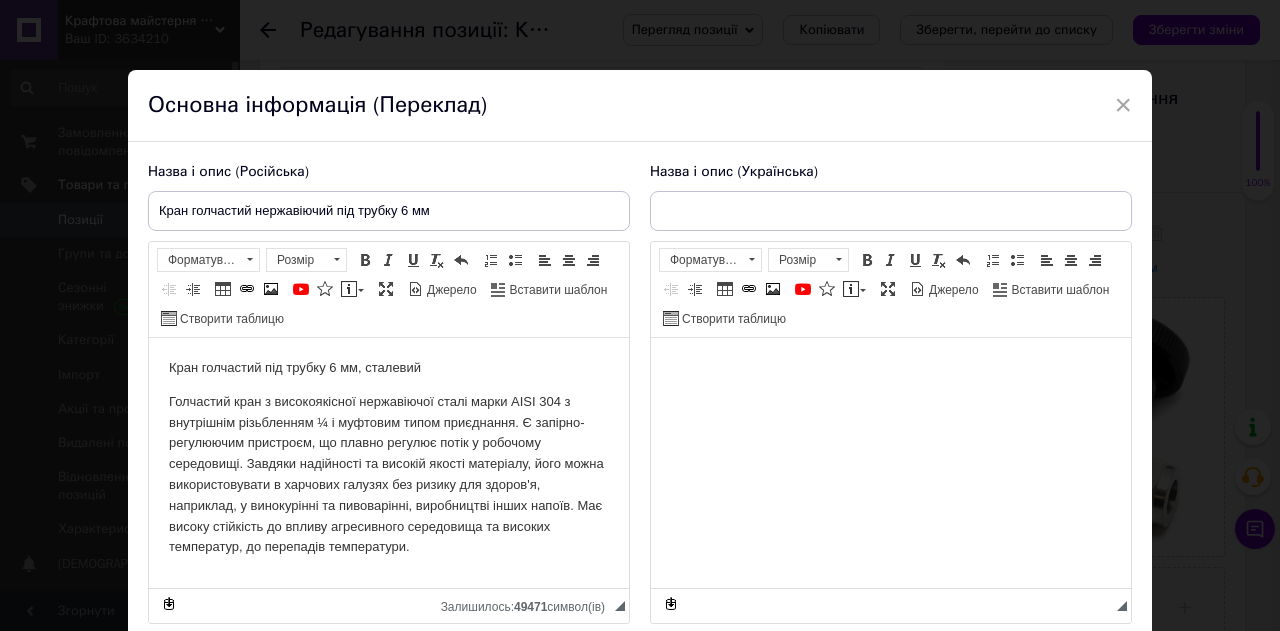 scroll, scrollTop: 0, scrollLeft: 0, axis: both 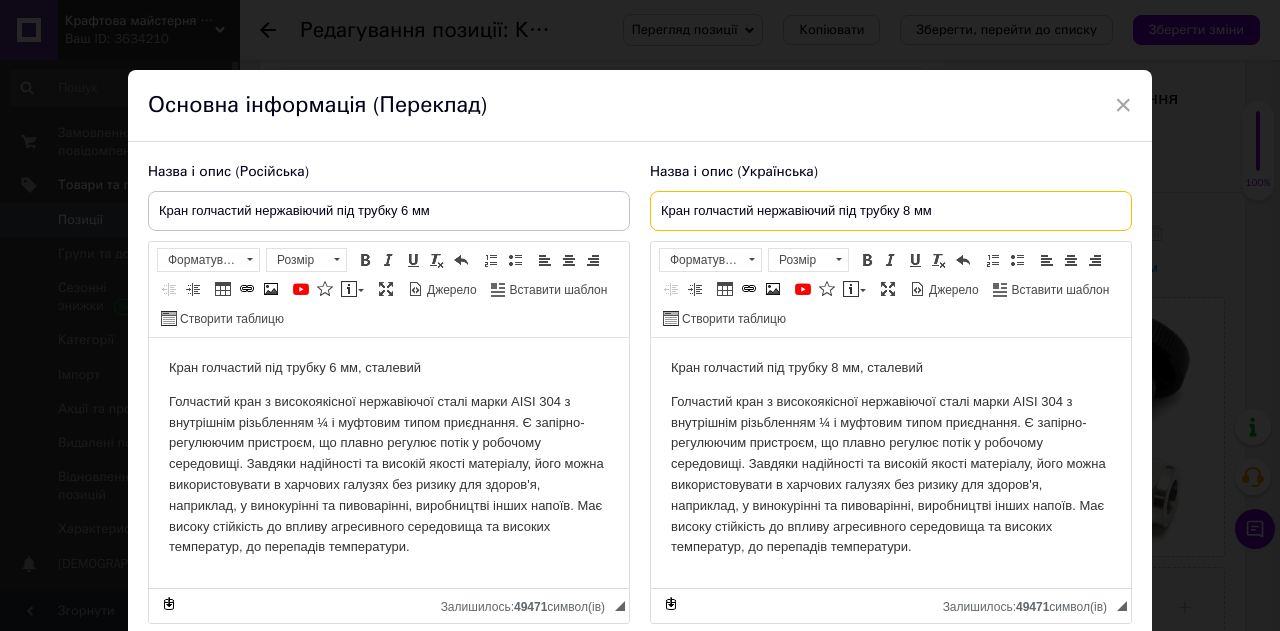 click on "Кран голчастий нержавіючий під трубку 8 мм" at bounding box center [891, 211] 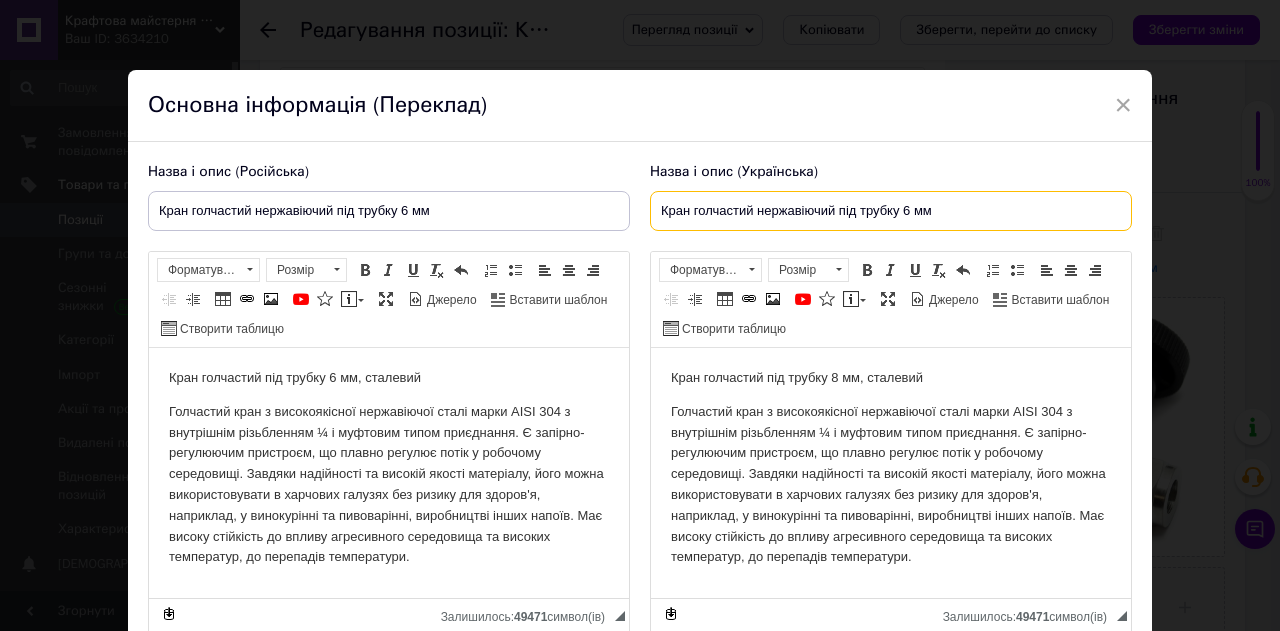 type on "Кран голчастий нержавіючий під трубку 6 мм" 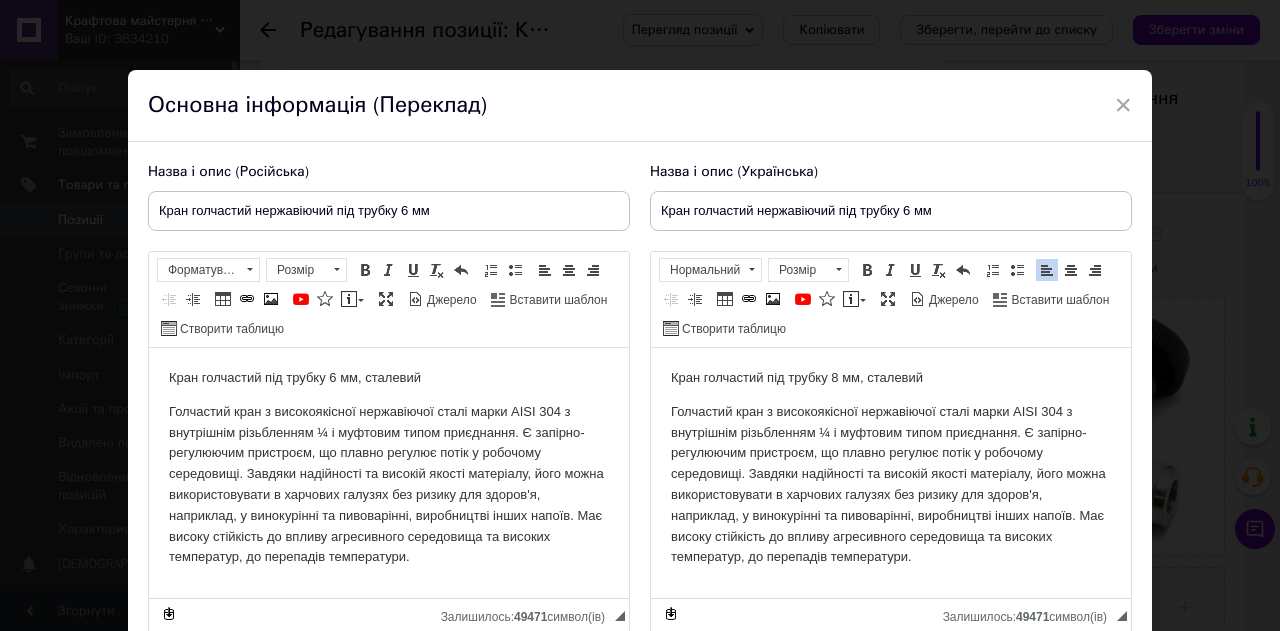 drag, startPoint x: 840, startPoint y: 376, endPoint x: 847, endPoint y: 422, distance: 46.52956 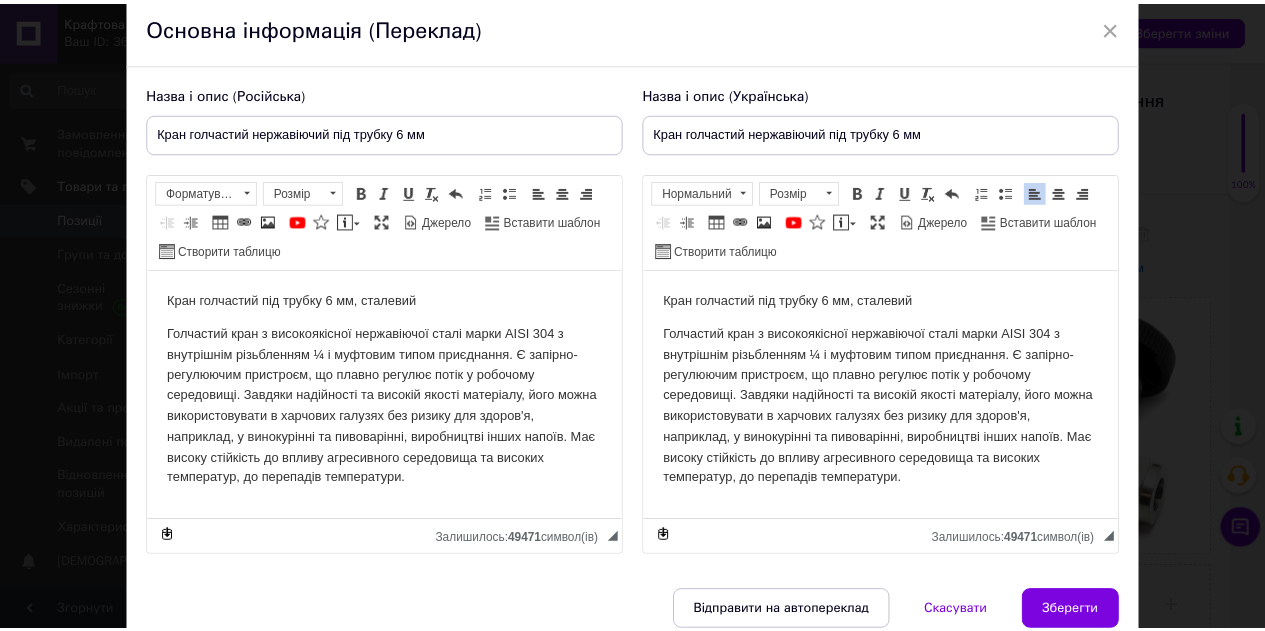 scroll, scrollTop: 163, scrollLeft: 0, axis: vertical 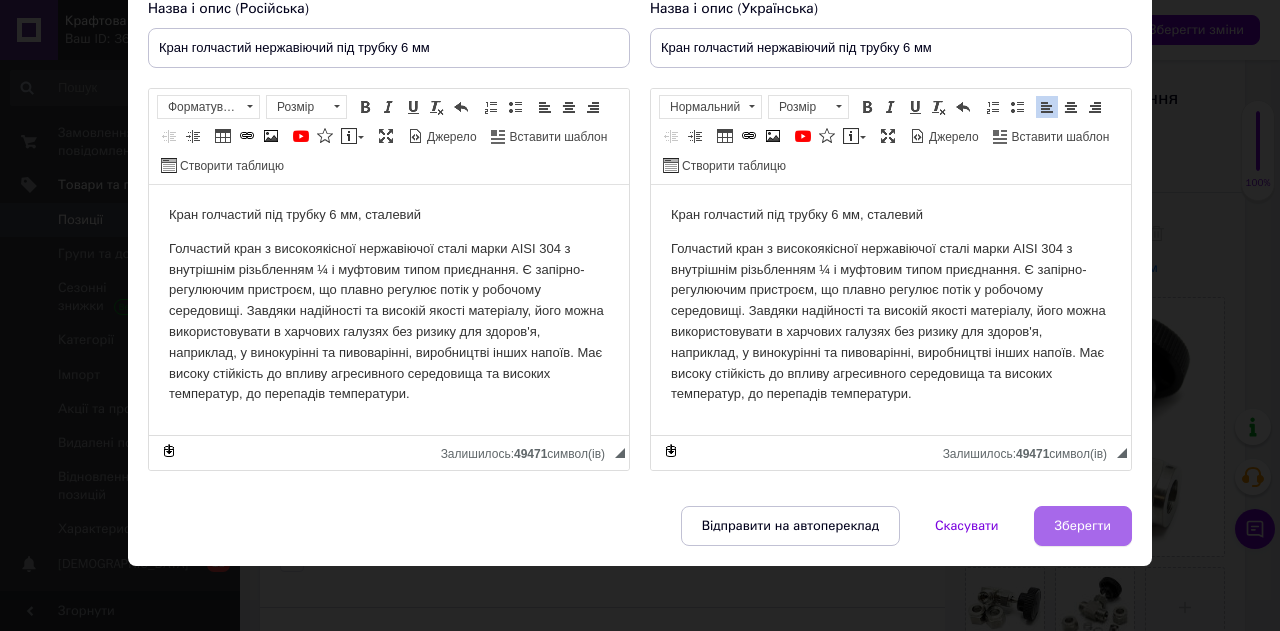 click on "Зберегти" at bounding box center [1083, 526] 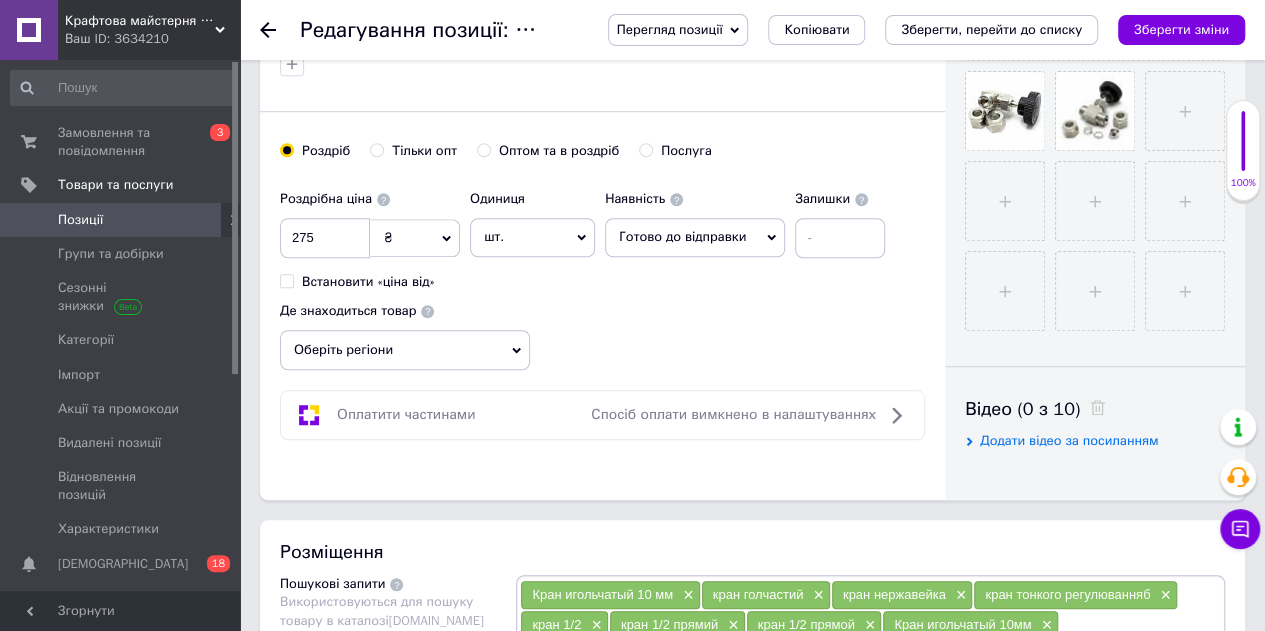 scroll, scrollTop: 800, scrollLeft: 0, axis: vertical 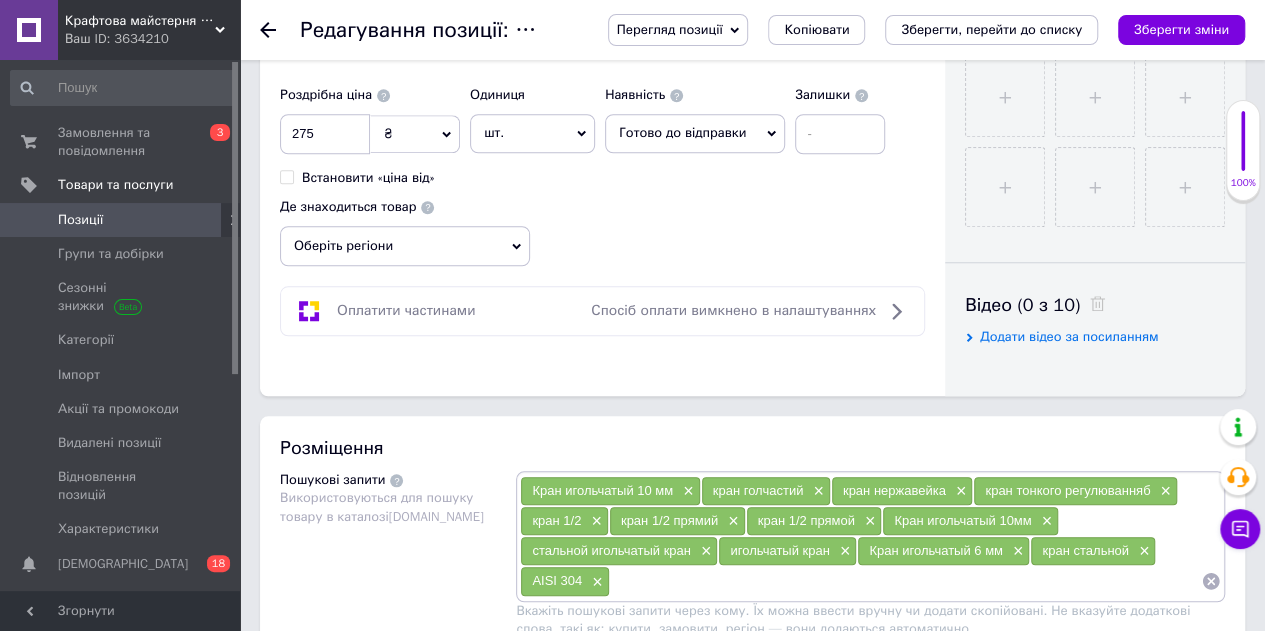 click on "Оберіть регіони" at bounding box center (405, 246) 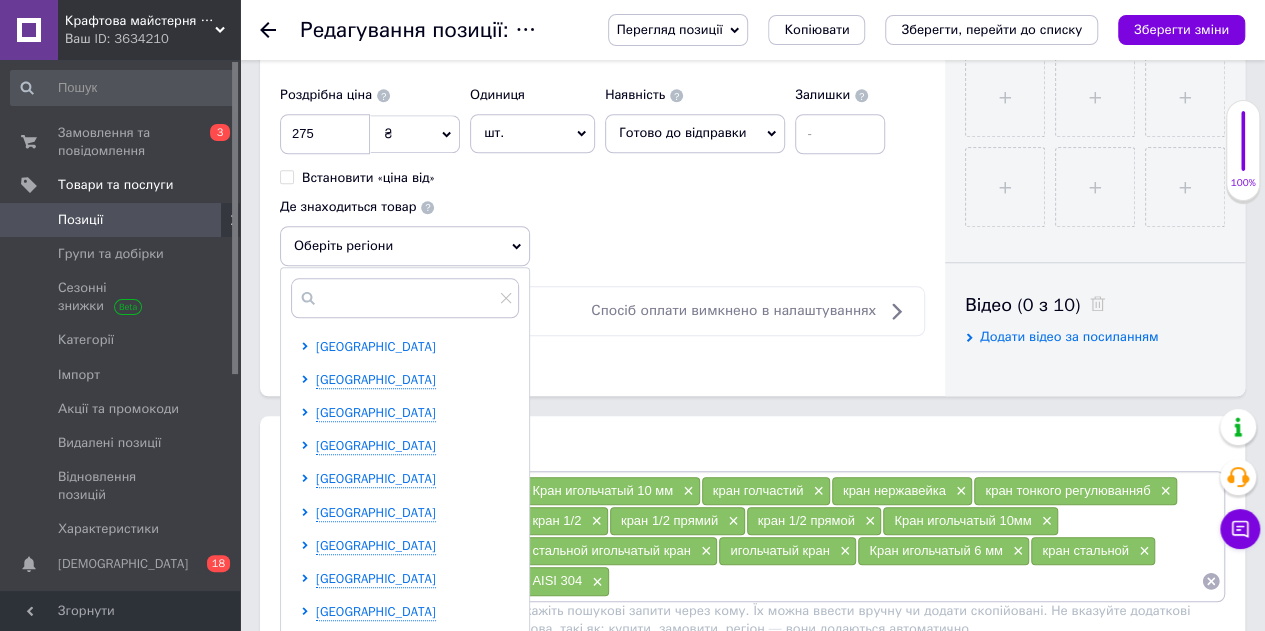 drag, startPoint x: 377, startPoint y: 335, endPoint x: 406, endPoint y: 332, distance: 29.15476 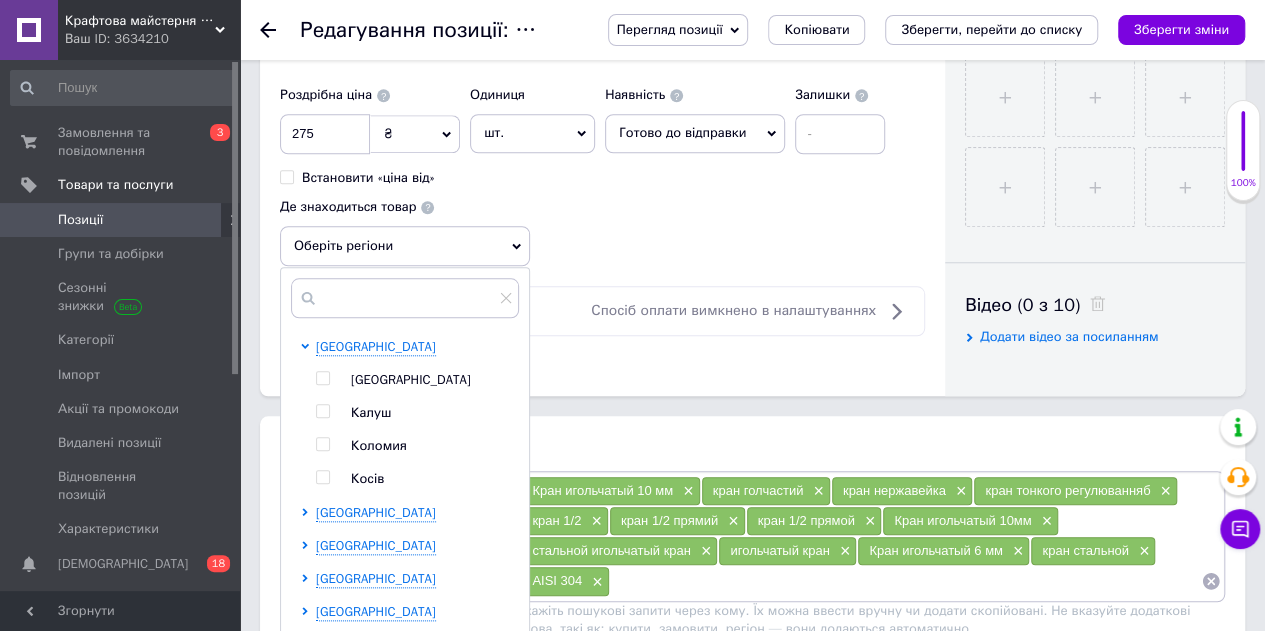 click on "Калуш" at bounding box center (371, 412) 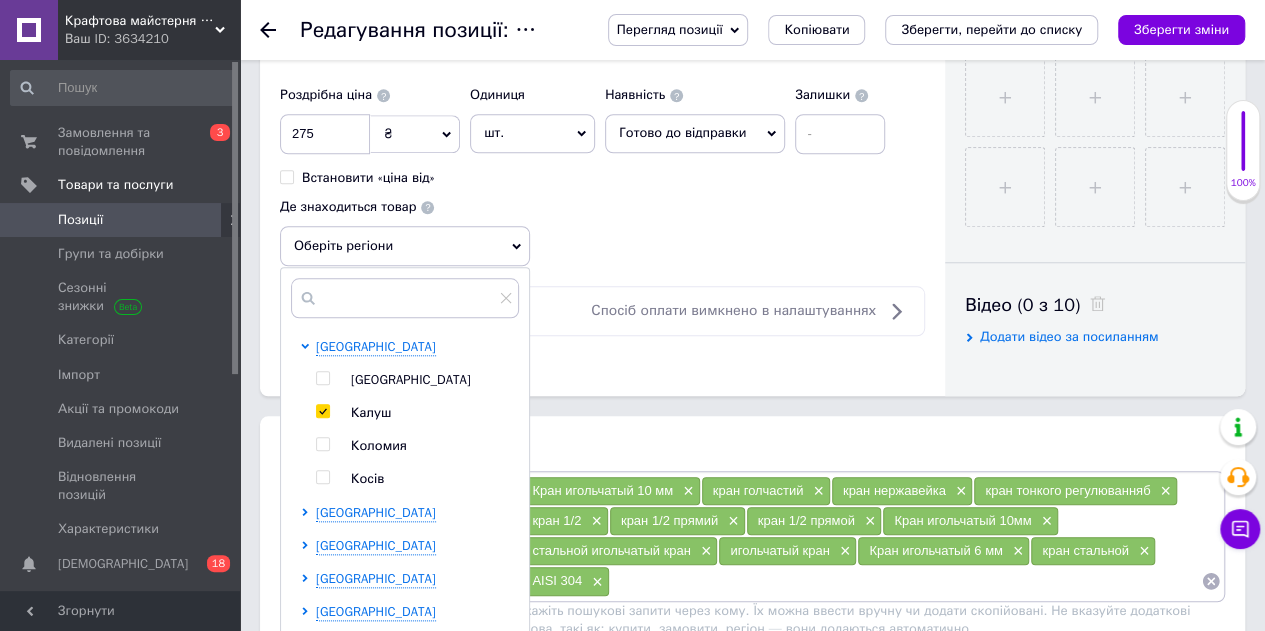 checkbox on "true" 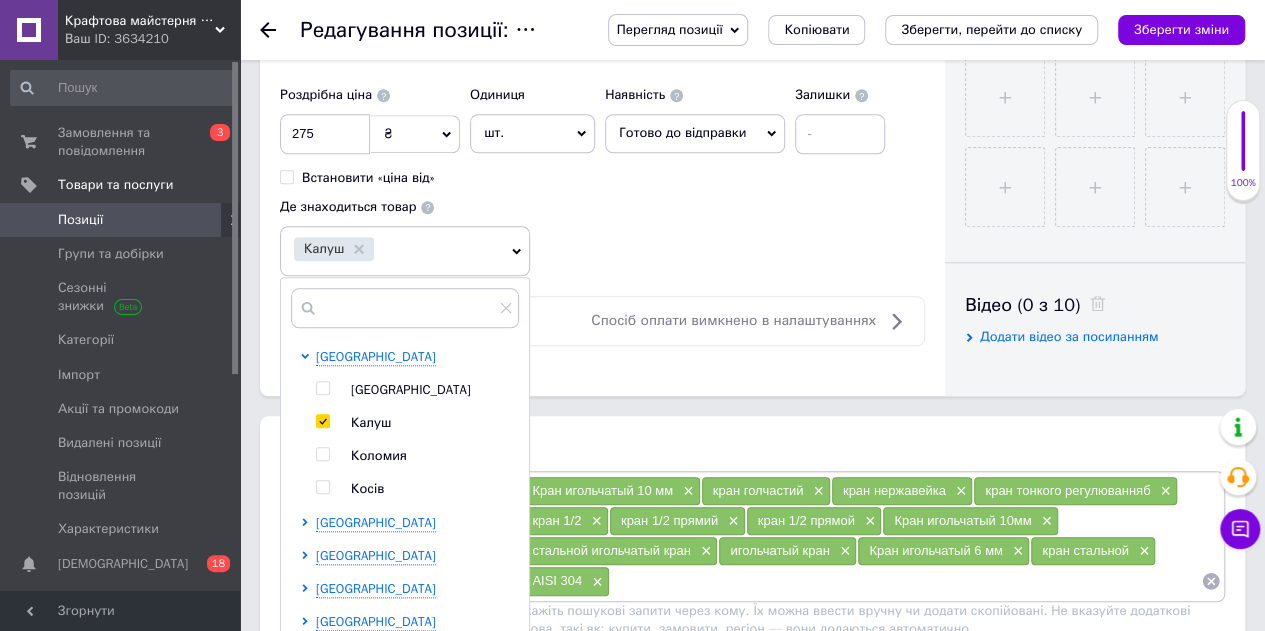 click on "Роздрібна ціна 275 ₴ $ EUR CHF GBP ¥ PLN ₸ MDL HUF KGS CNY TRY KRW lei Встановити «ціна від» Одиниця шт. Популярне комплект упаковка кв.м пара м кг пог.м послуга т а автоцистерна ампула б балон банка блістер бобіна бочка [PERSON_NAME] бухта в ват виїзд відро г г га година гр/кв.м гігакалорія д дав два місяці день доба доза є єврокуб з зміна к кВт каністра карат кв.дм кв.м кв.см кв.фут квартал кг кг/кв.м км колесо комплект коробка куб.дм куб.м л л лист м м мВт мл мм моток місяць мішок н набір номер о об'єкт од. п палетомісце пара партія пач пог.м послуга посівна одиниця птахомісце півроку пігулка" at bounding box center [602, 176] 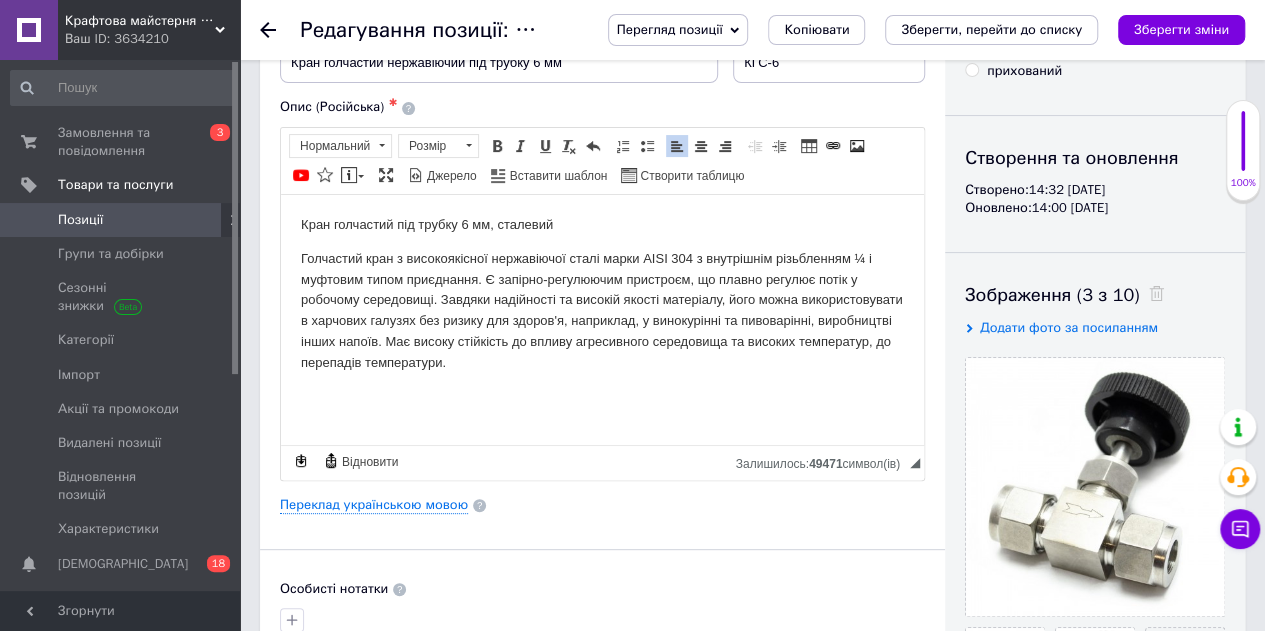 scroll, scrollTop: 0, scrollLeft: 0, axis: both 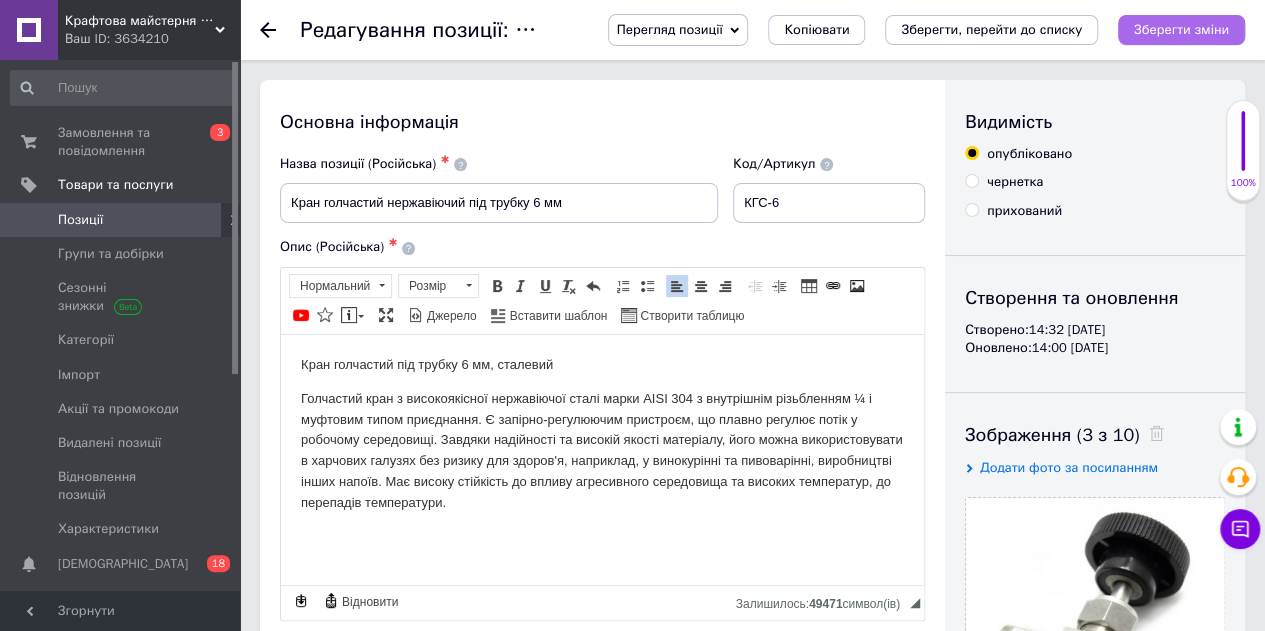 click on "Зберегти зміни" at bounding box center (1181, 29) 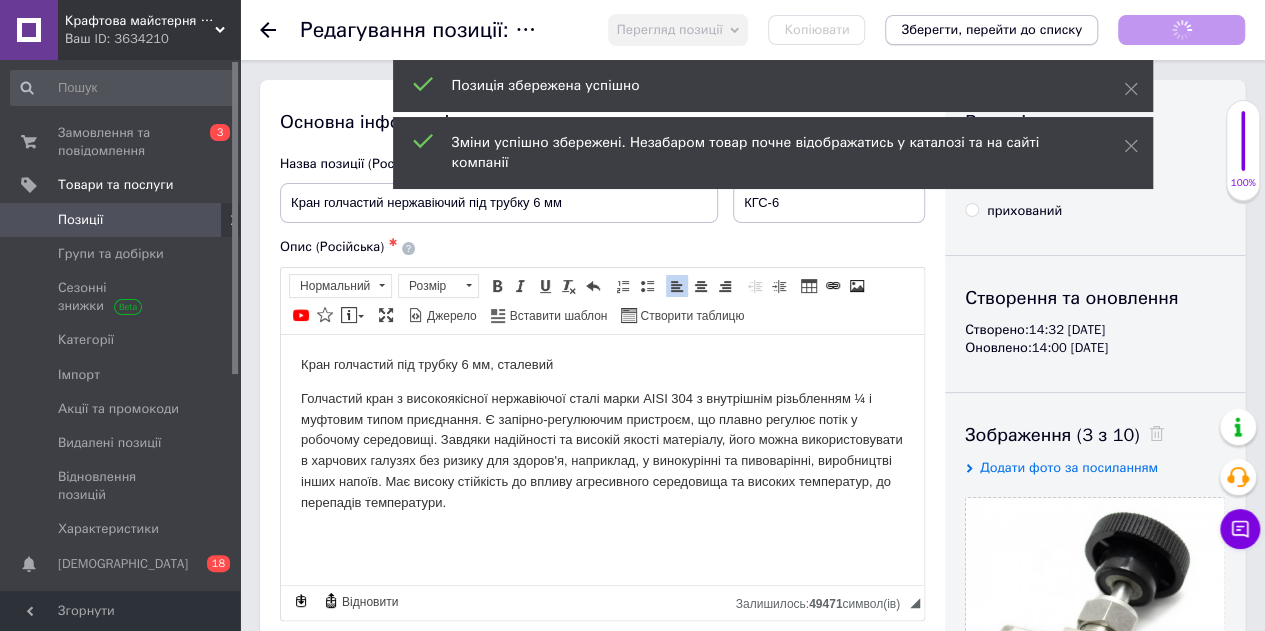 click on "Зберегти, перейти до списку" at bounding box center [991, 29] 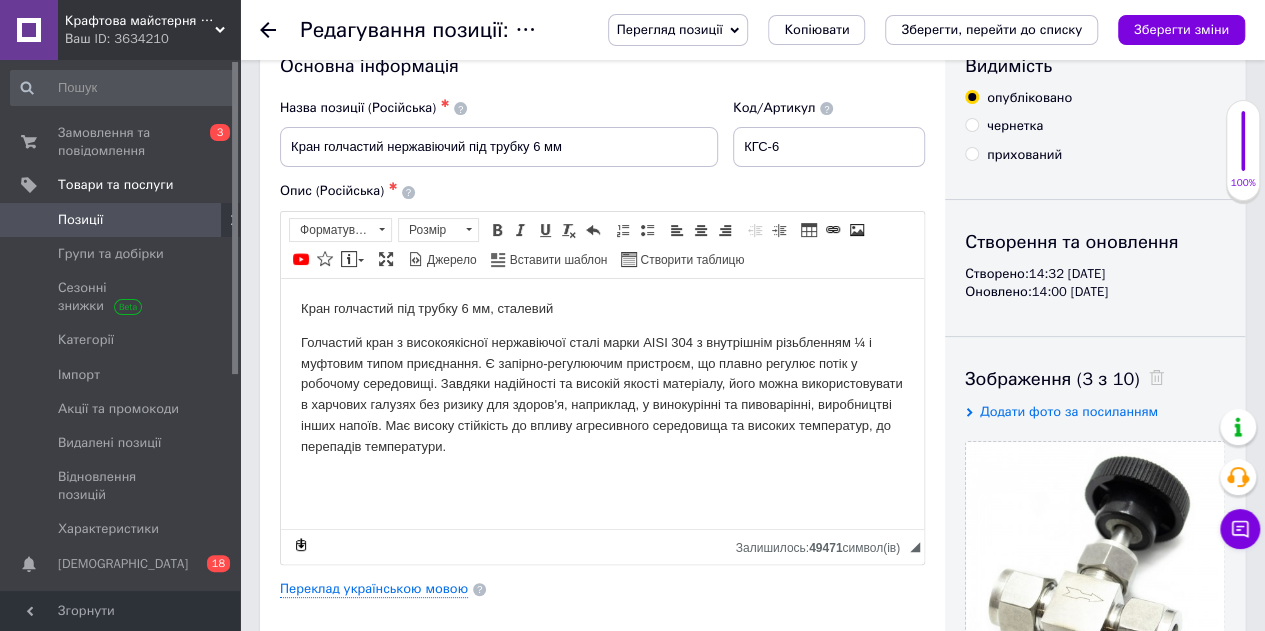 scroll, scrollTop: 0, scrollLeft: 0, axis: both 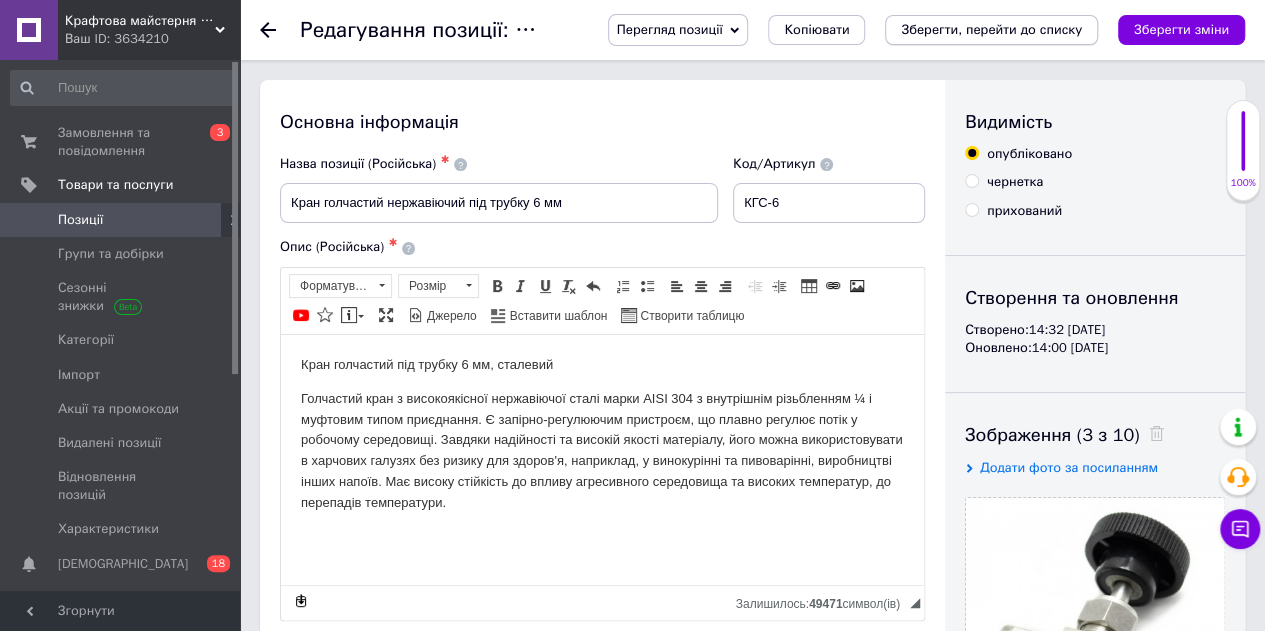 click on "Зберегти, перейти до списку" at bounding box center [991, 29] 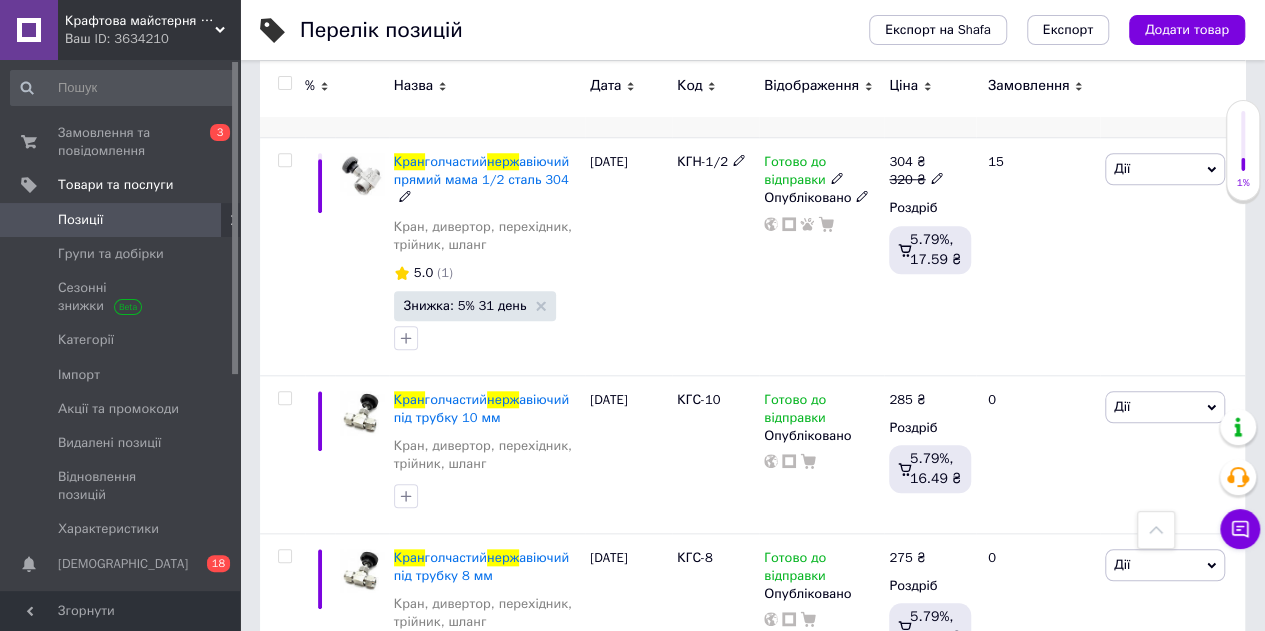scroll, scrollTop: 1015, scrollLeft: 0, axis: vertical 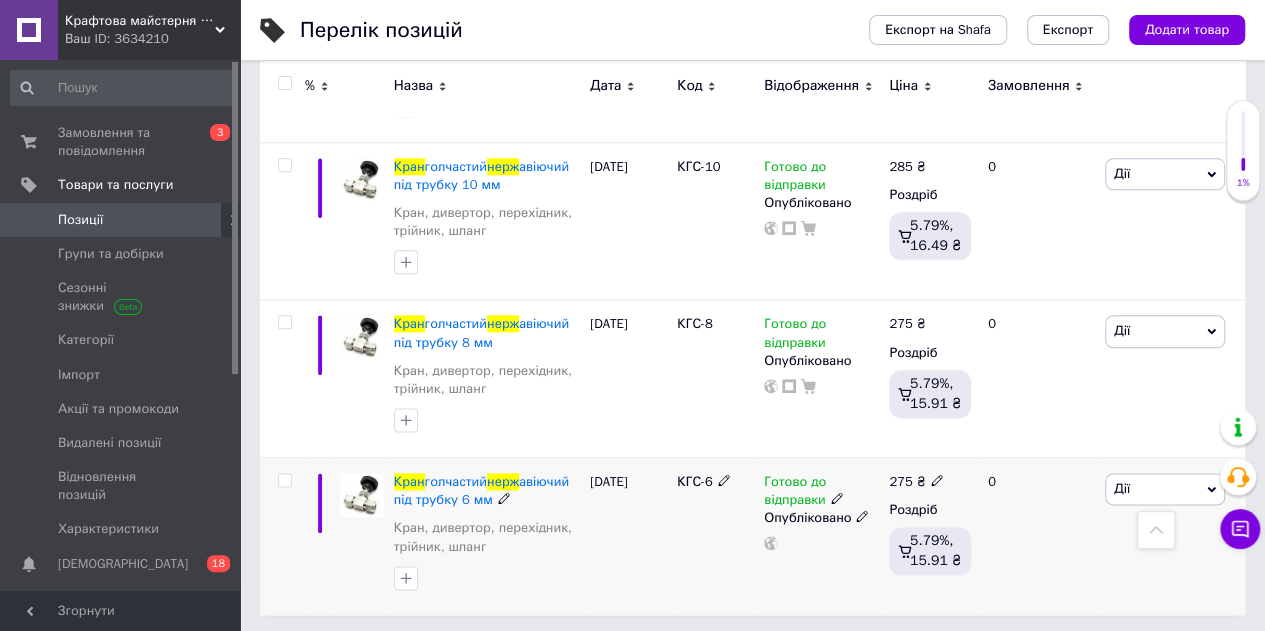 click on "Дії" at bounding box center (1165, 489) 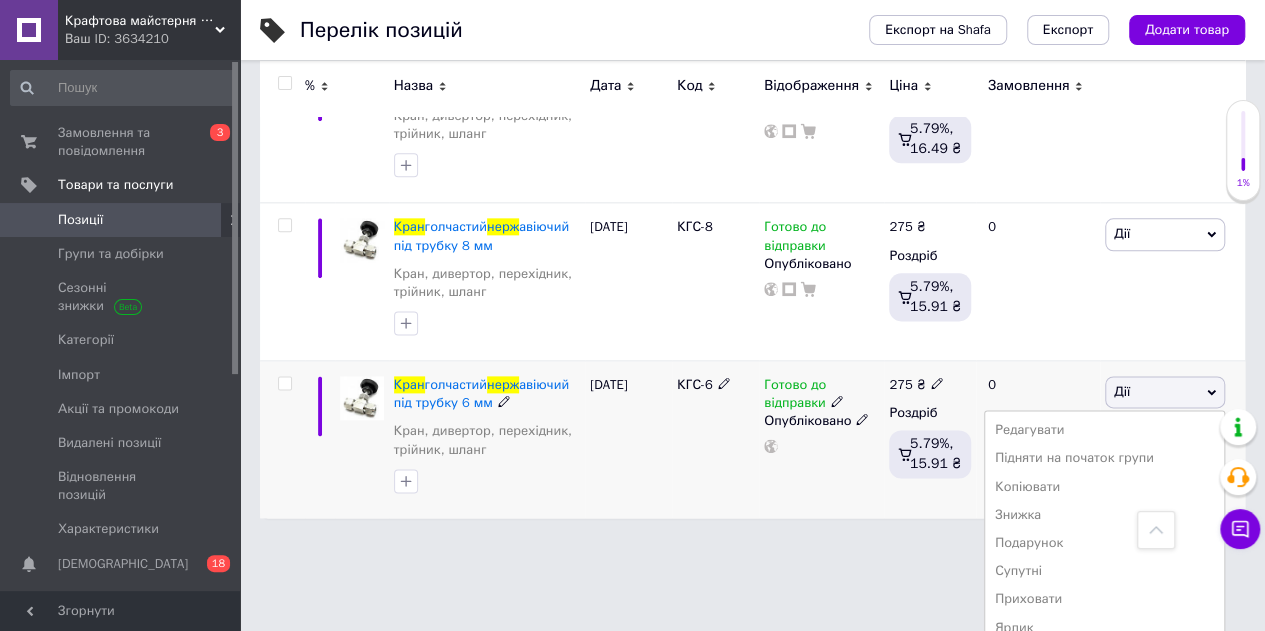 scroll, scrollTop: 1208, scrollLeft: 0, axis: vertical 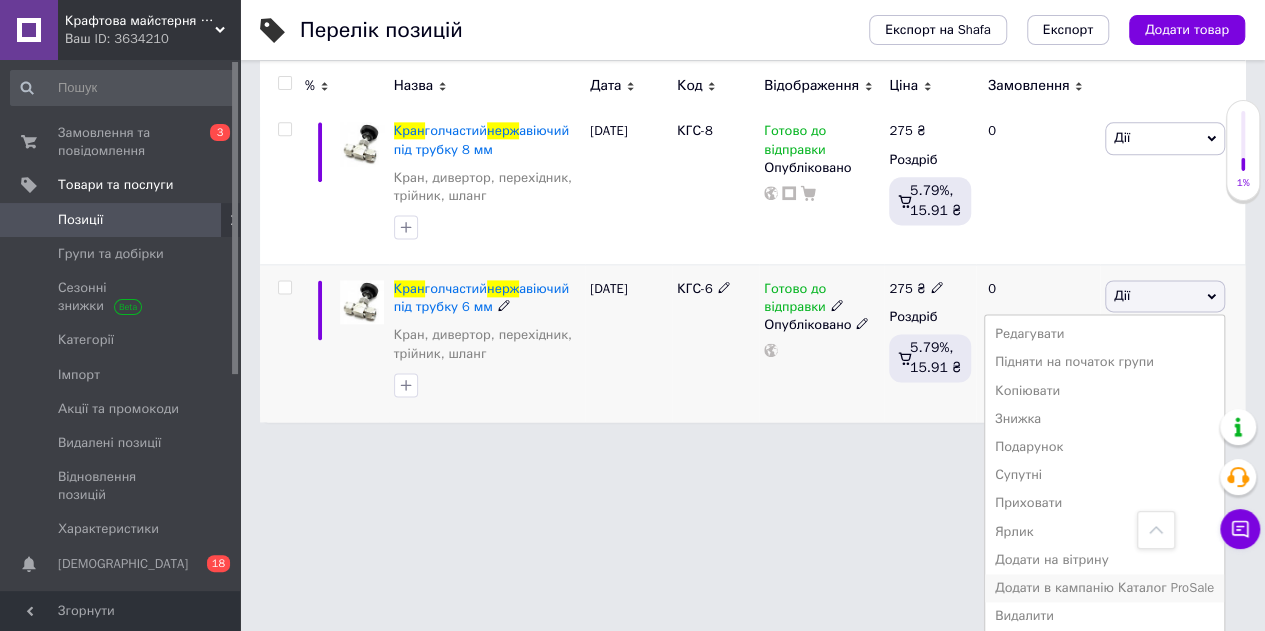 click on "Додати в кампанію Каталог ProSale" at bounding box center (1104, 588) 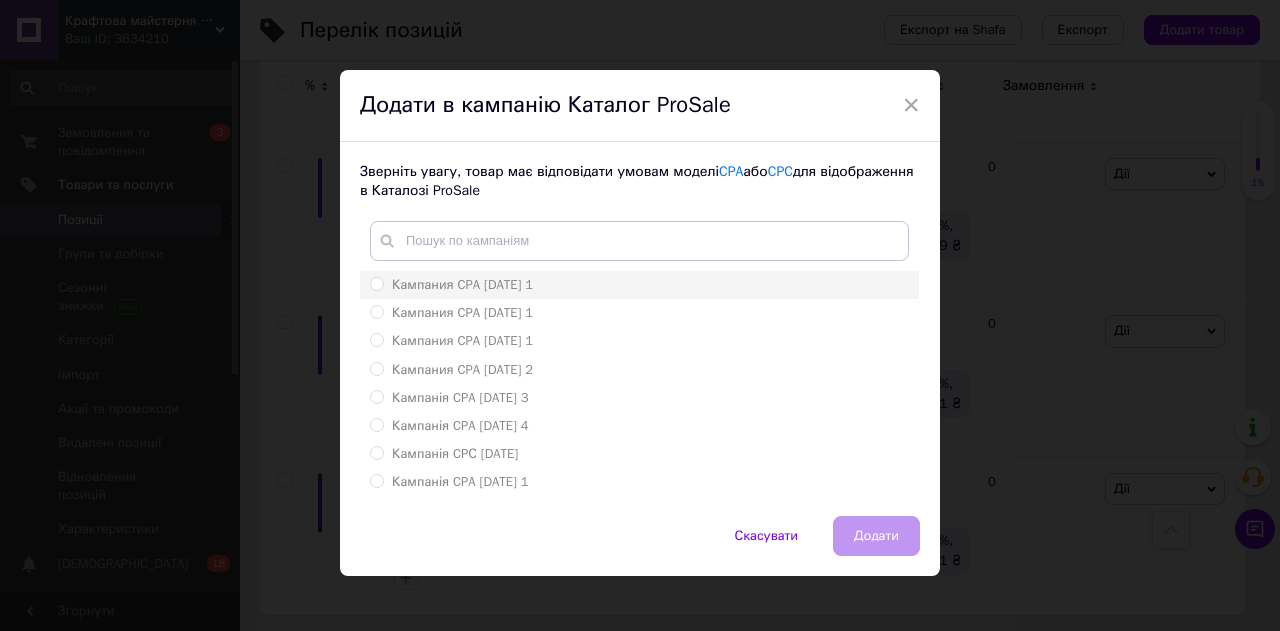 click on "Кампания CPA [DATE] 1" at bounding box center [462, 284] 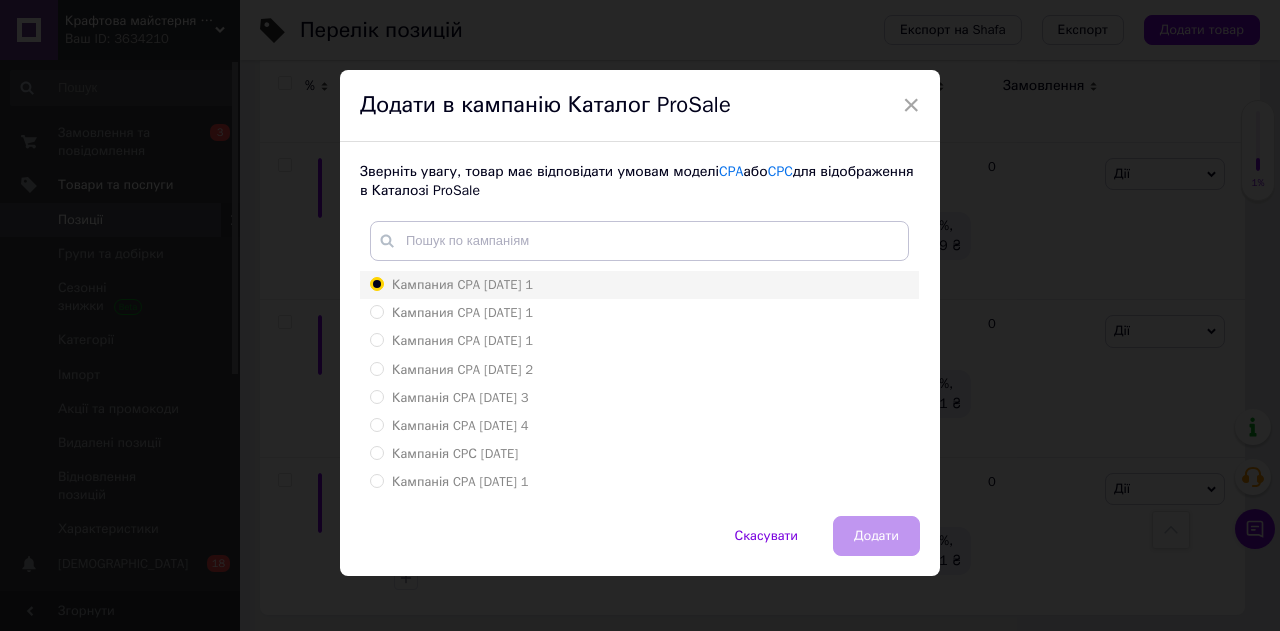 click on "Кампания CPA [DATE] 1" at bounding box center [376, 283] 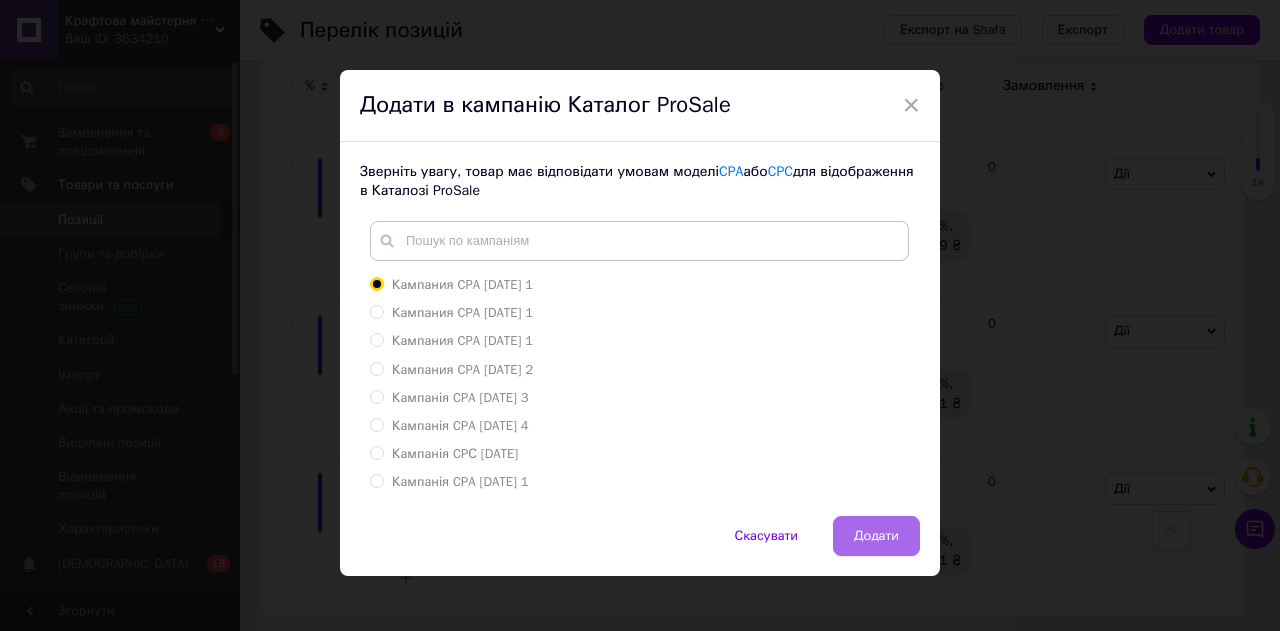 click on "Додати" at bounding box center (876, 536) 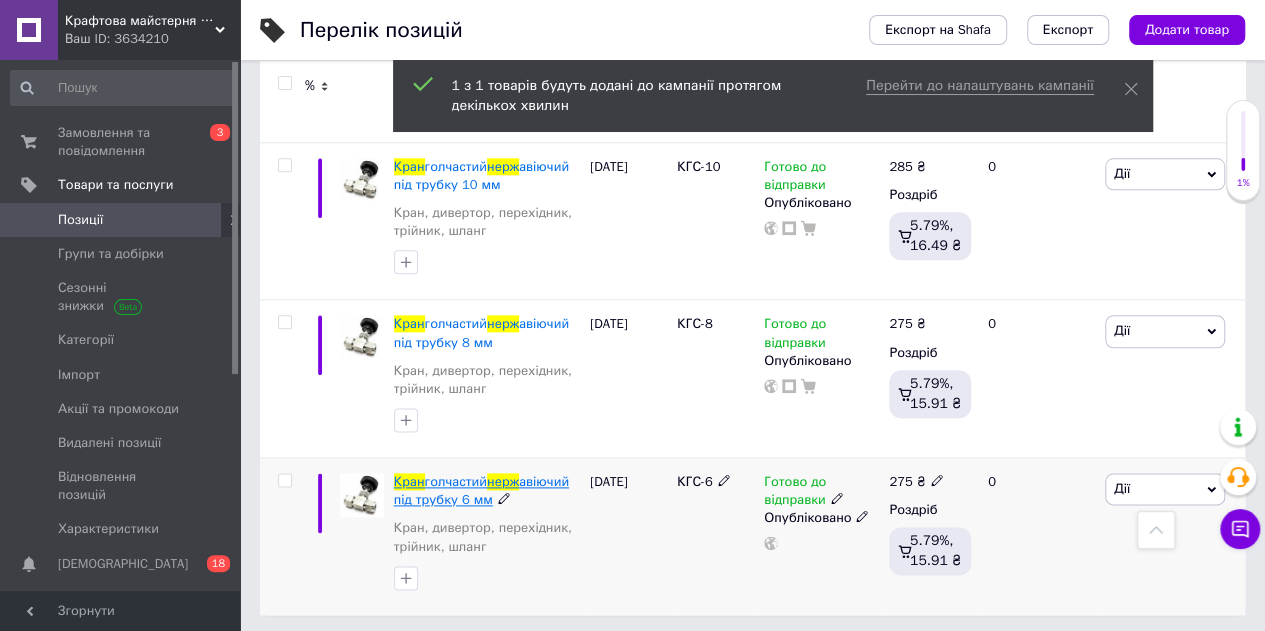 click on "голчастий" at bounding box center (456, 481) 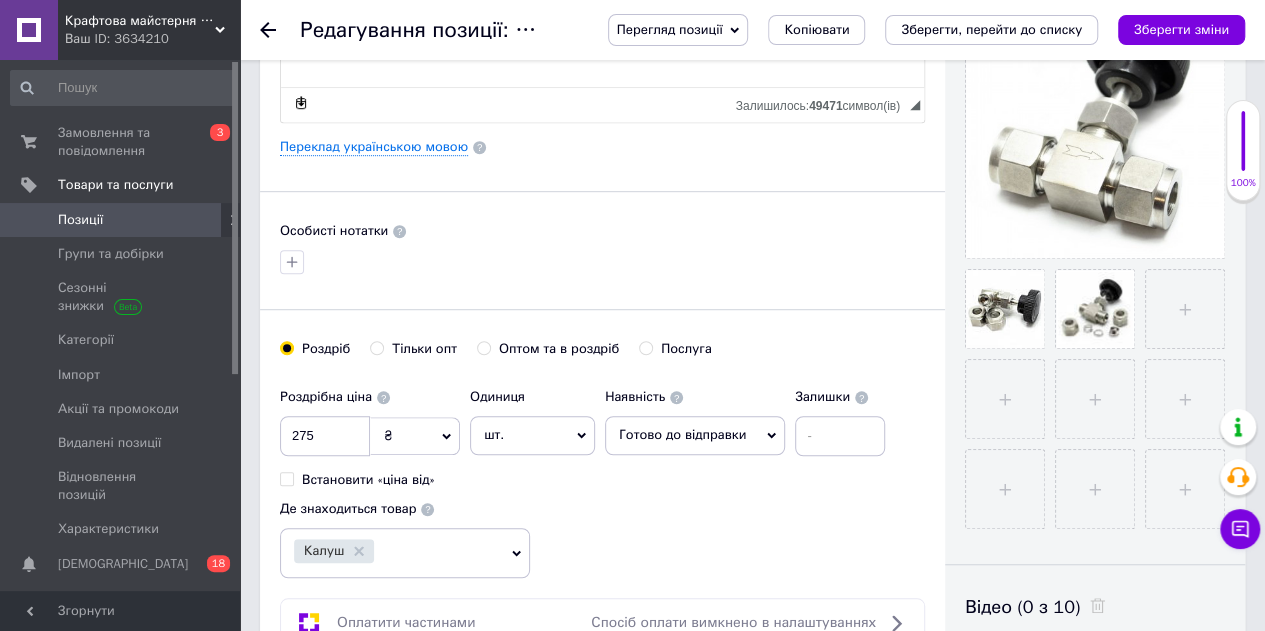 scroll, scrollTop: 500, scrollLeft: 0, axis: vertical 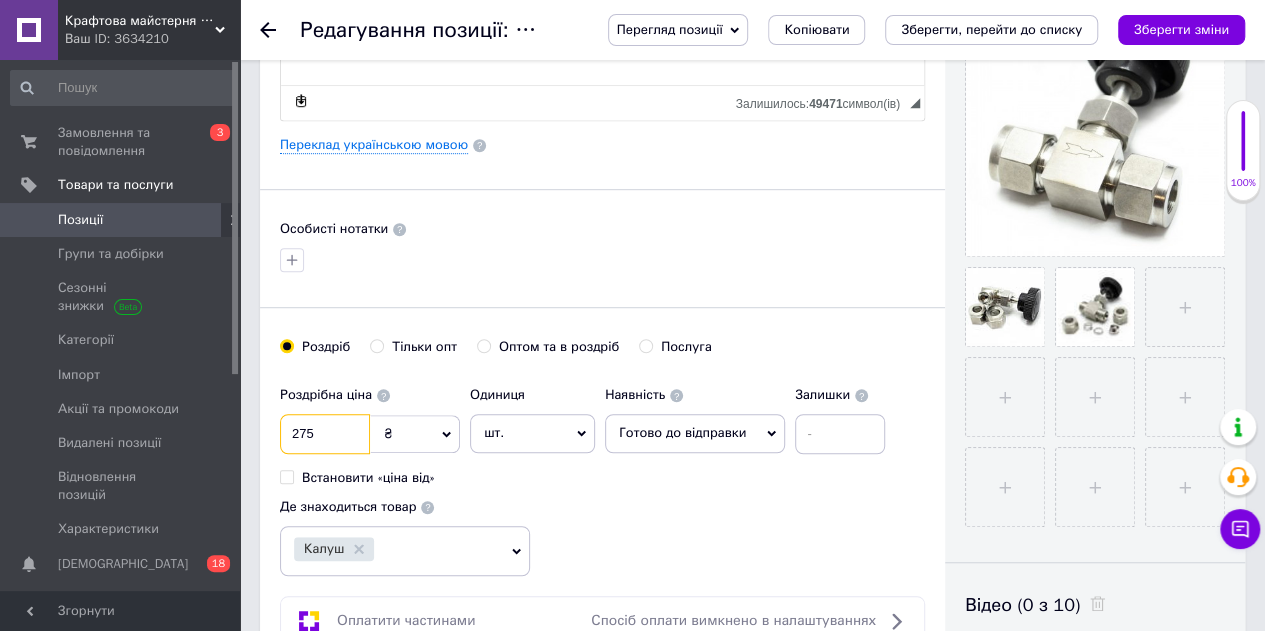 click on "275" at bounding box center [325, 434] 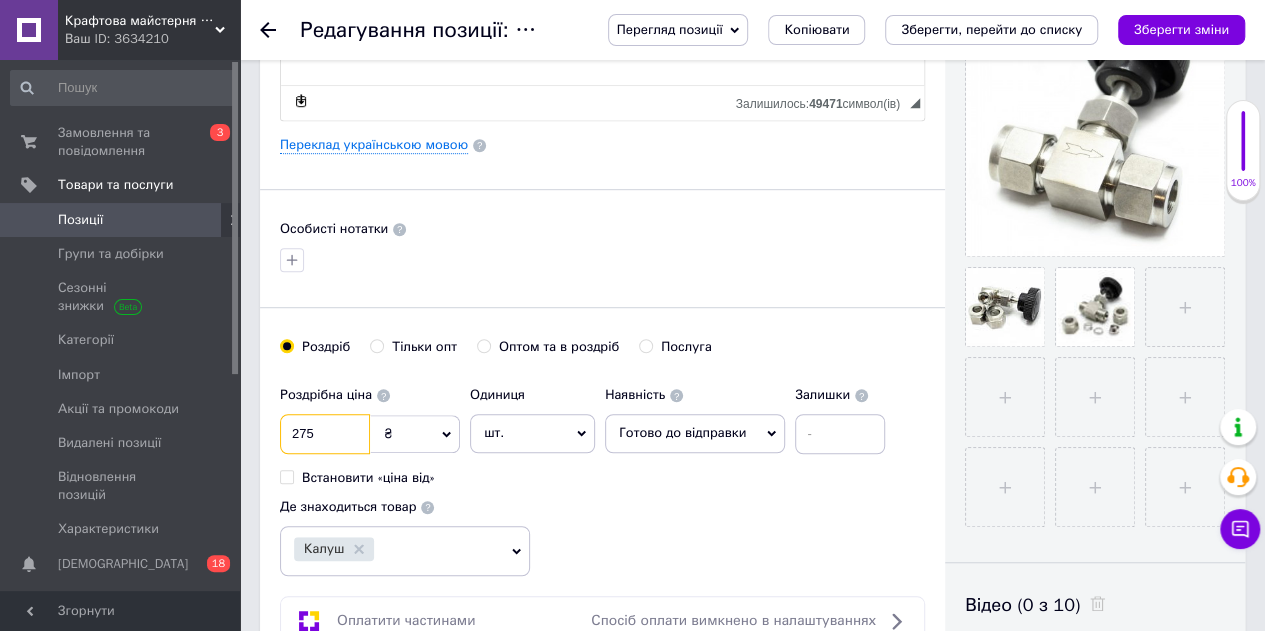 click on "275" at bounding box center (325, 434) 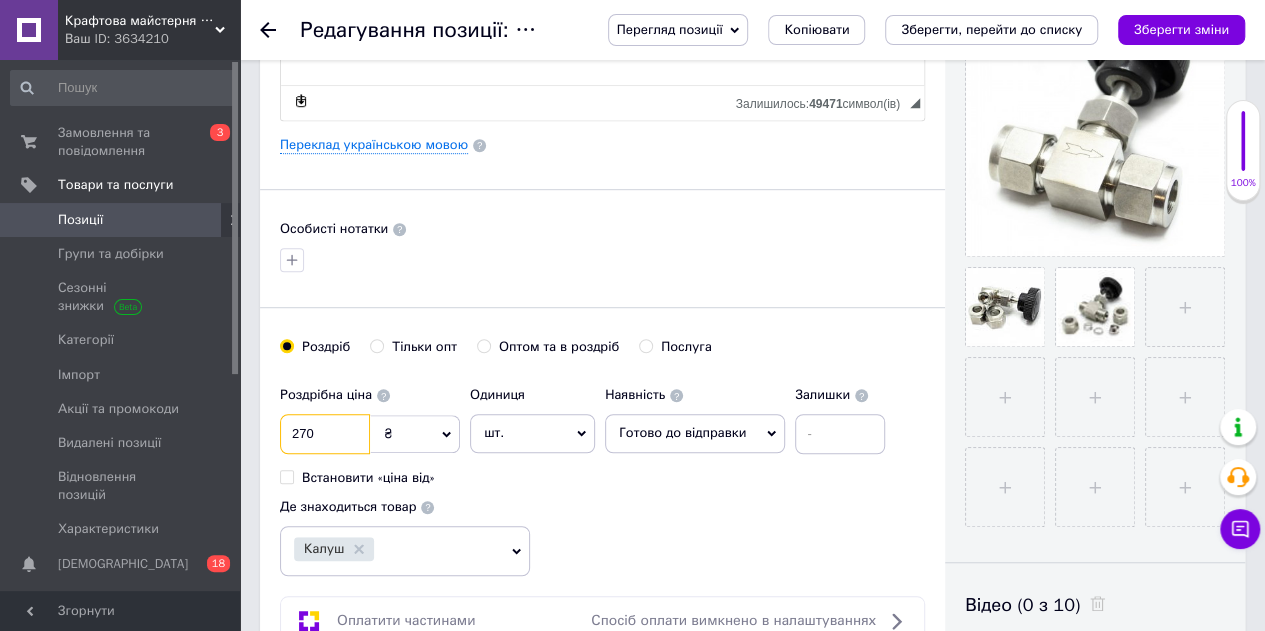 type on "270" 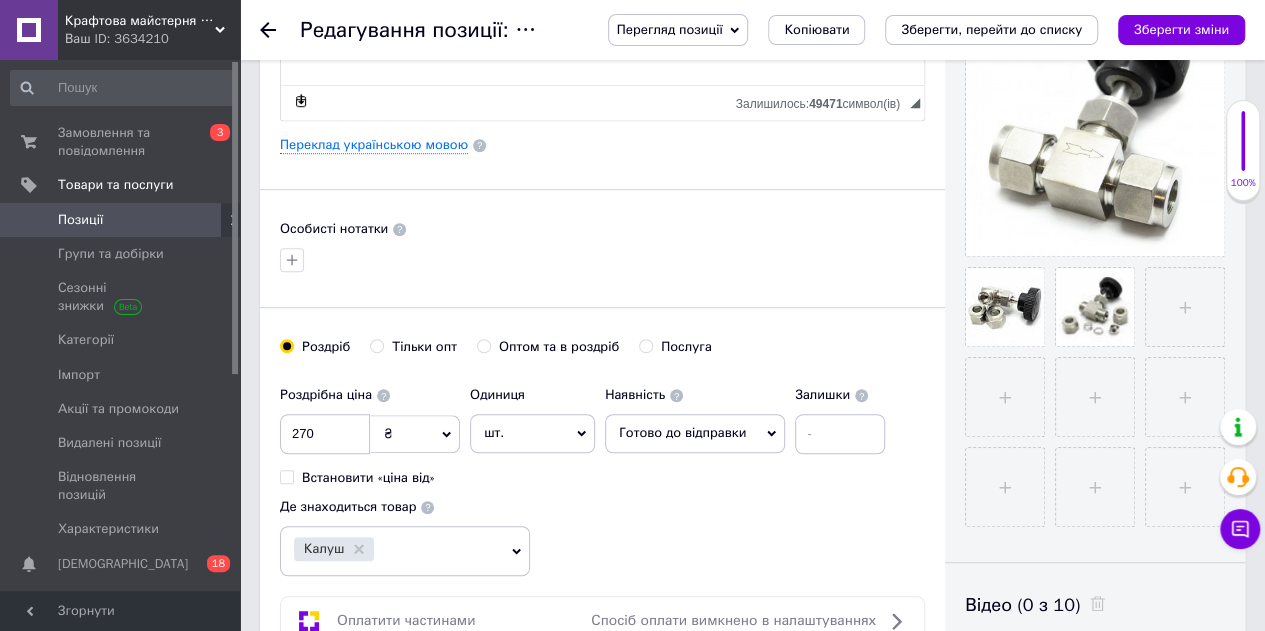 click on "Основна інформація Назва позиції (Російська) ✱ Кран голчастий нержавіючий під трубку 6 мм Код/Артикул КГС-6 Опис (Російська) ✱ Кран голчастий під трубку 6 мм, сталевий
Розширений текстовий редактор, 3DD4B82D-1ECF-437D-A748-89B506708CE2 Панель інструментів редактора Форматування Форматування Розмір Розмір   Жирний  Сполучення клавіш Ctrl+B   Курсив  Сполучення клавіш Ctrl+I   Підкреслений  Сполучення клавіш Ctrl+U   Видалити форматування   Повернути  Сполучення клавіш Ctrl+Z   Вставити/видалити нумерований список   Вставити/видалити маркований список   По лівому краю" at bounding box center [602, 138] 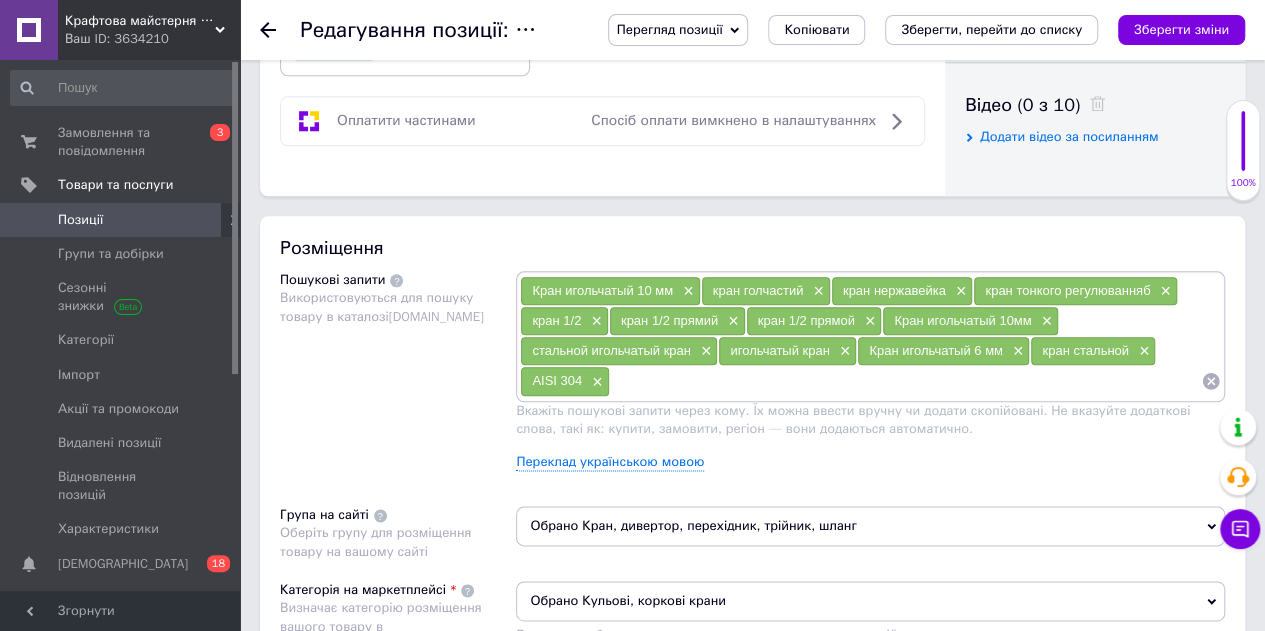 scroll, scrollTop: 1200, scrollLeft: 0, axis: vertical 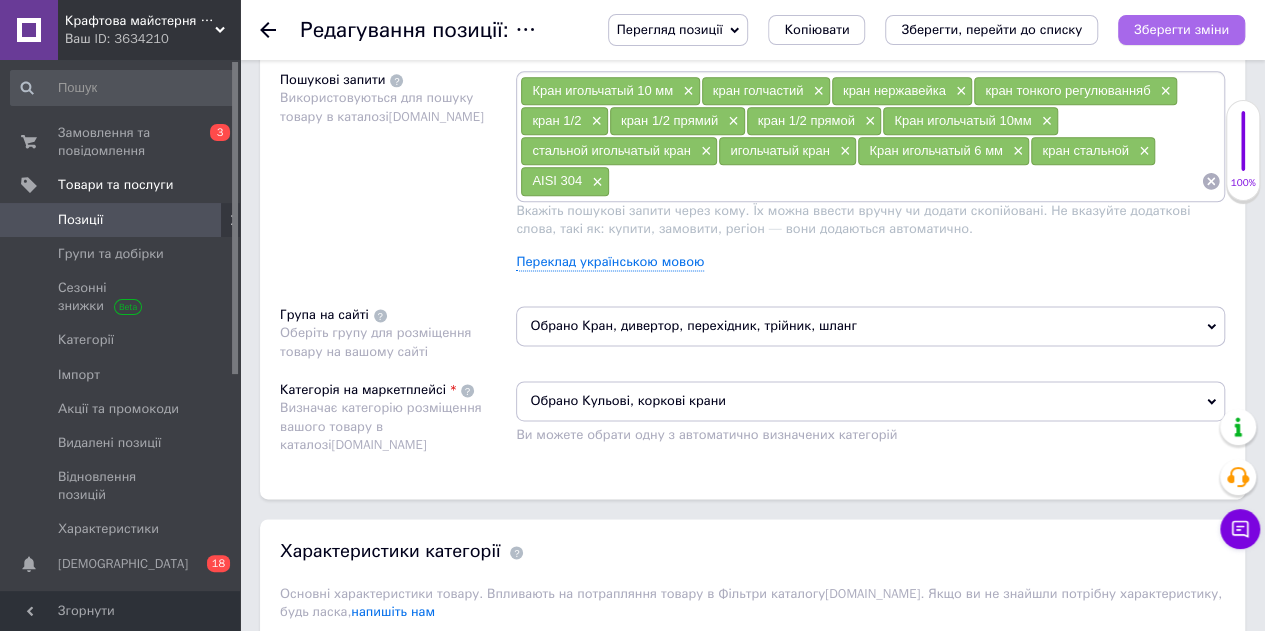 click on "Зберегти зміни" at bounding box center (1181, 30) 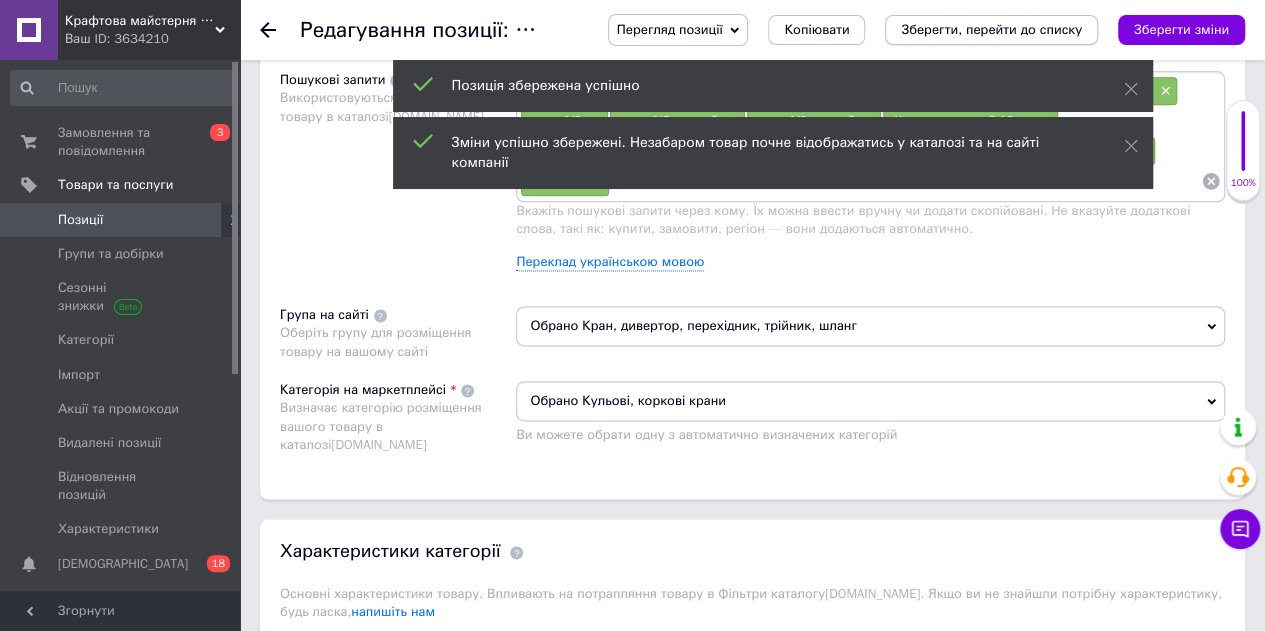 click on "Зберегти, перейти до списку" at bounding box center [991, 29] 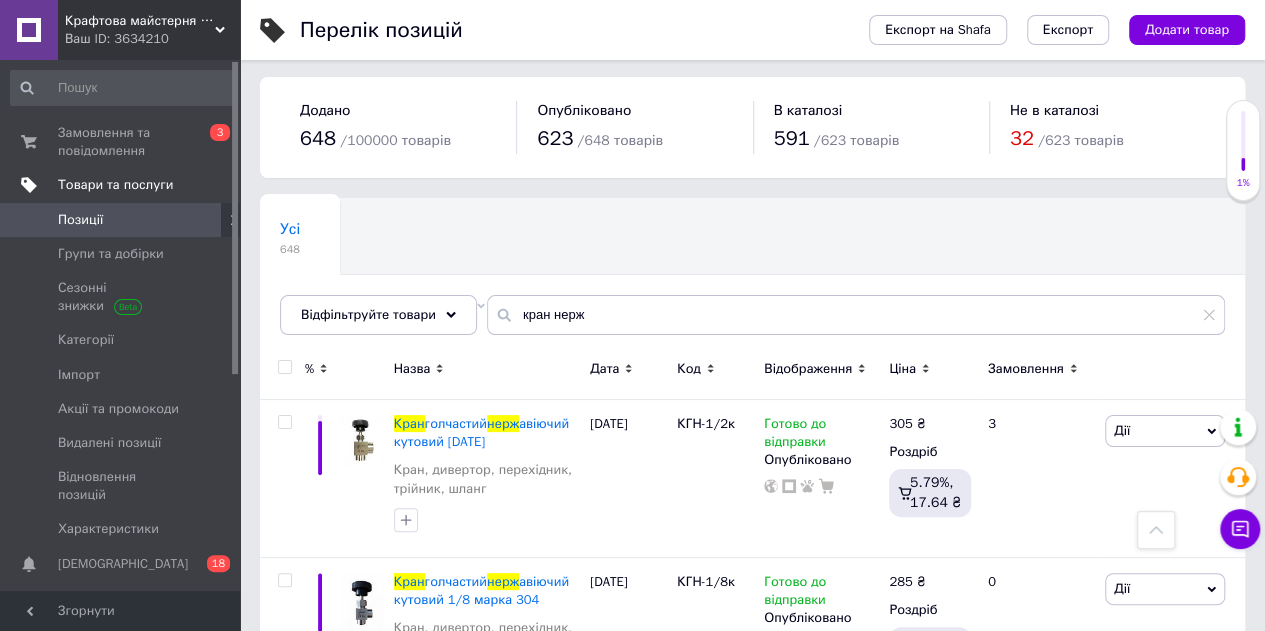 scroll, scrollTop: 0, scrollLeft: 0, axis: both 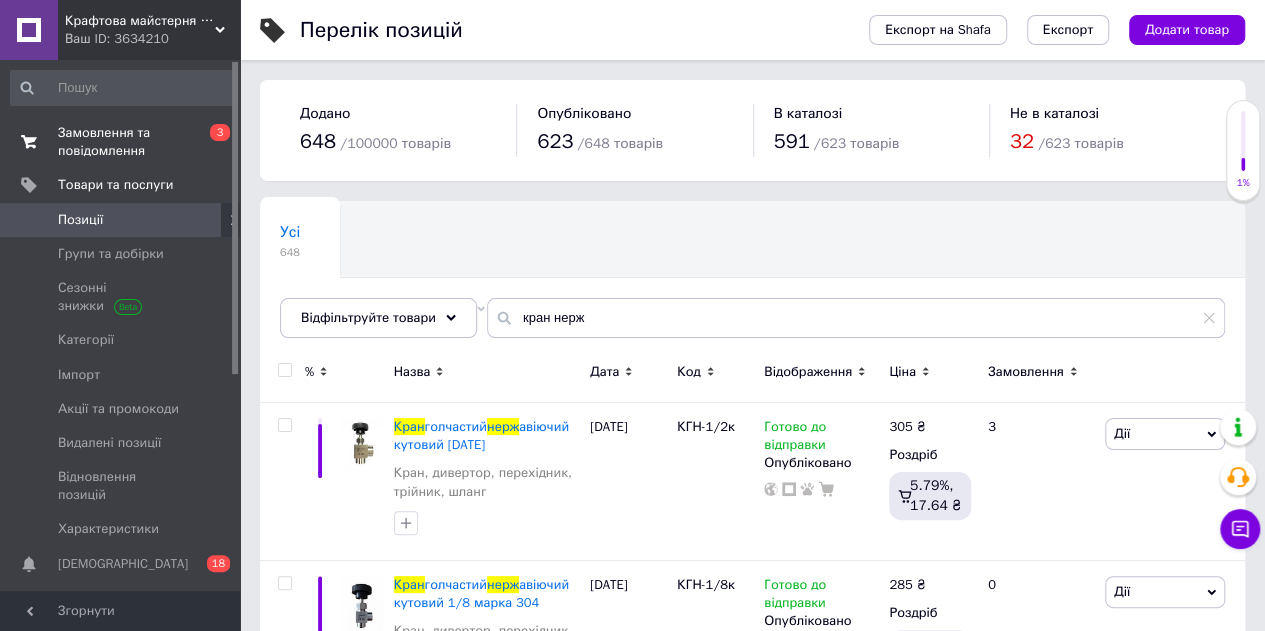 click on "Замовлення та повідомлення 0 3" at bounding box center (123, 142) 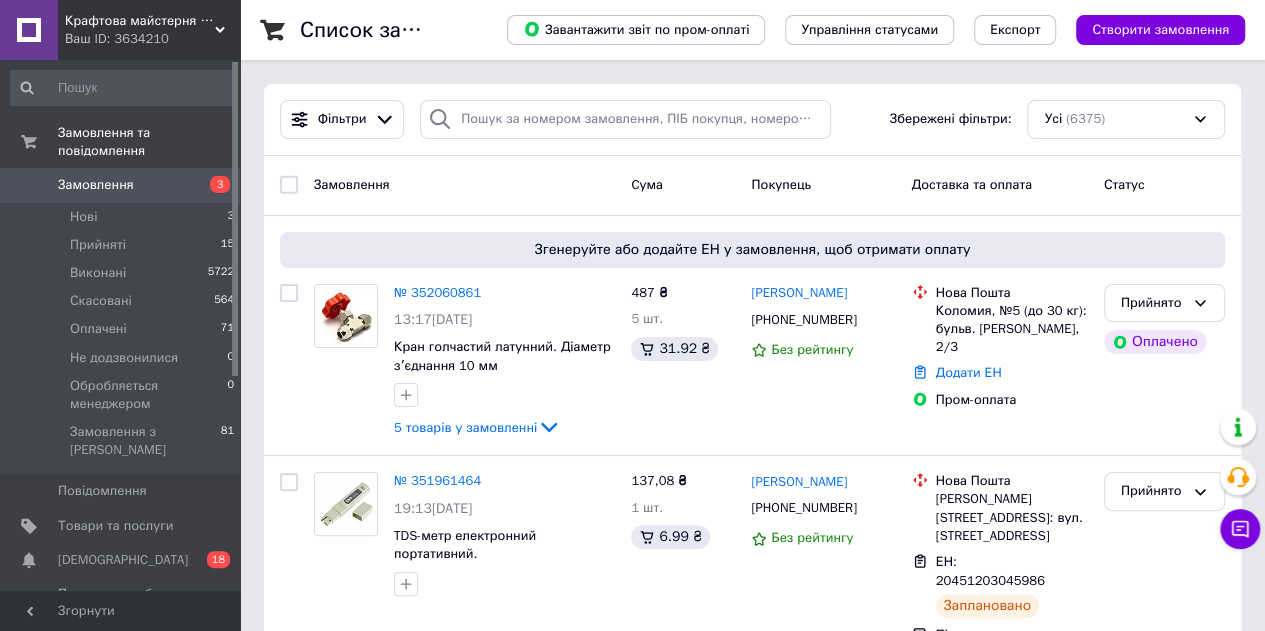 click on "Замовлення" at bounding box center [96, 185] 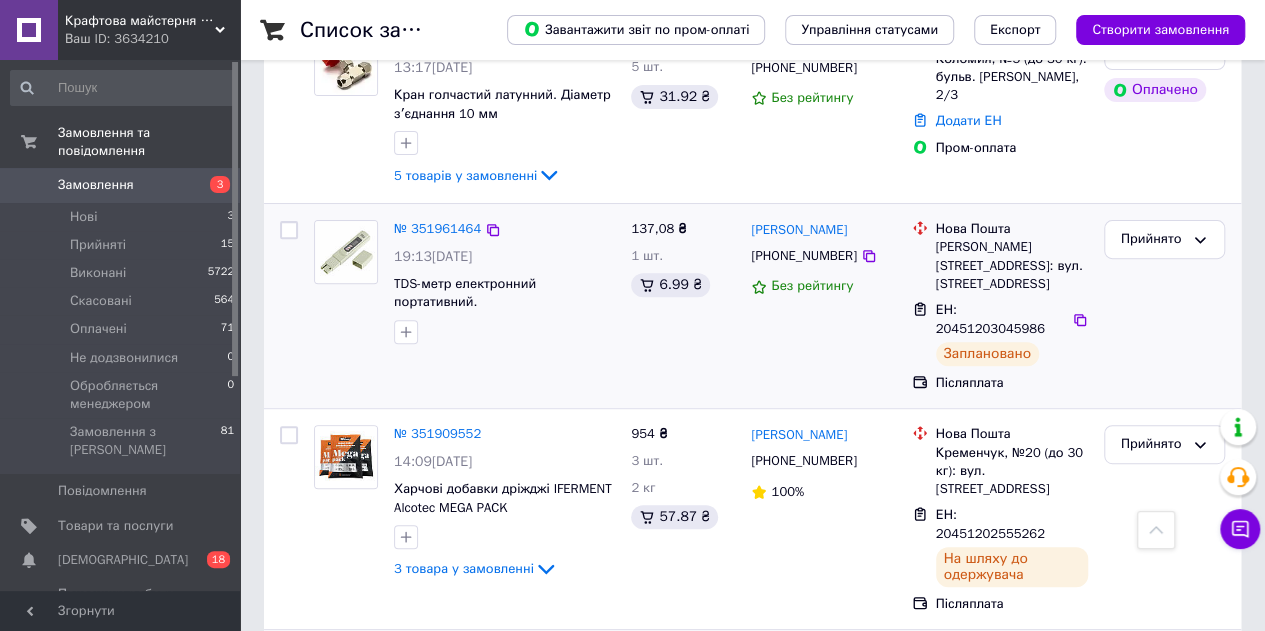 scroll, scrollTop: 0, scrollLeft: 0, axis: both 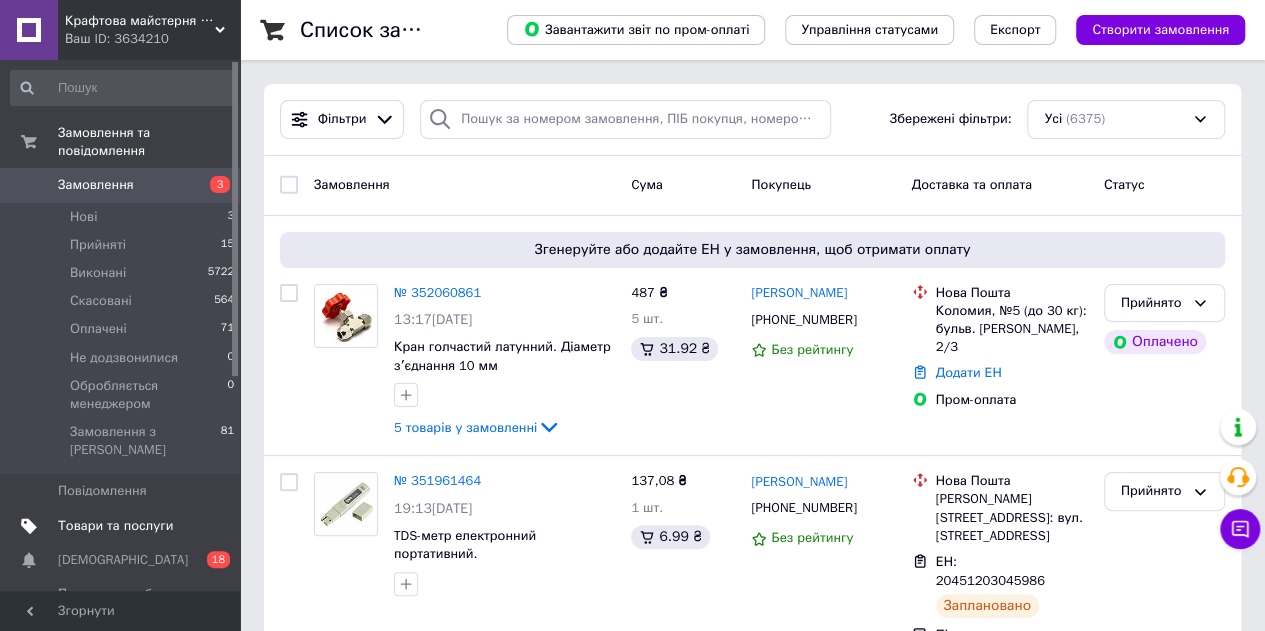 click on "Товари та послуги" at bounding box center [115, 526] 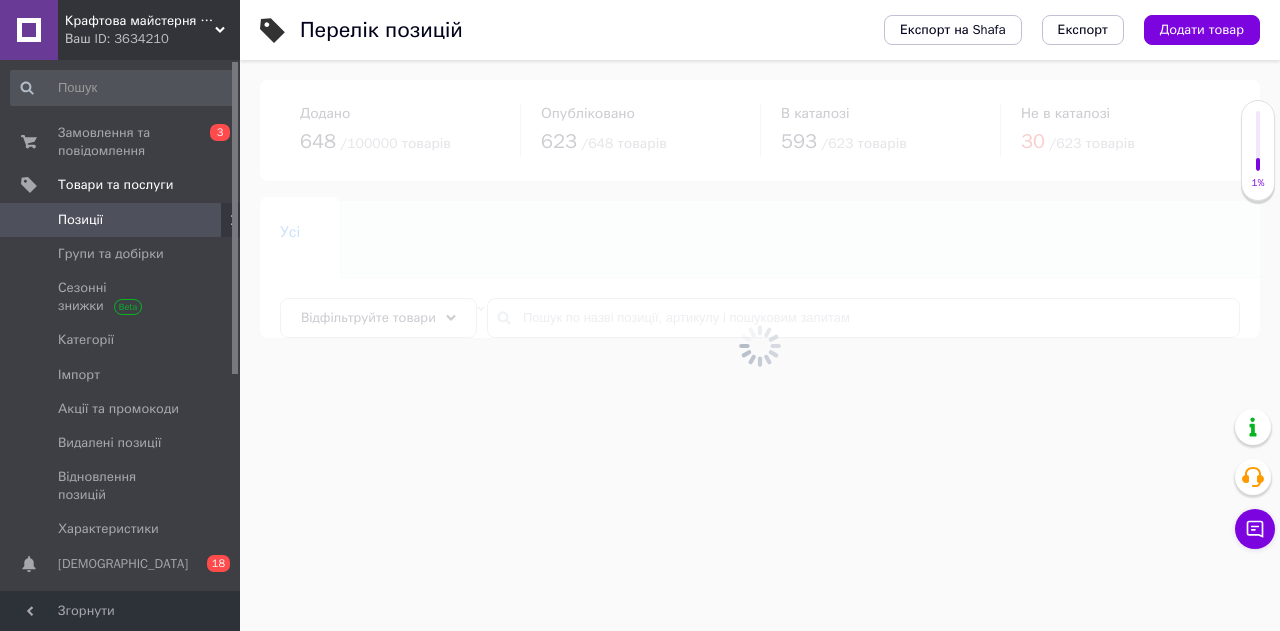 click at bounding box center [760, 345] 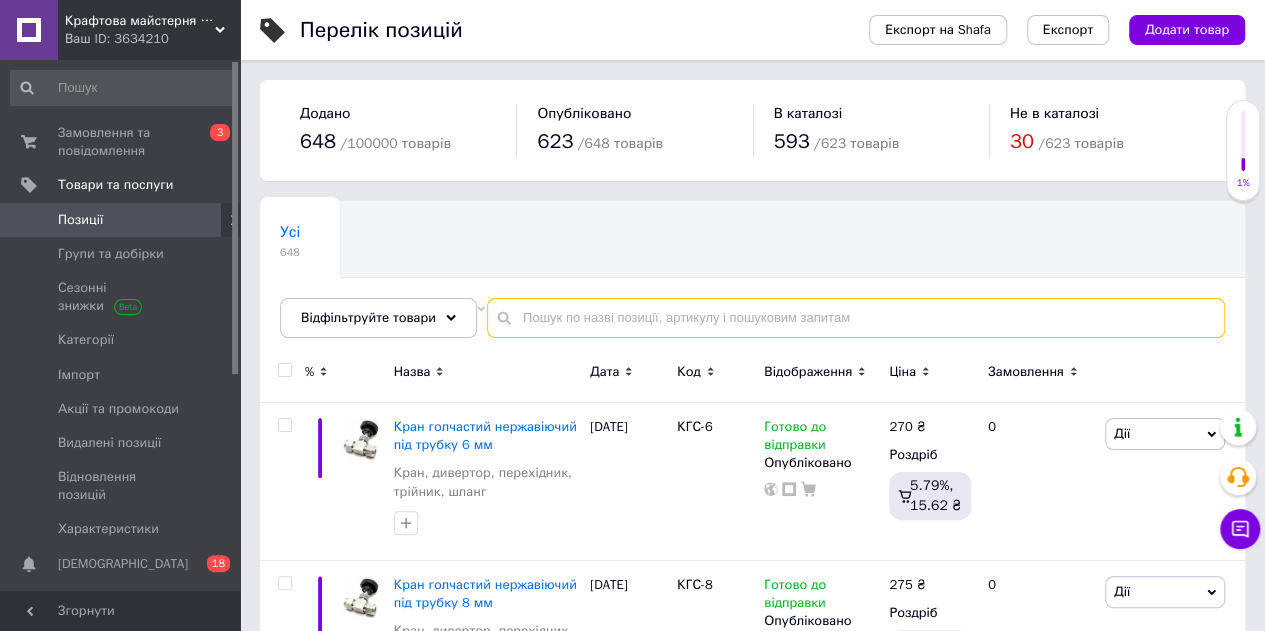 click at bounding box center [856, 318] 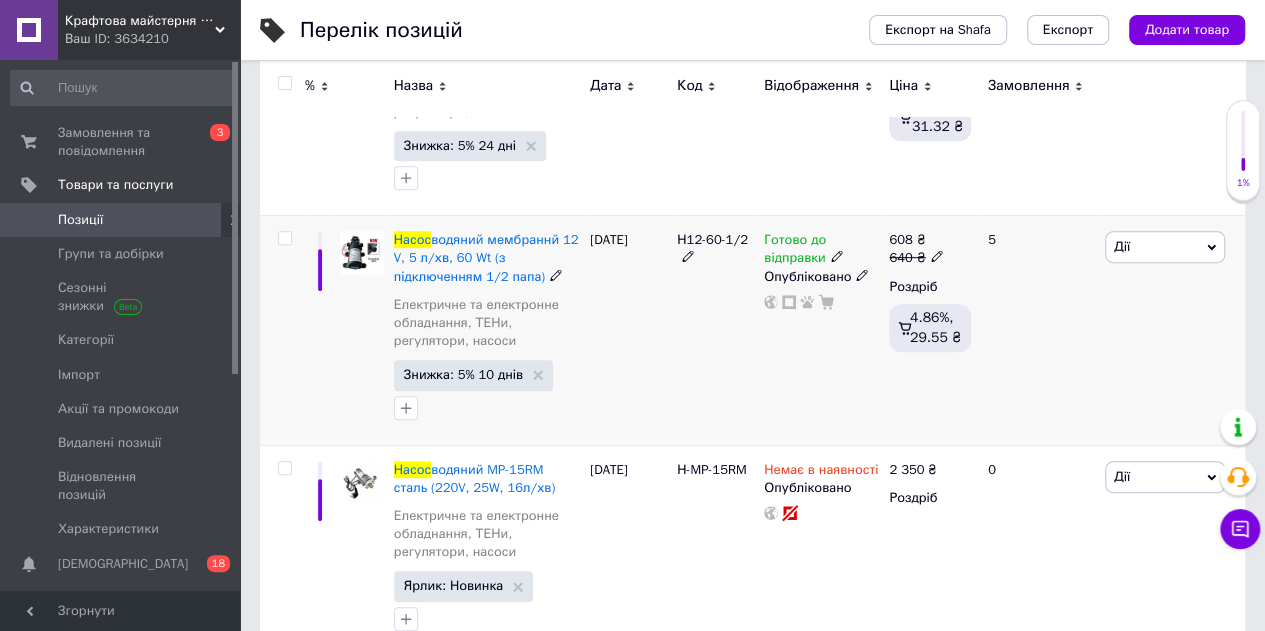 scroll, scrollTop: 400, scrollLeft: 0, axis: vertical 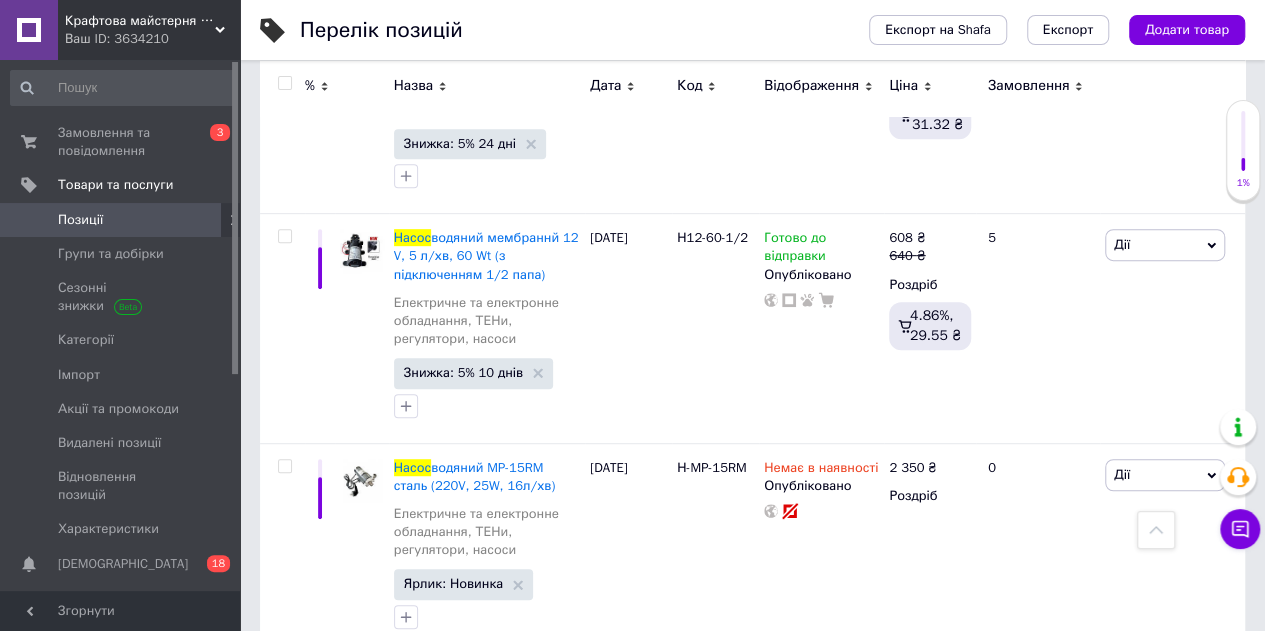 type on "насос" 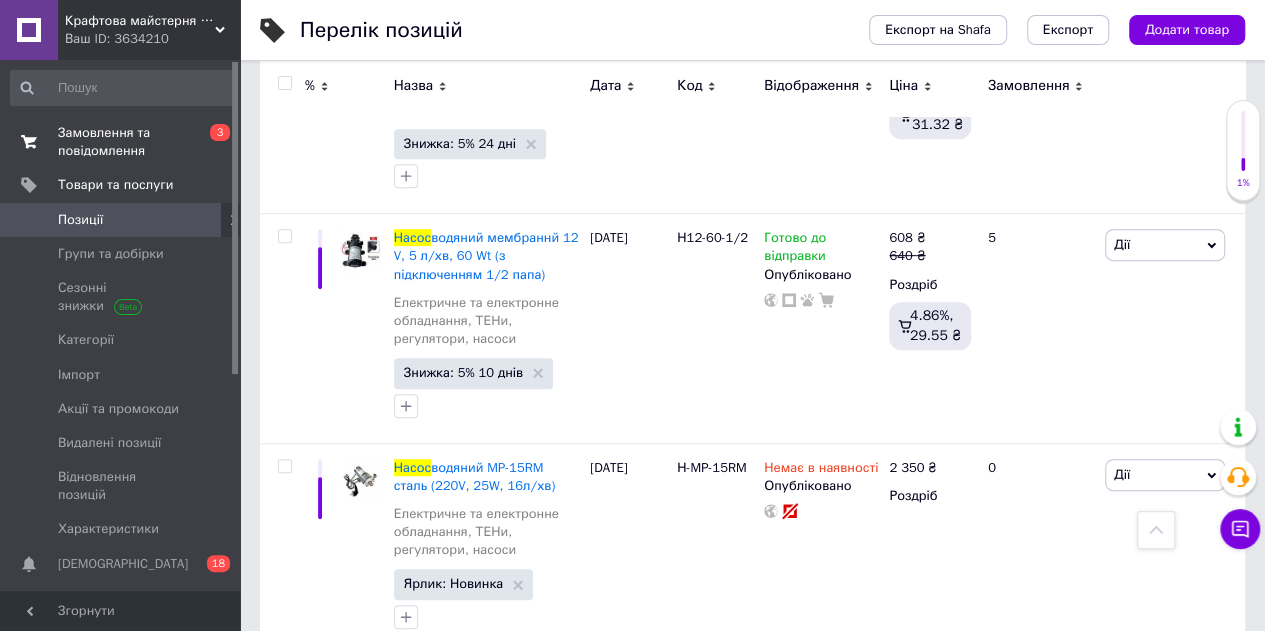 click on "Замовлення та повідомлення" at bounding box center (121, 142) 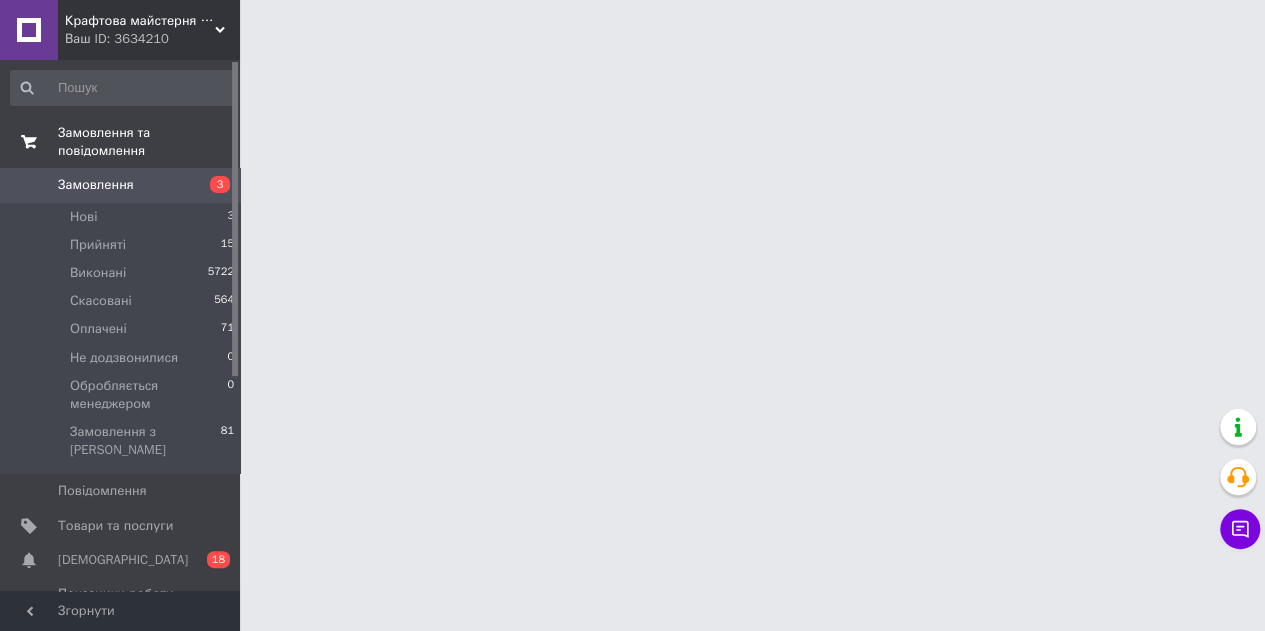 scroll, scrollTop: 0, scrollLeft: 0, axis: both 